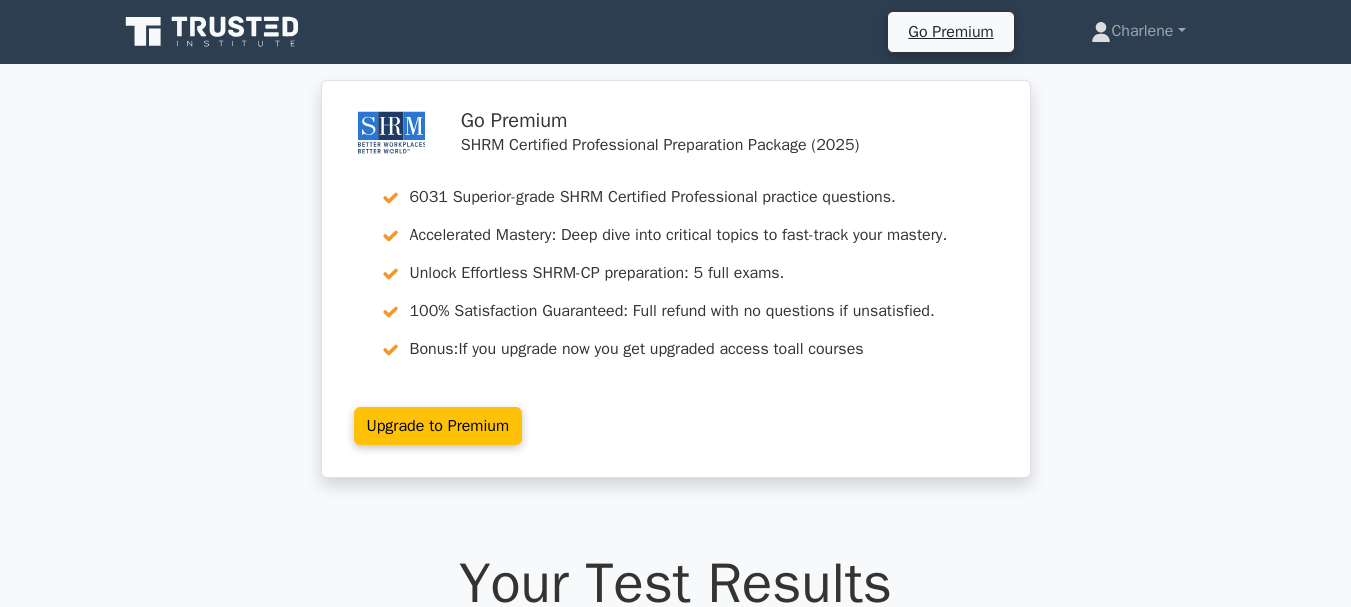 scroll, scrollTop: 400, scrollLeft: 0, axis: vertical 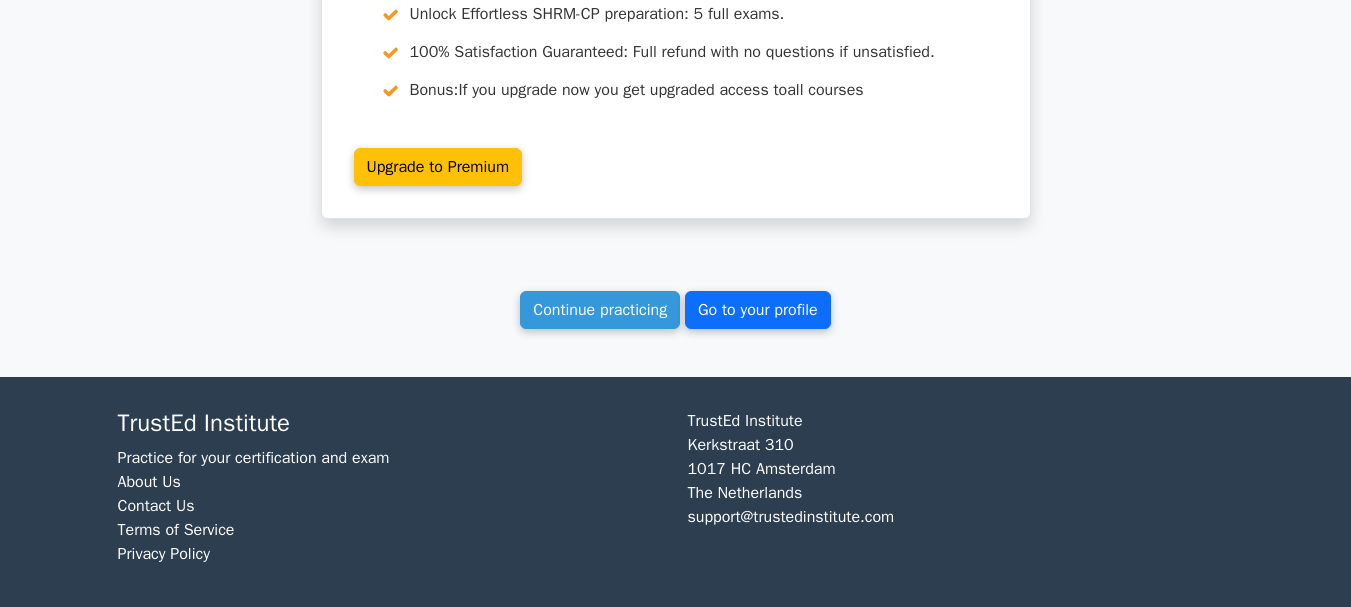 click on "Go to your profile" at bounding box center [758, 310] 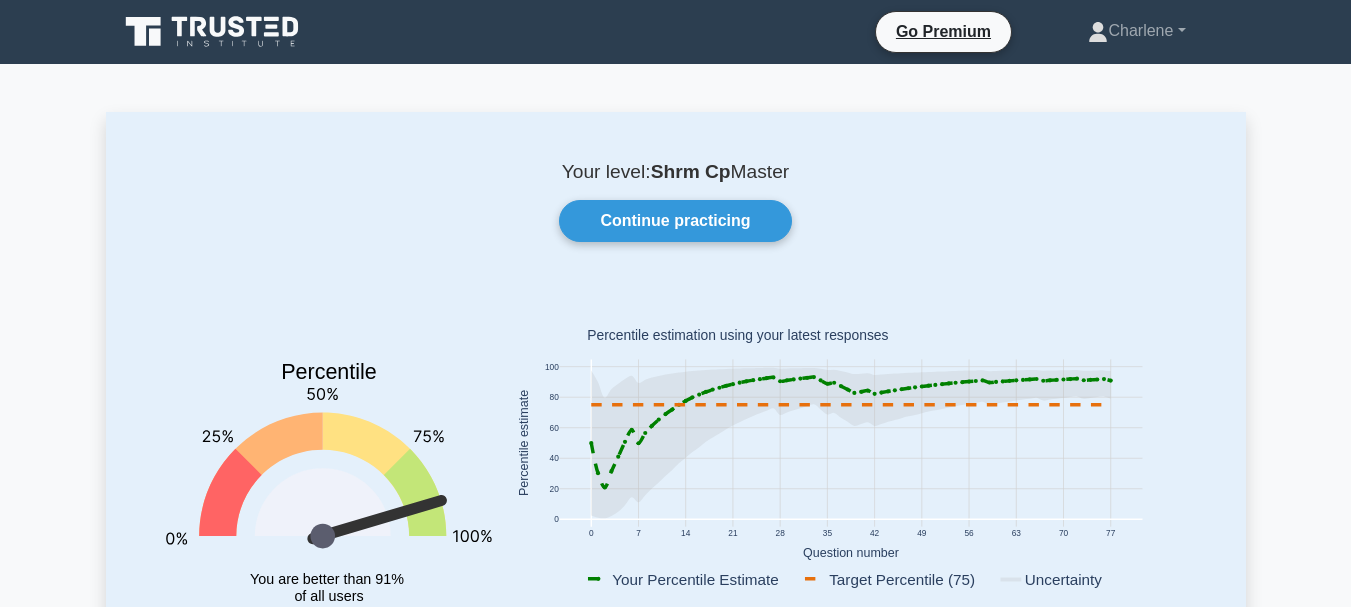 scroll, scrollTop: 0, scrollLeft: 0, axis: both 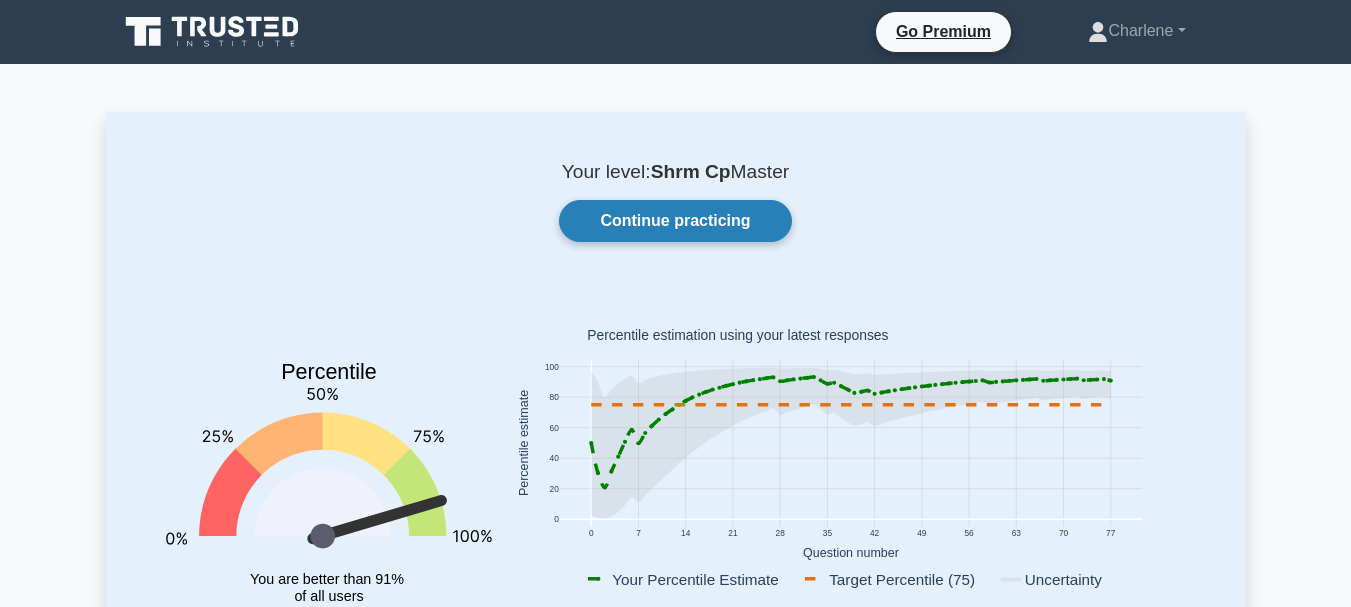 click on "Continue practicing" at bounding box center [675, 221] 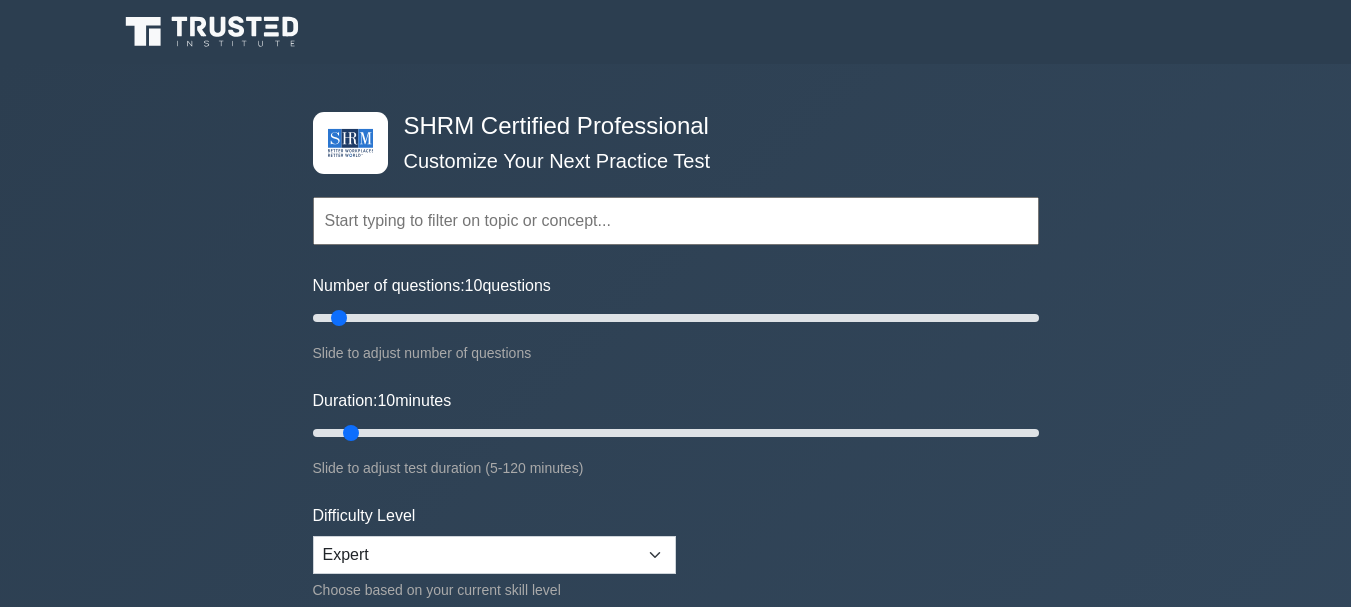 scroll, scrollTop: 0, scrollLeft: 0, axis: both 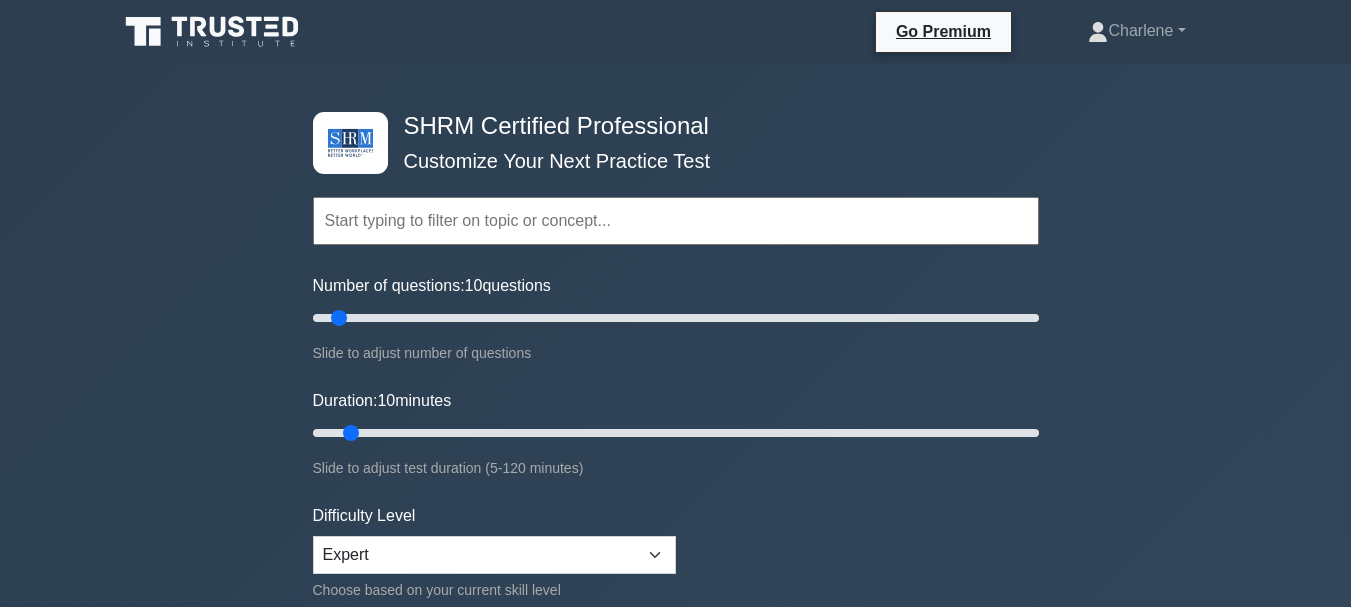 click at bounding box center [676, 221] 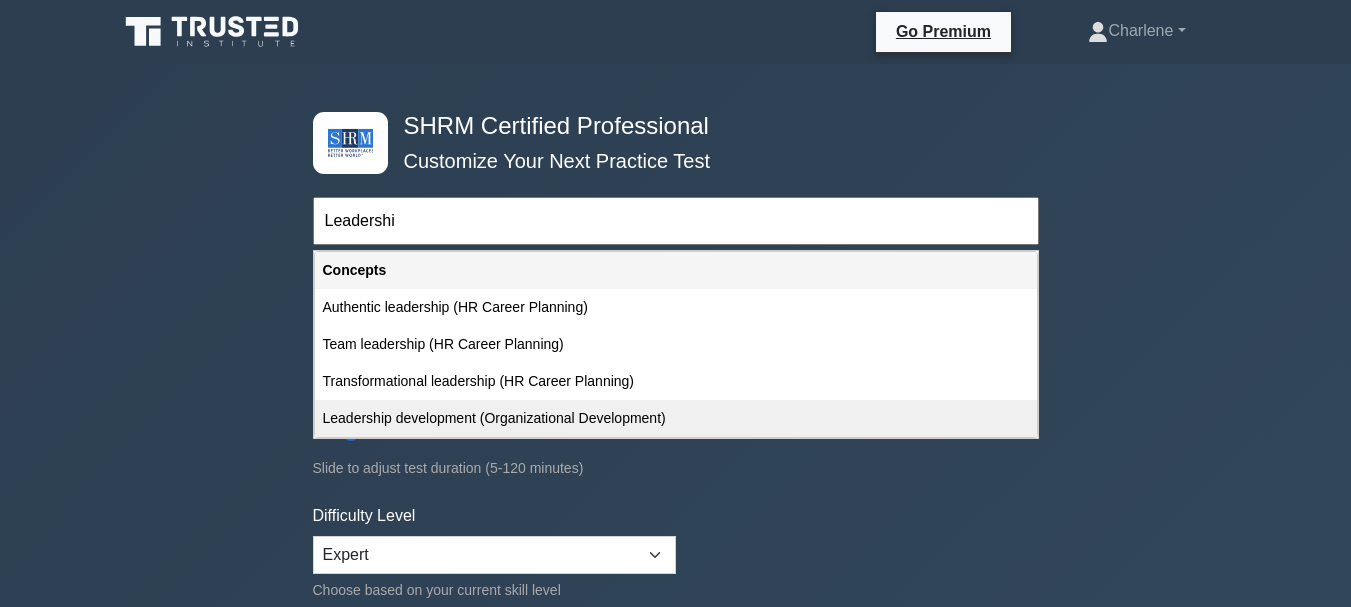 click on "Leadership development (Organizational Development)" at bounding box center [676, 418] 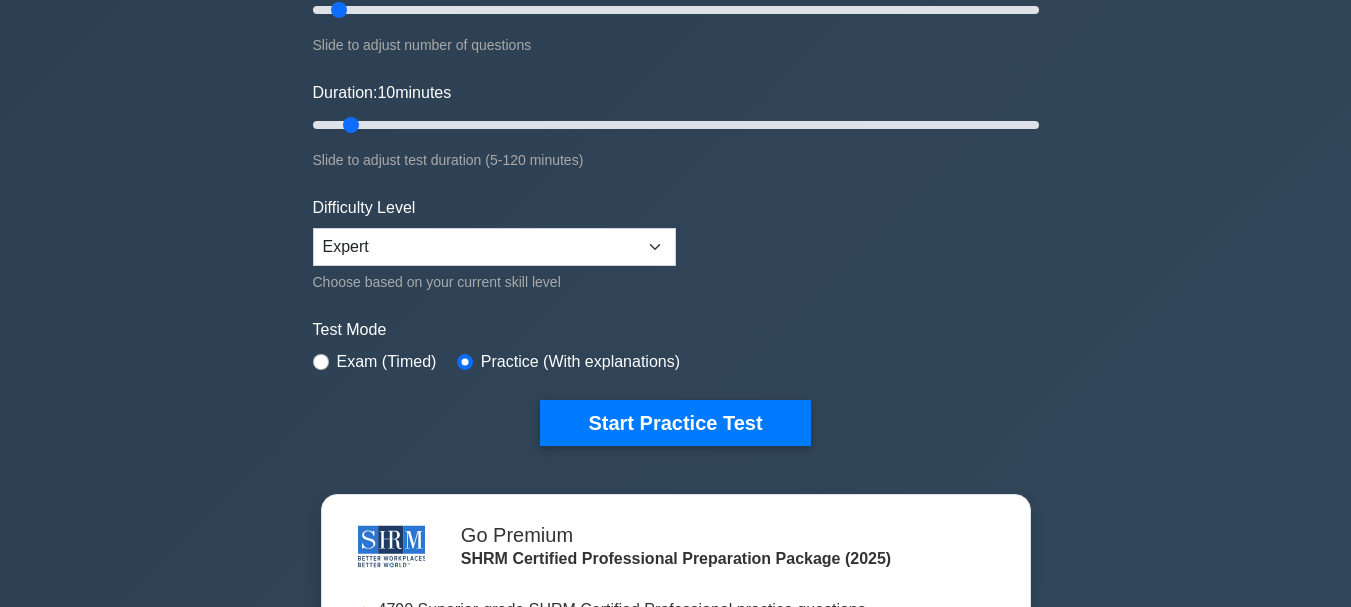 scroll, scrollTop: 300, scrollLeft: 0, axis: vertical 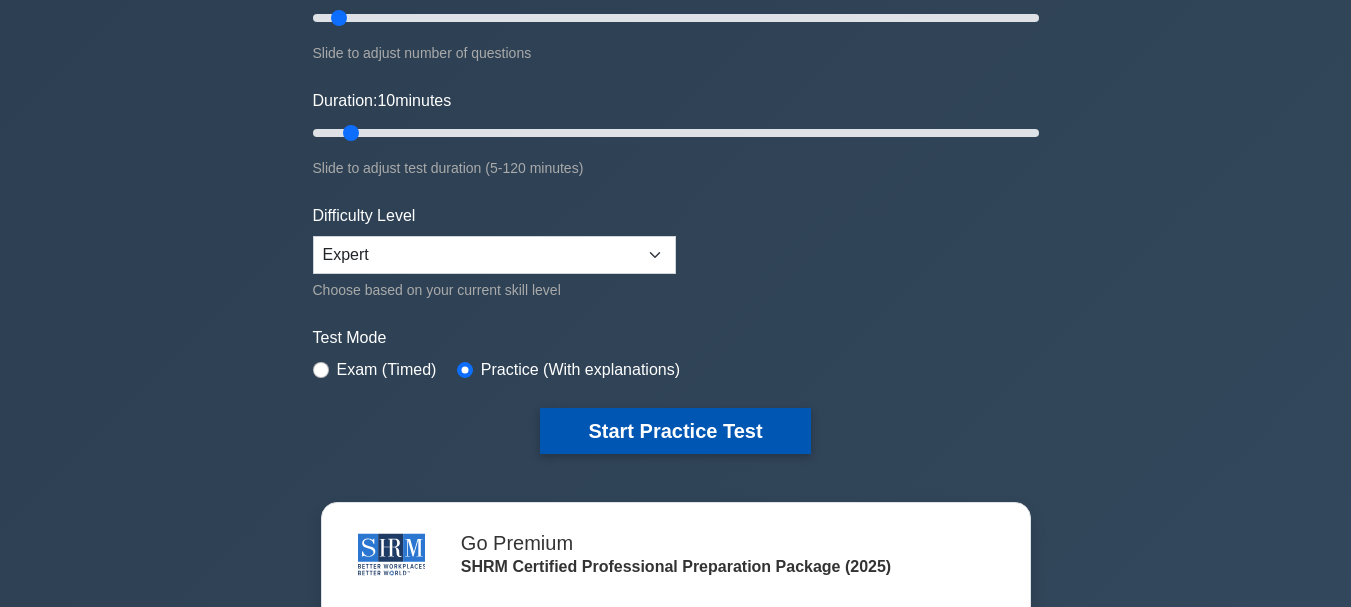click on "Start Practice Test" at bounding box center [675, 431] 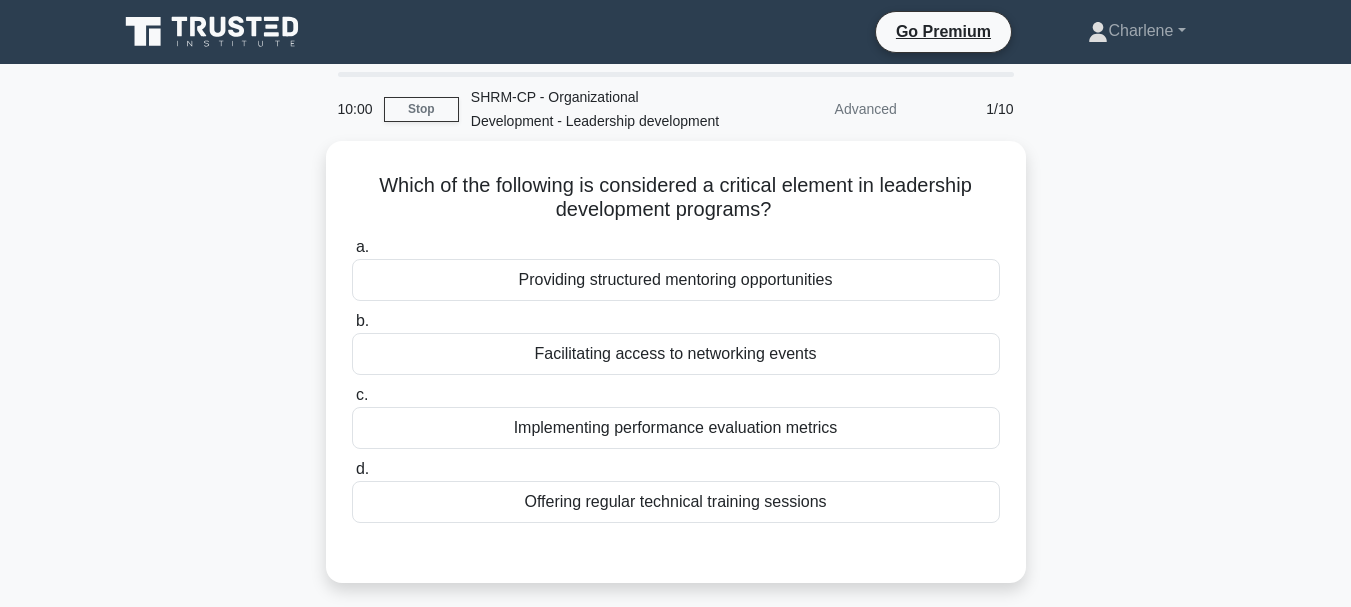 scroll, scrollTop: 0, scrollLeft: 0, axis: both 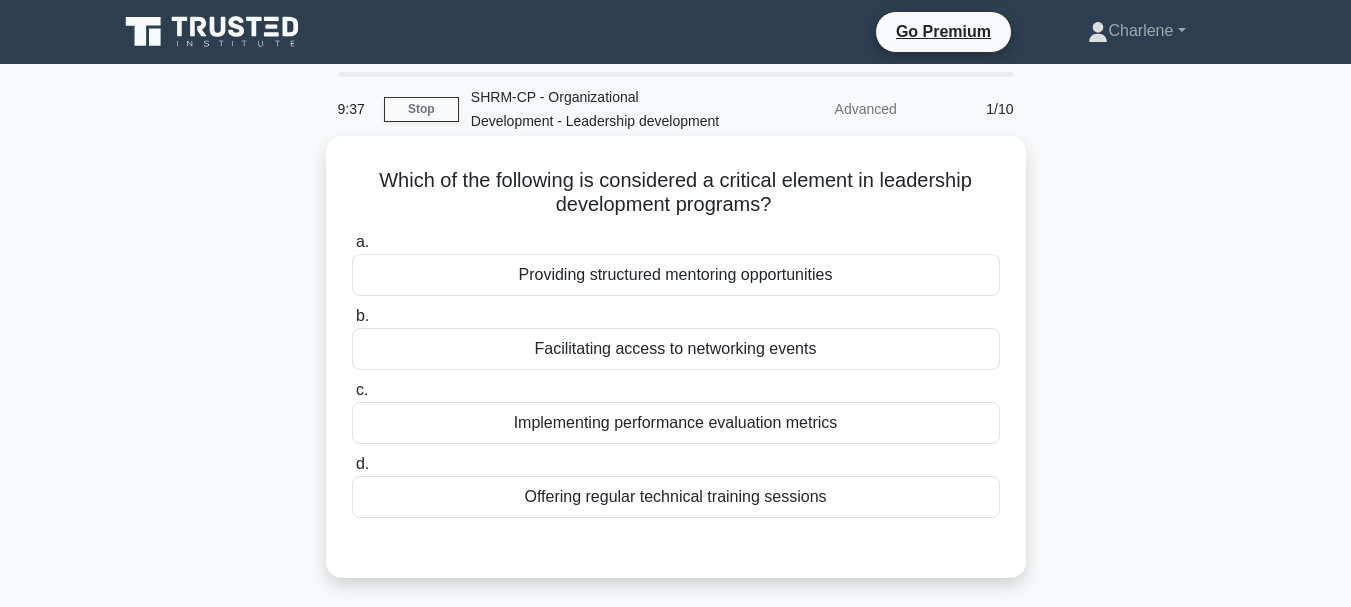 click on "Providing structured mentoring opportunities" at bounding box center [676, 275] 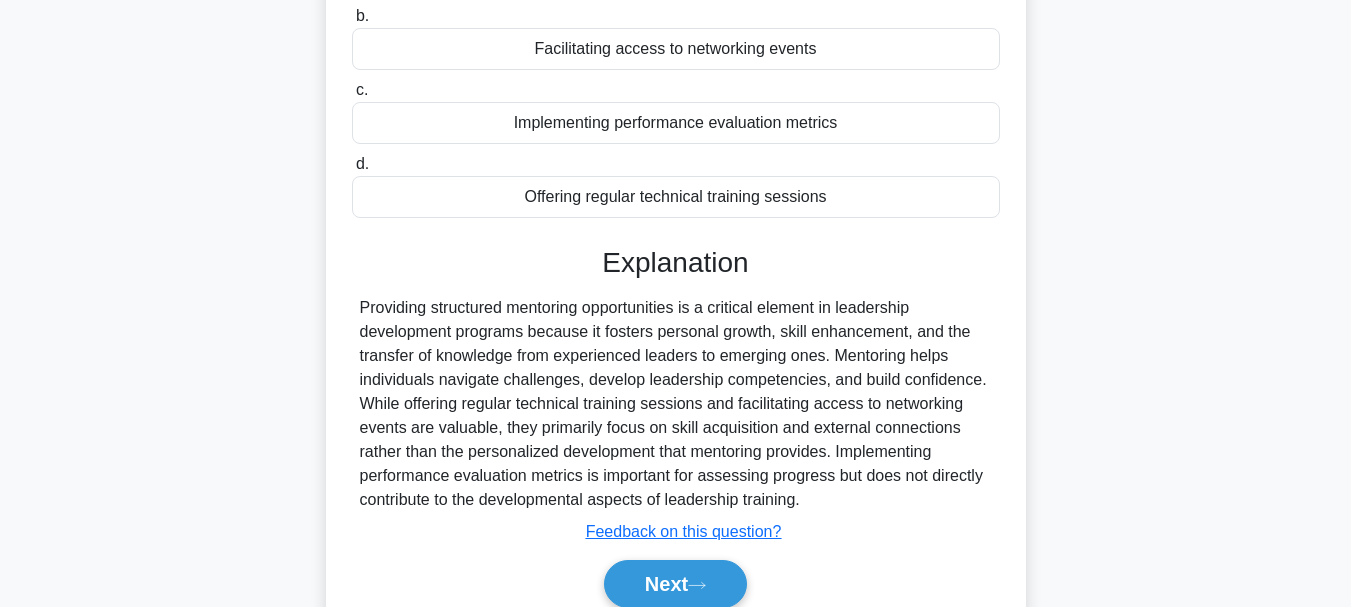 scroll, scrollTop: 400, scrollLeft: 0, axis: vertical 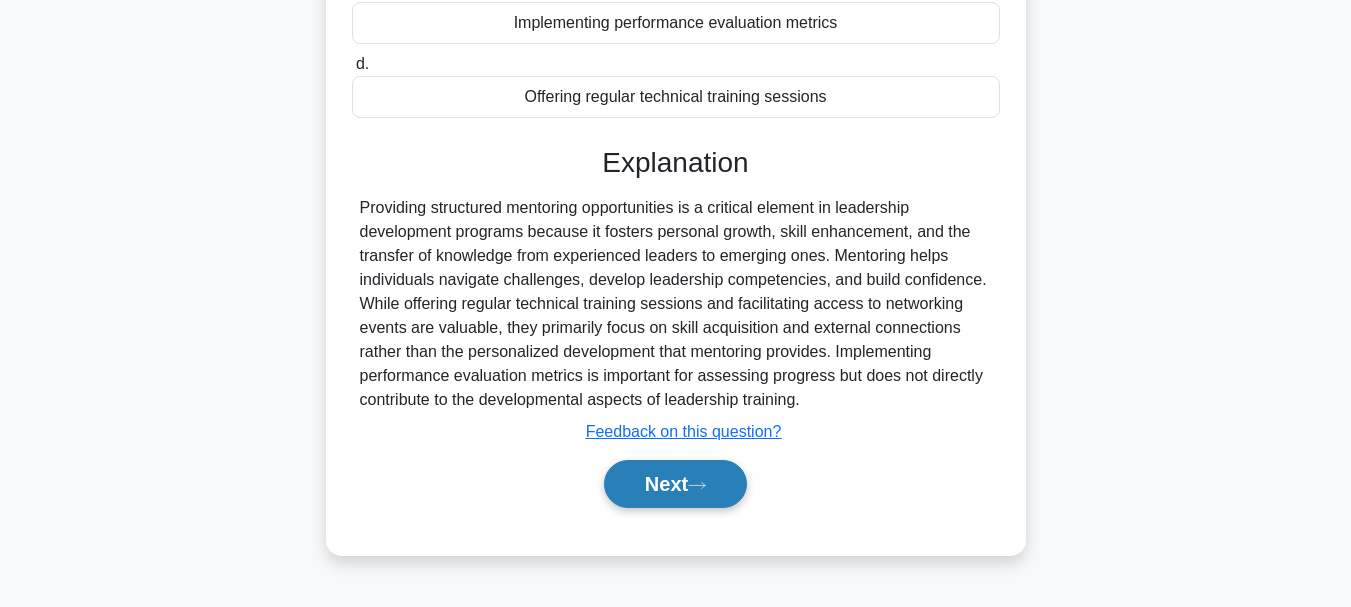 click on "Next" at bounding box center [675, 484] 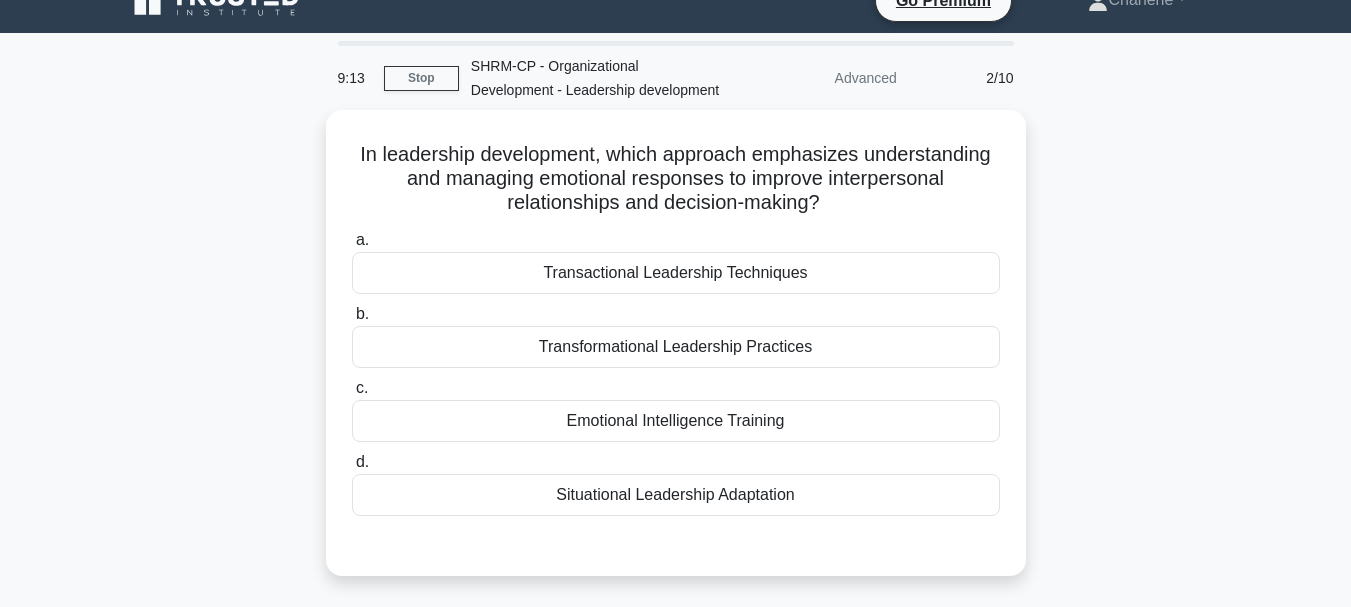 scroll, scrollTop: 0, scrollLeft: 0, axis: both 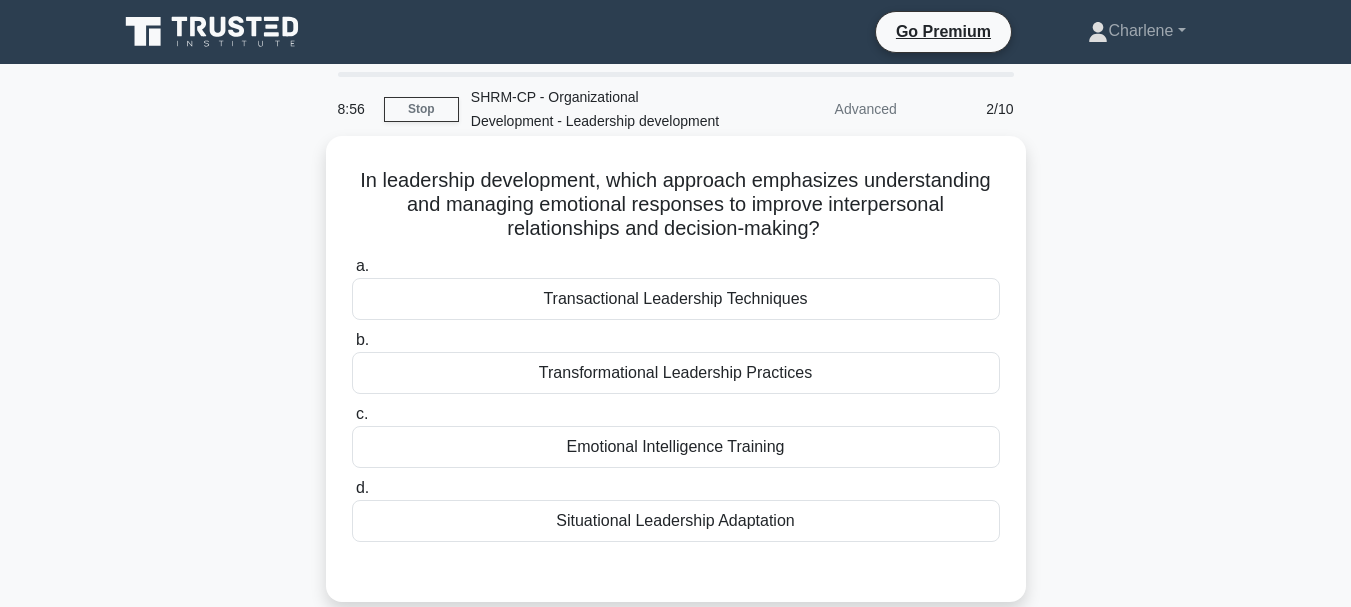 click on "Emotional Intelligence Training" at bounding box center [676, 447] 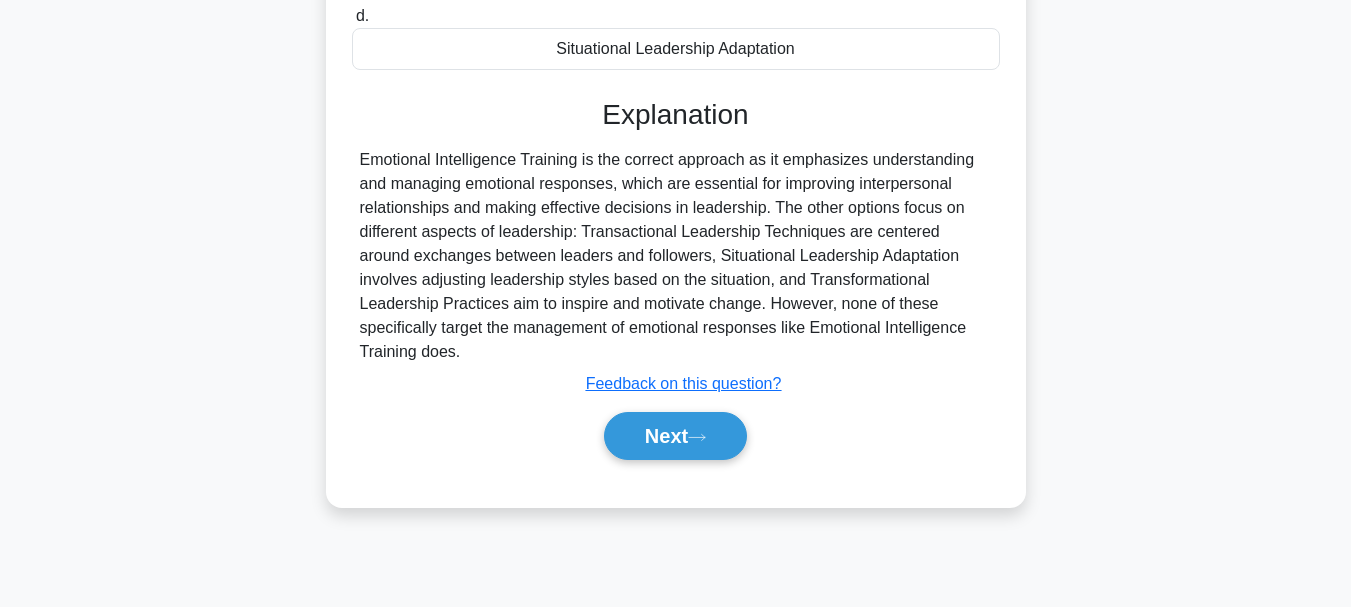 scroll, scrollTop: 473, scrollLeft: 0, axis: vertical 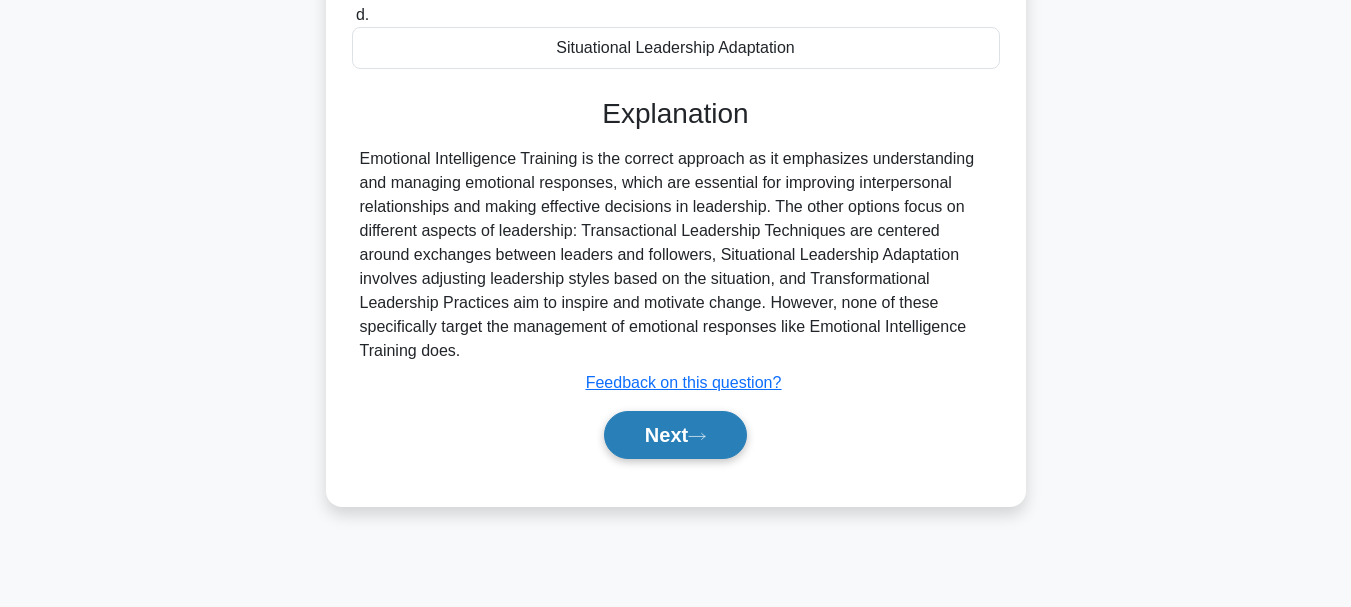 click 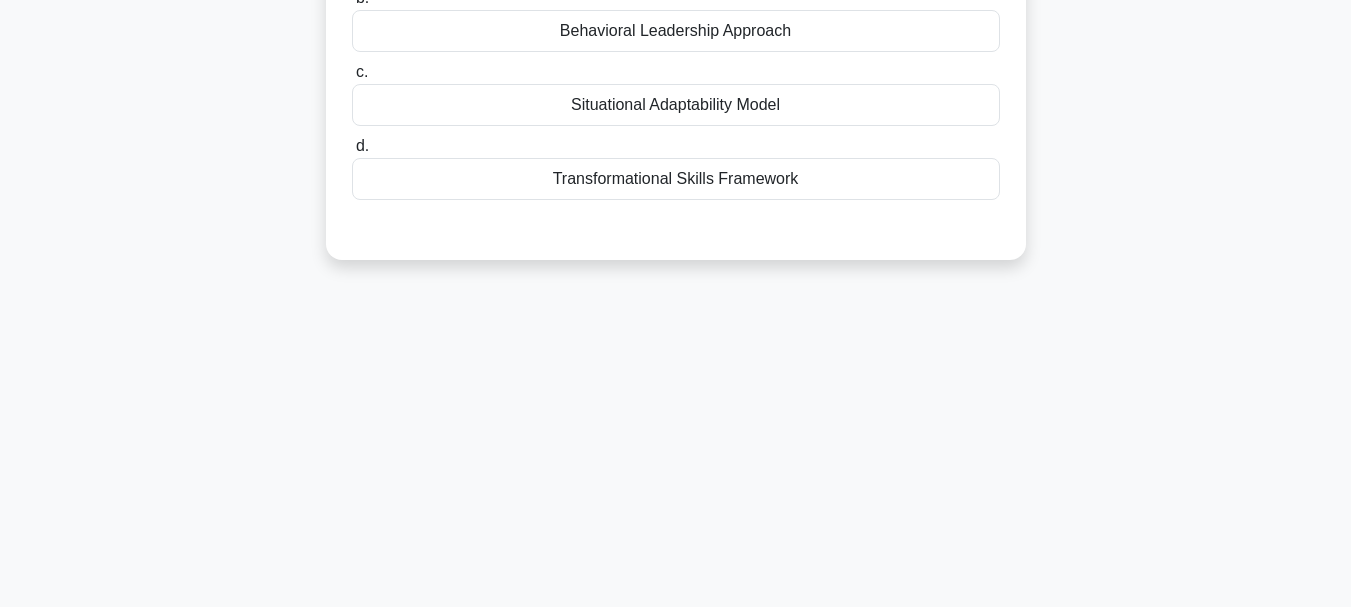 scroll, scrollTop: 73, scrollLeft: 0, axis: vertical 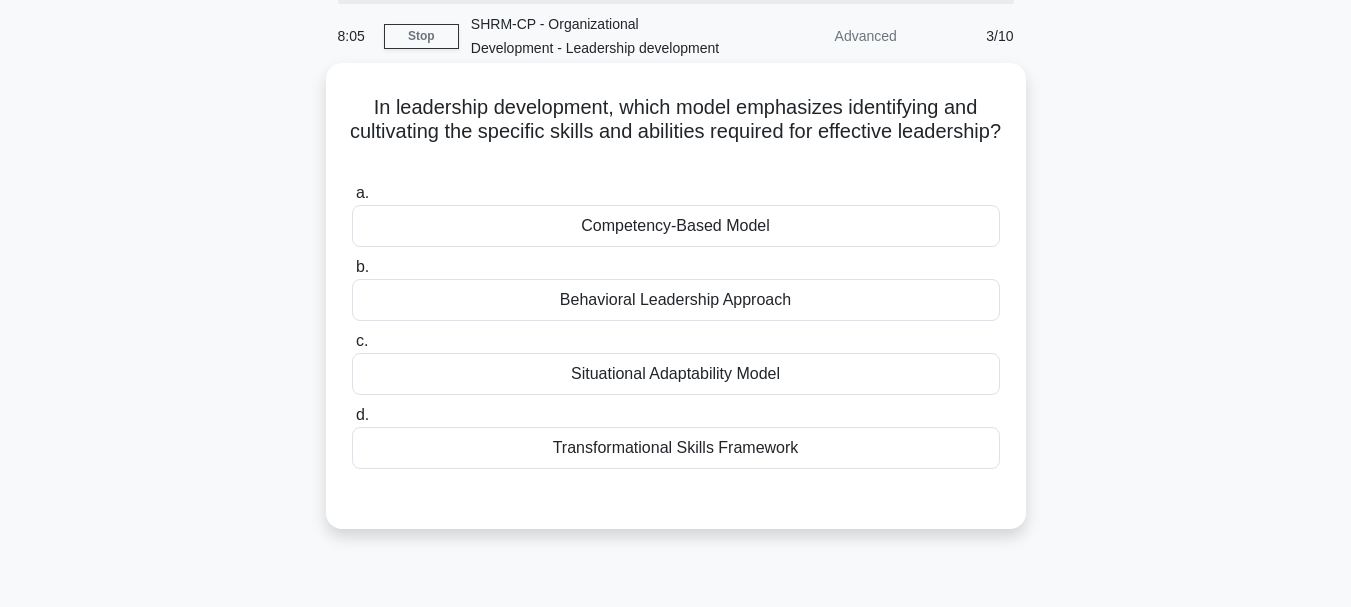 click on "Behavioral Leadership Approach" at bounding box center (676, 300) 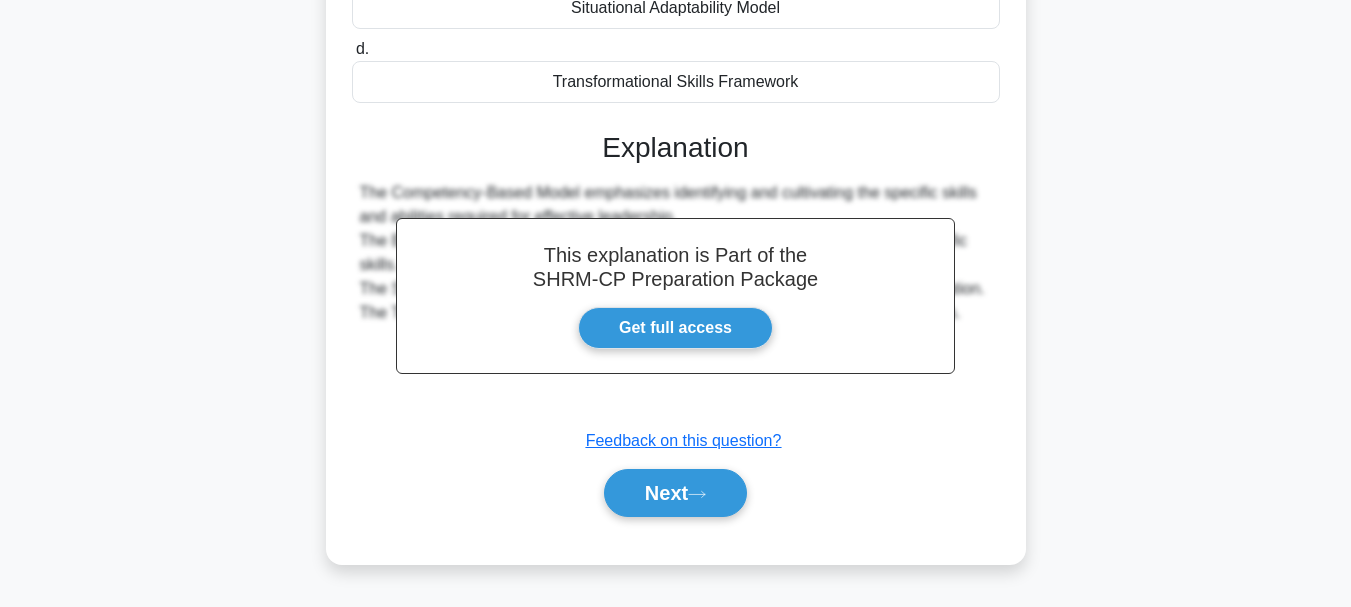 scroll, scrollTop: 473, scrollLeft: 0, axis: vertical 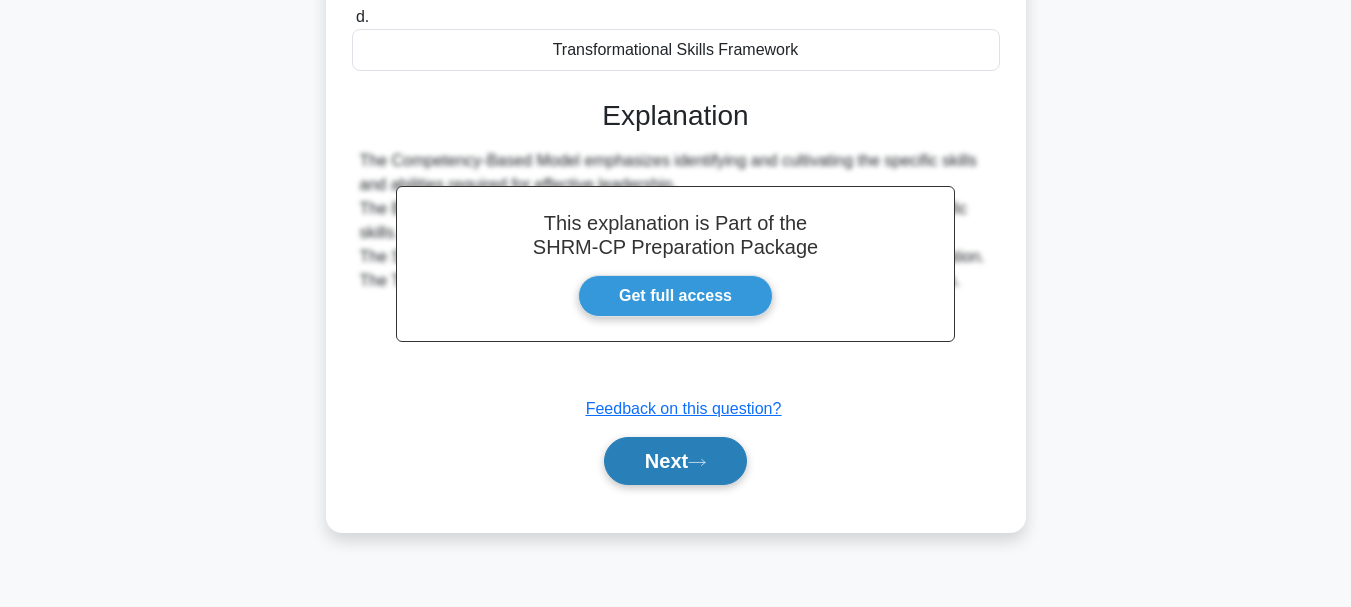 click on "Next" at bounding box center (675, 461) 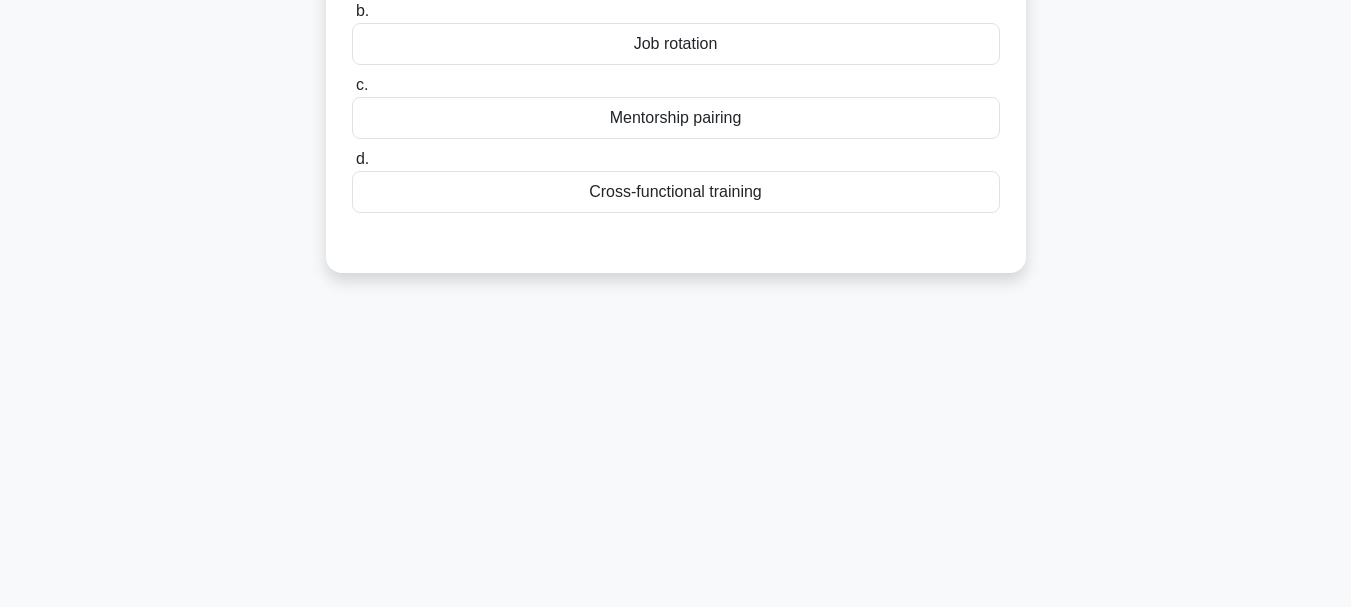 scroll, scrollTop: 0, scrollLeft: 0, axis: both 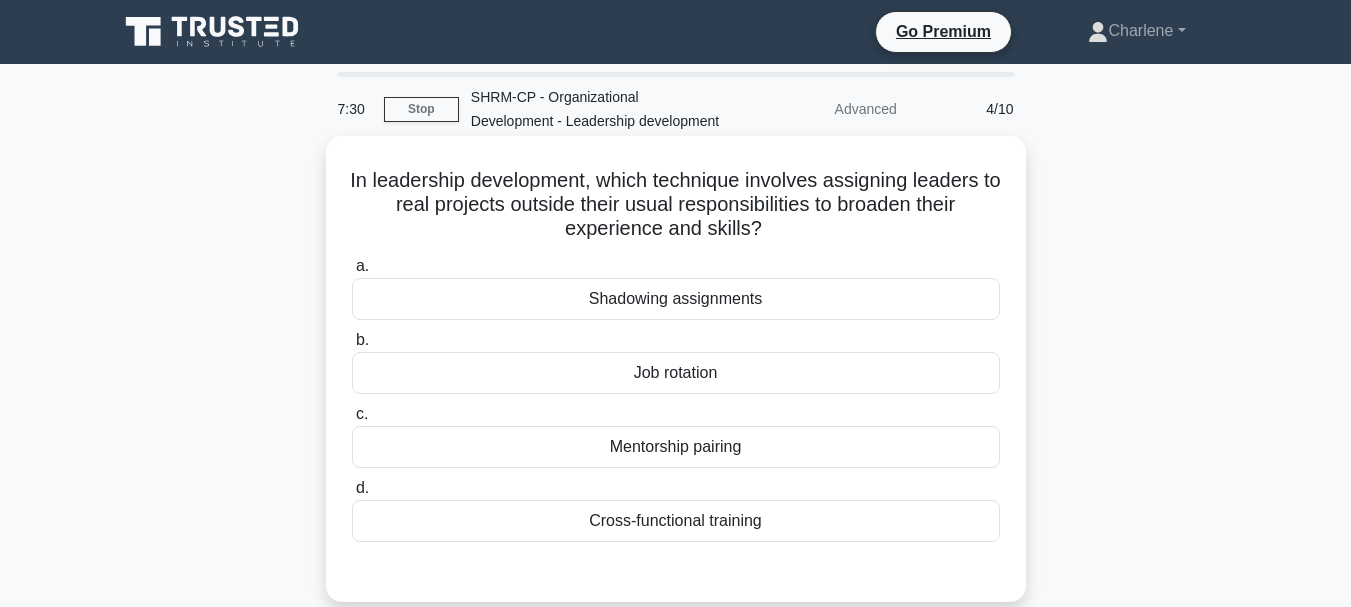 click on "Shadowing assignments" at bounding box center (676, 299) 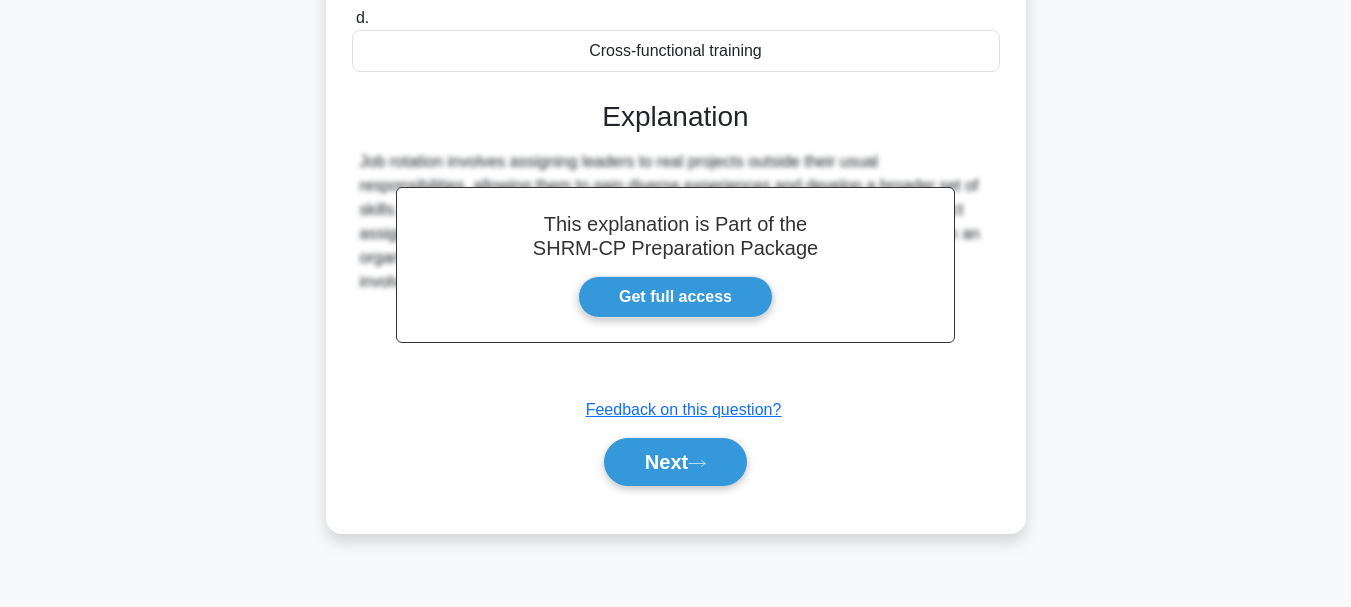 scroll, scrollTop: 473, scrollLeft: 0, axis: vertical 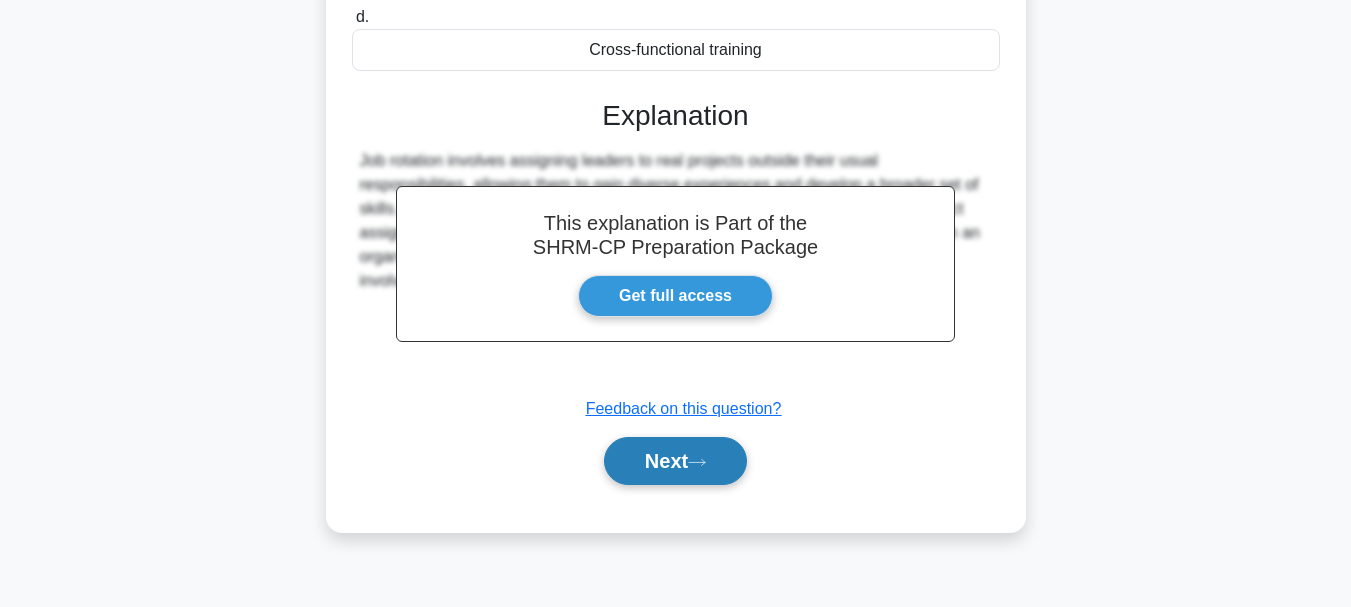 click on "Next" at bounding box center (675, 461) 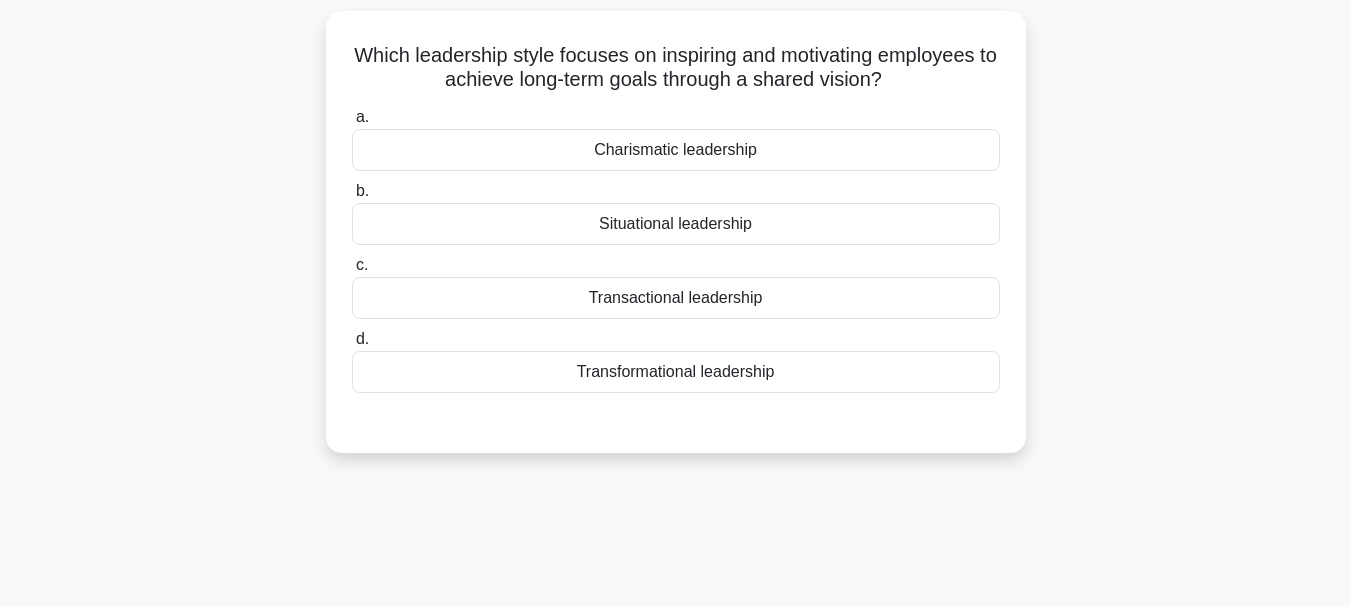 scroll, scrollTop: 0, scrollLeft: 0, axis: both 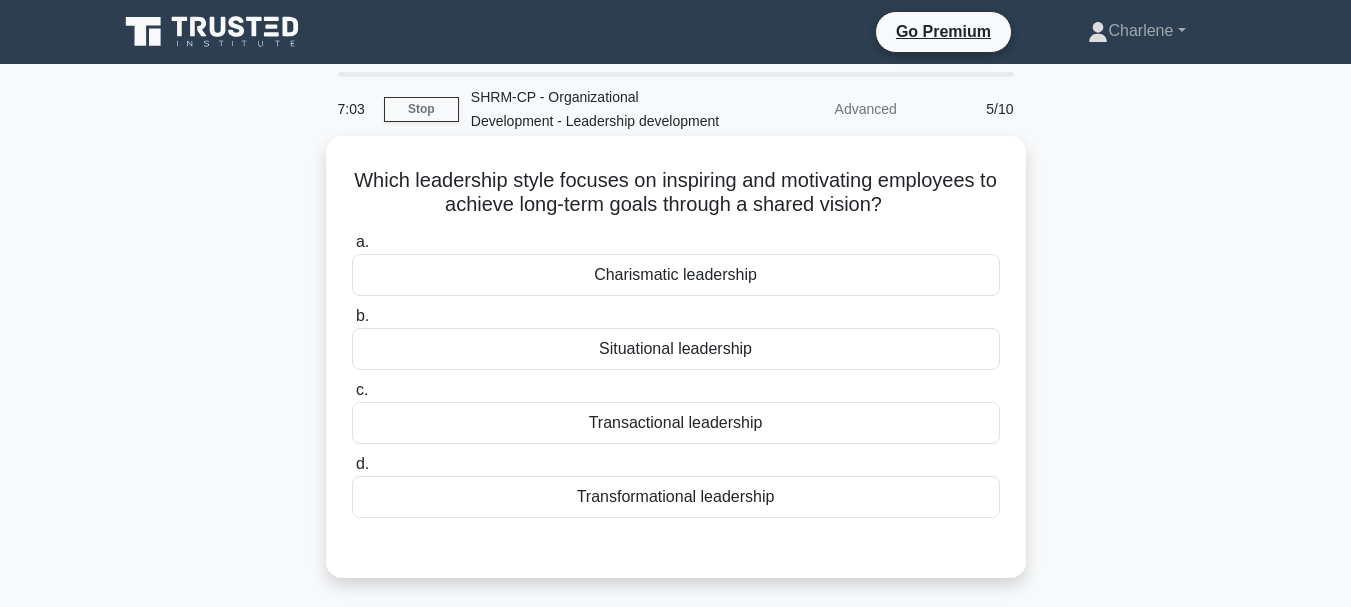 click on "Transformational leadership" at bounding box center (676, 497) 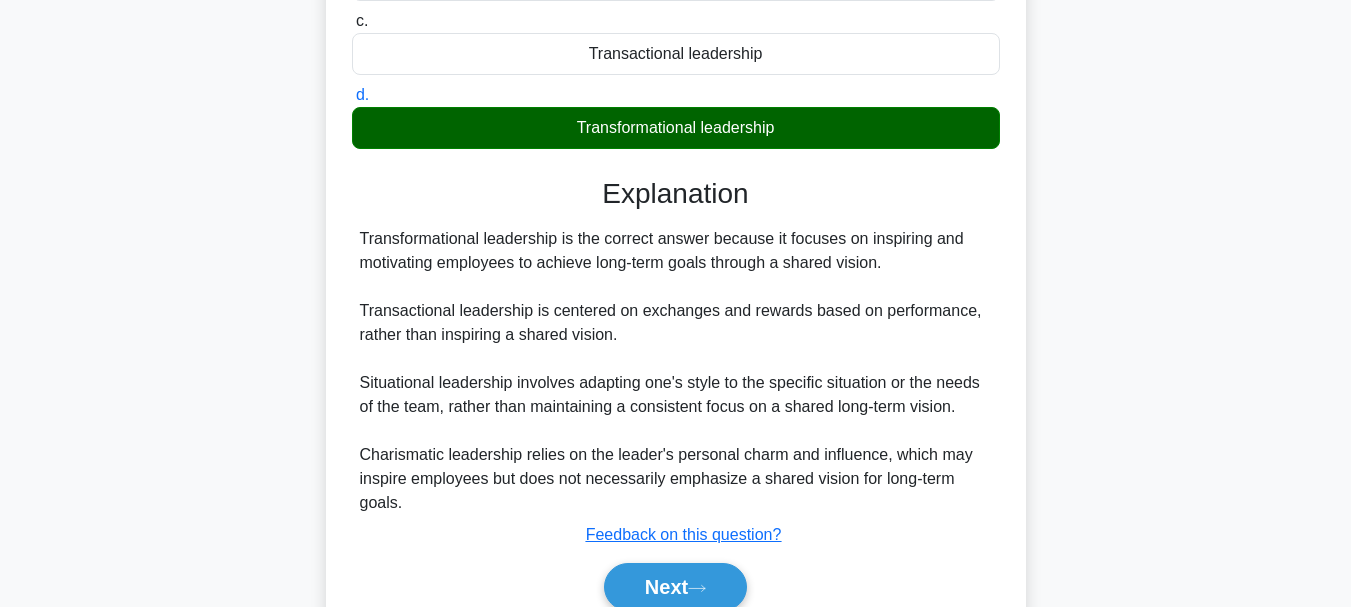 scroll, scrollTop: 473, scrollLeft: 0, axis: vertical 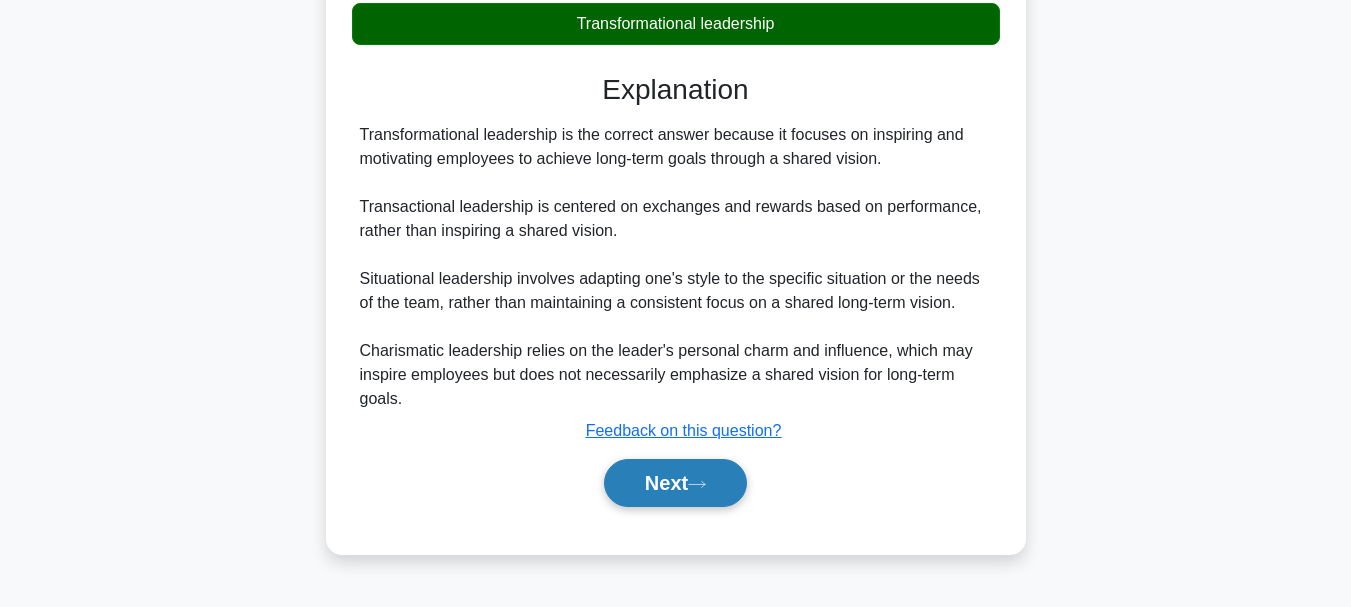 click on "Next" at bounding box center (675, 483) 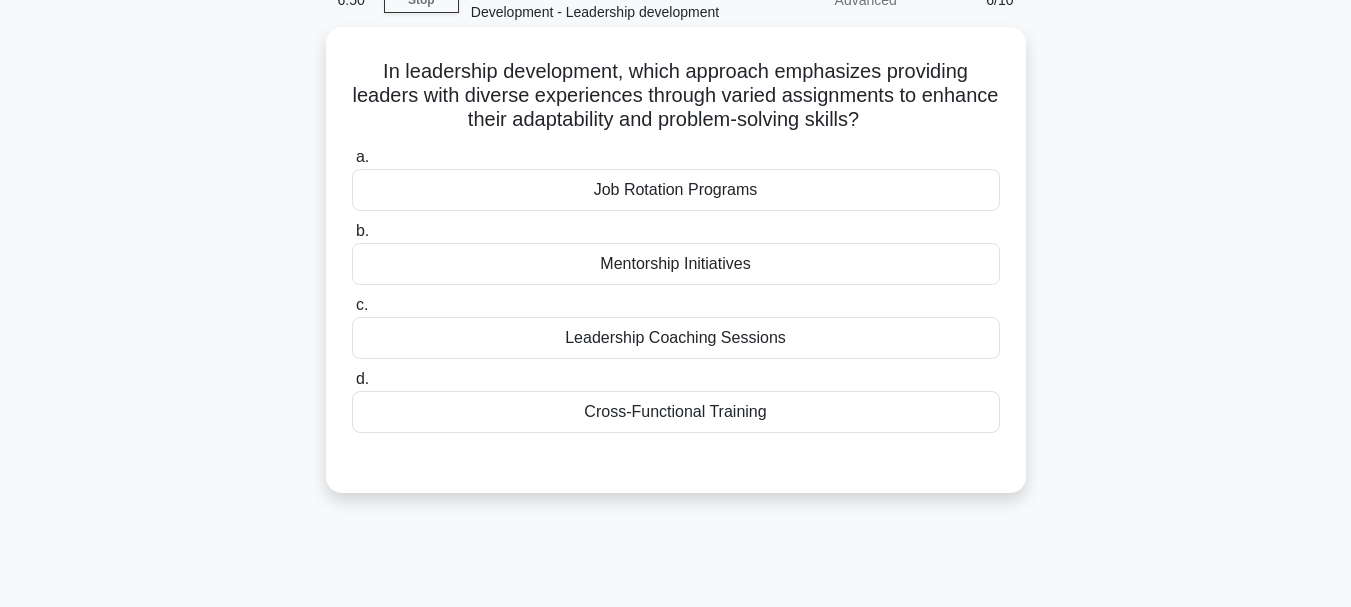 scroll, scrollTop: 73, scrollLeft: 0, axis: vertical 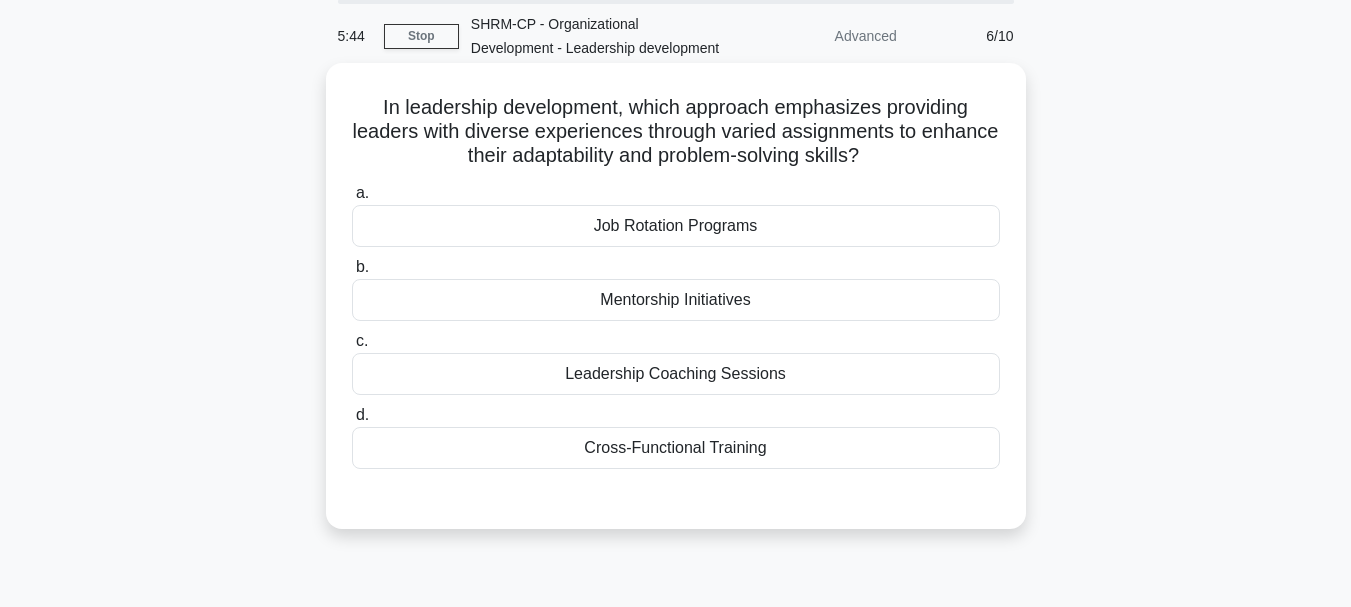 click on "Cross-Functional Training" at bounding box center (676, 448) 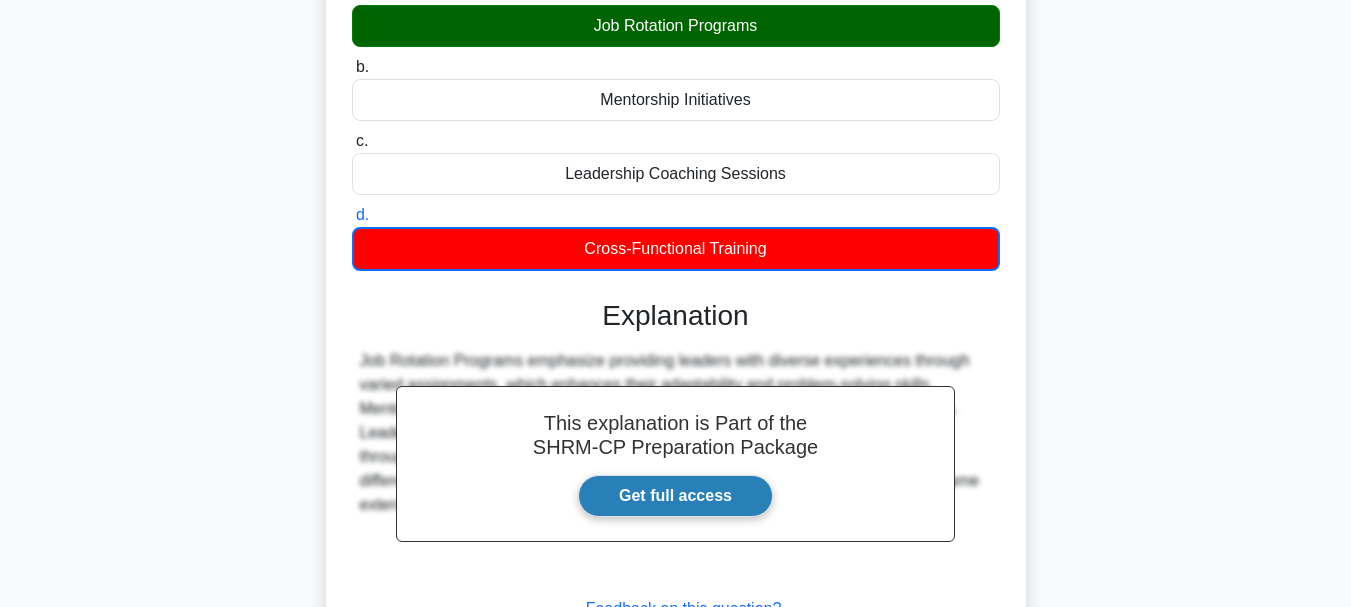 scroll, scrollTop: 473, scrollLeft: 0, axis: vertical 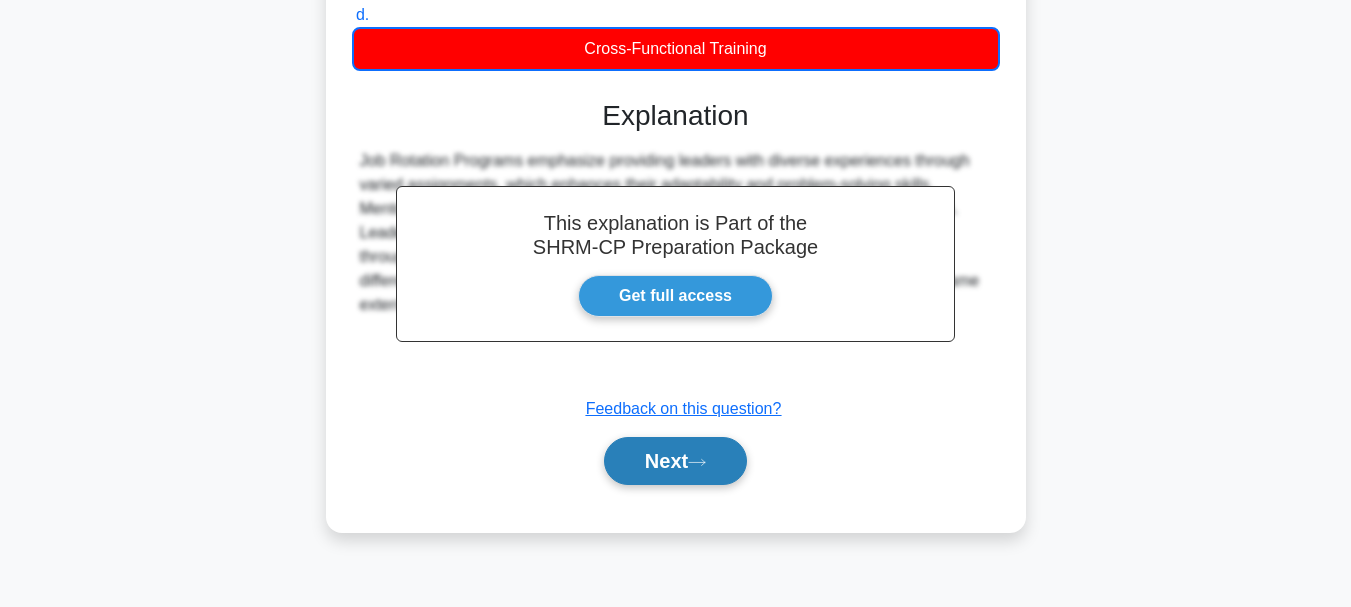 click on "Next" at bounding box center [675, 461] 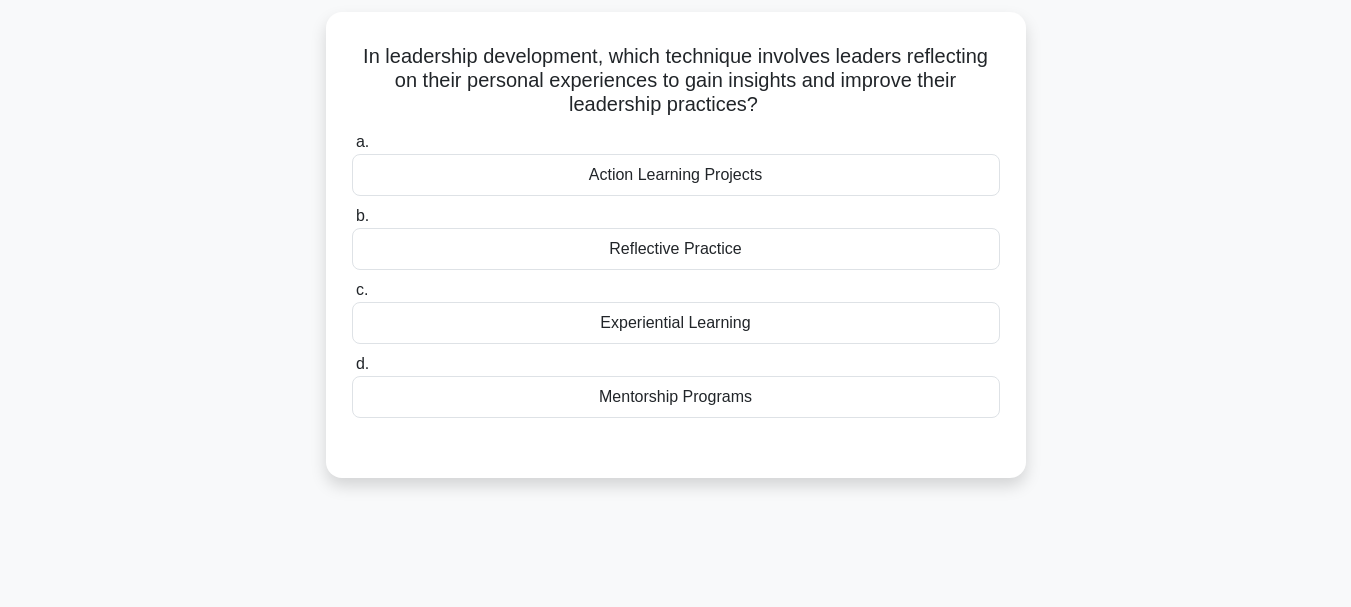 scroll, scrollTop: 0, scrollLeft: 0, axis: both 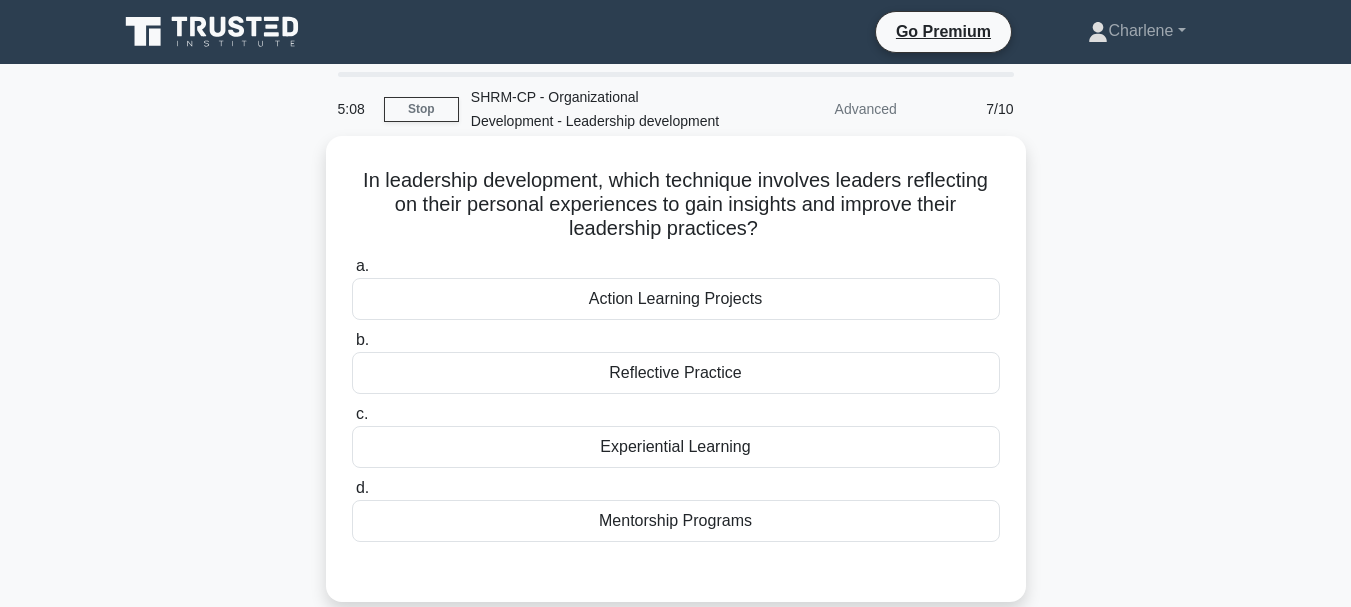 click on "Reflective Practice" at bounding box center [676, 373] 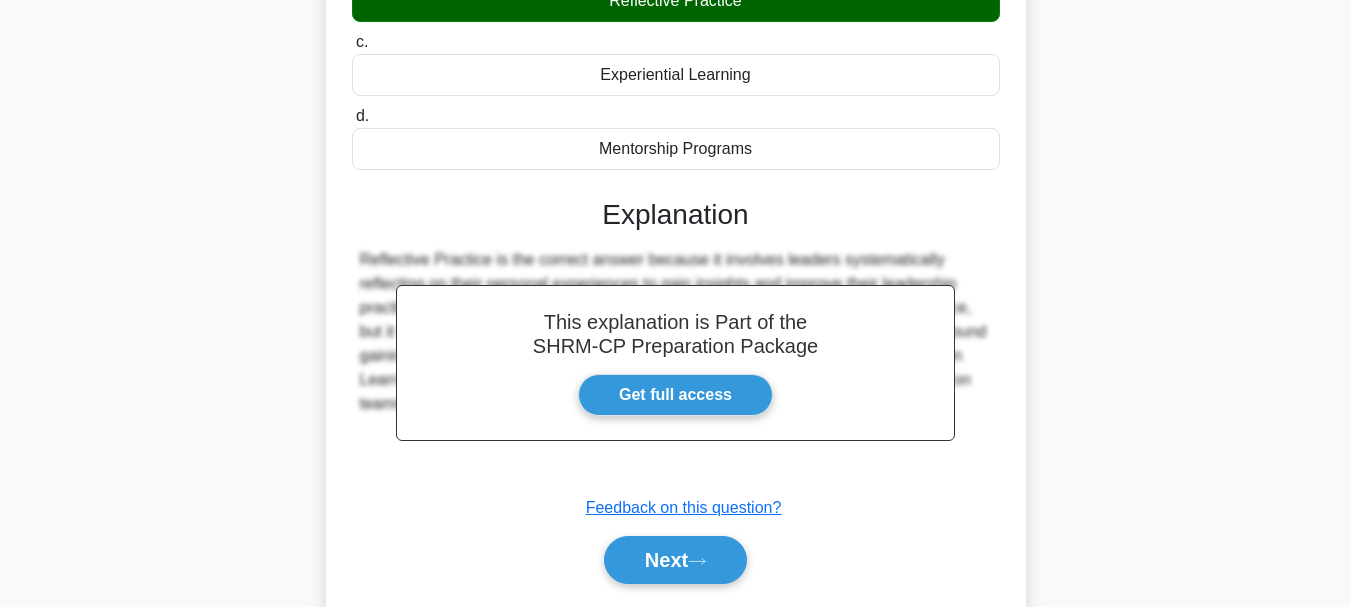 scroll, scrollTop: 473, scrollLeft: 0, axis: vertical 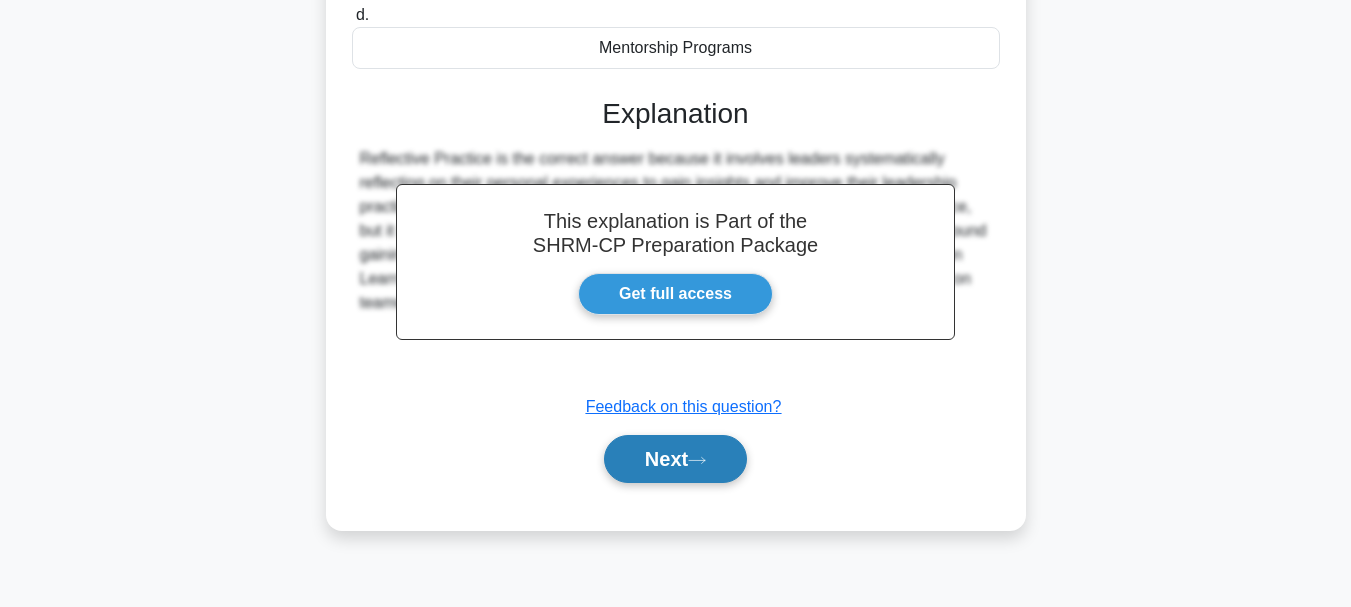 click on "Next" at bounding box center (675, 459) 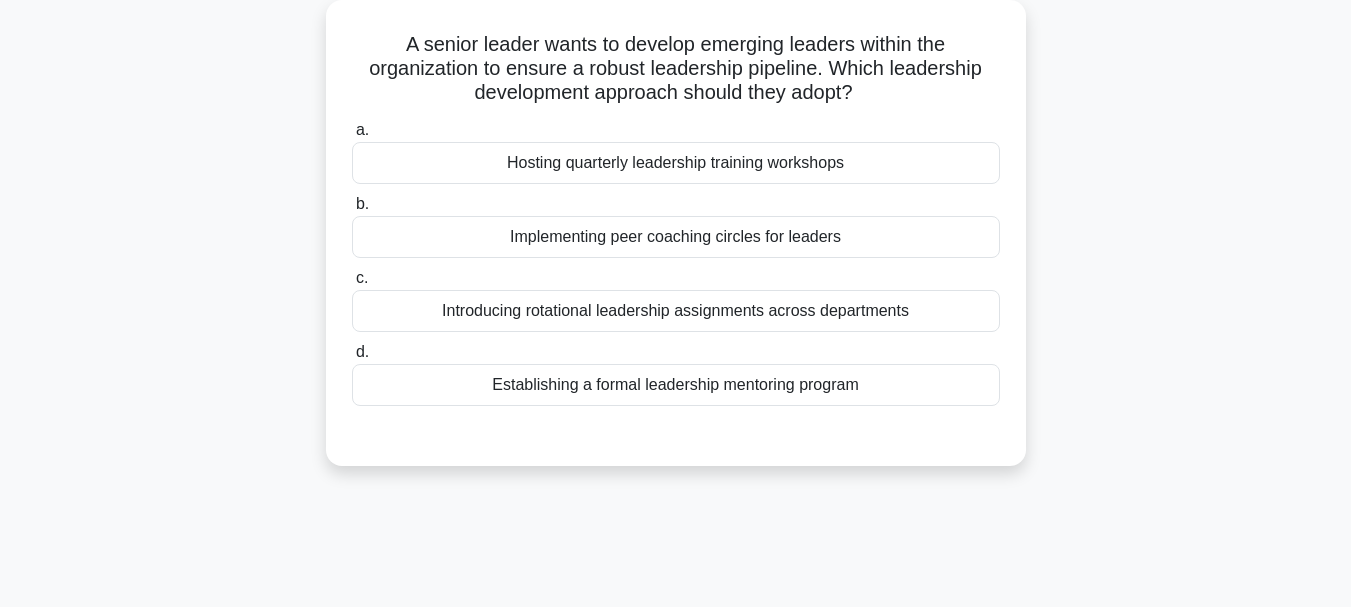 scroll, scrollTop: 73, scrollLeft: 0, axis: vertical 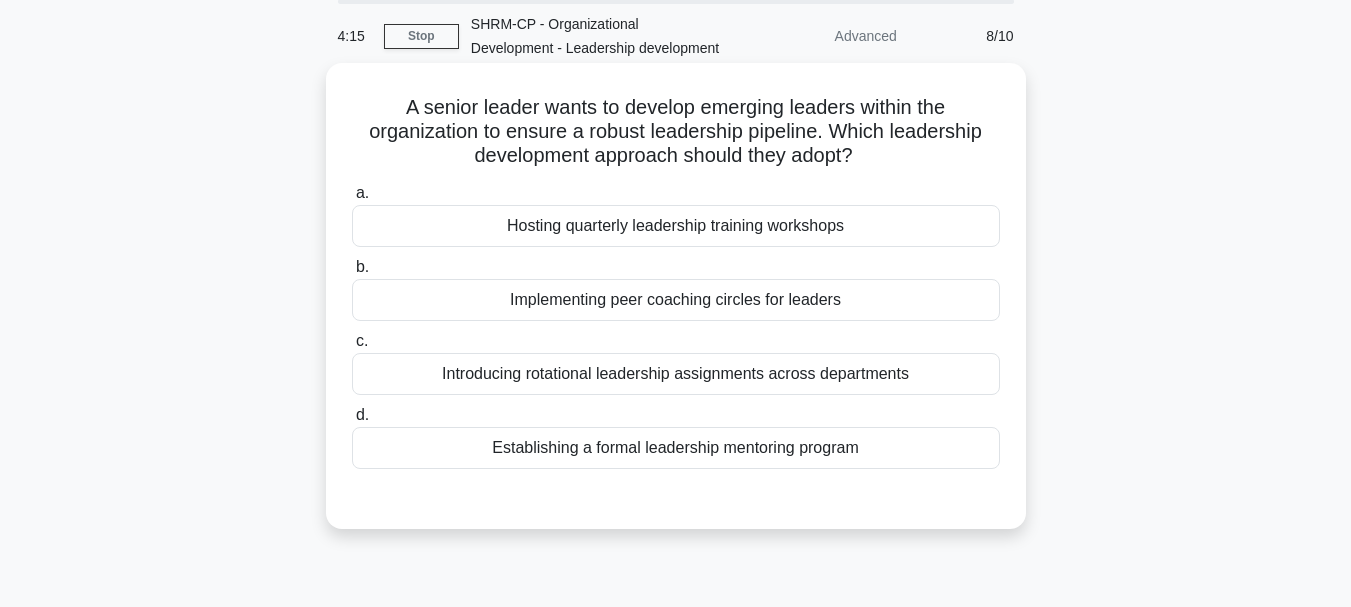 click on "Establishing a formal leadership mentoring program" at bounding box center [676, 448] 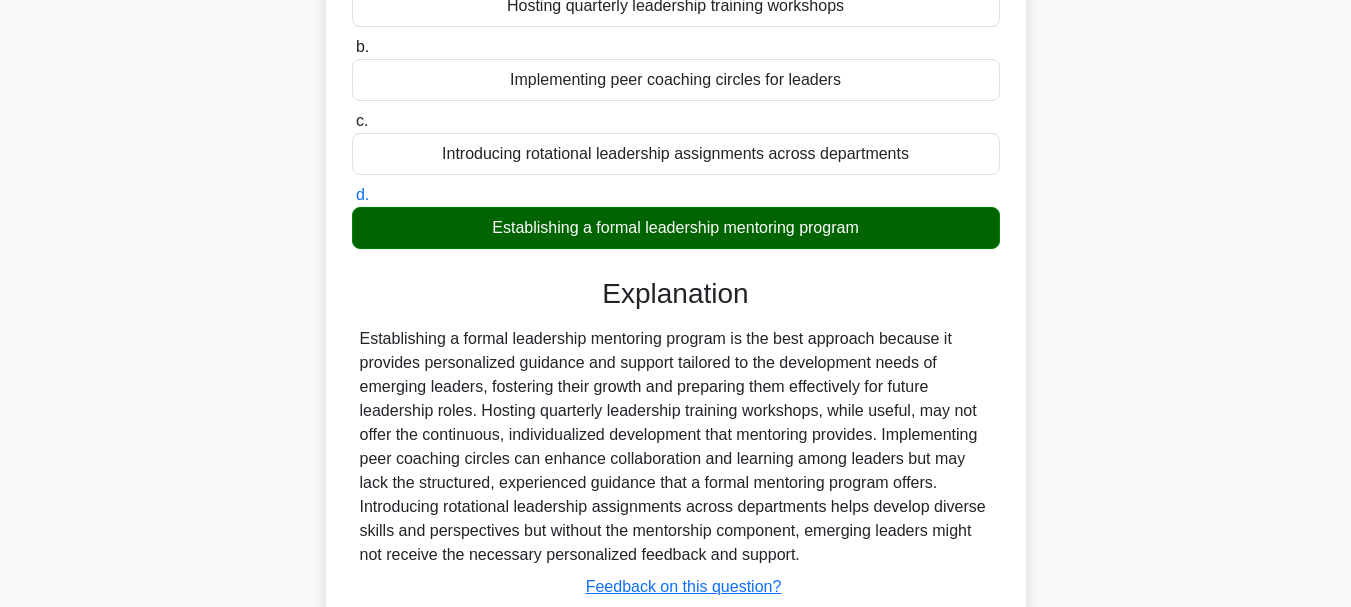 scroll, scrollTop: 373, scrollLeft: 0, axis: vertical 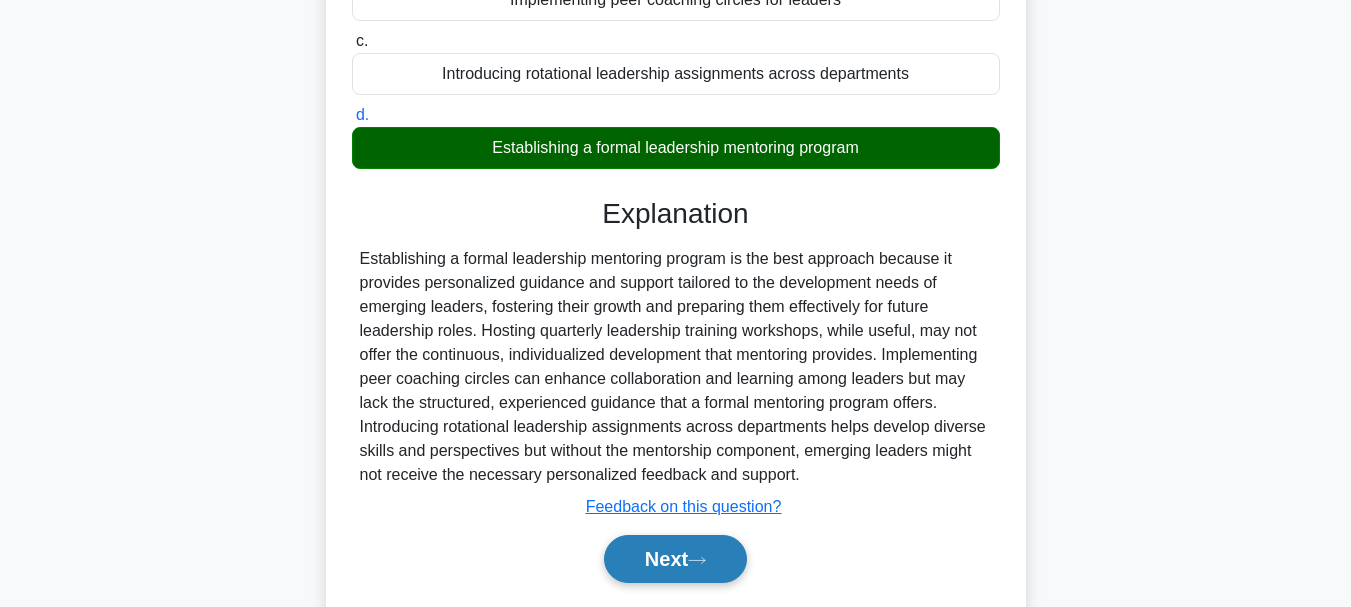 click on "Next" at bounding box center (675, 559) 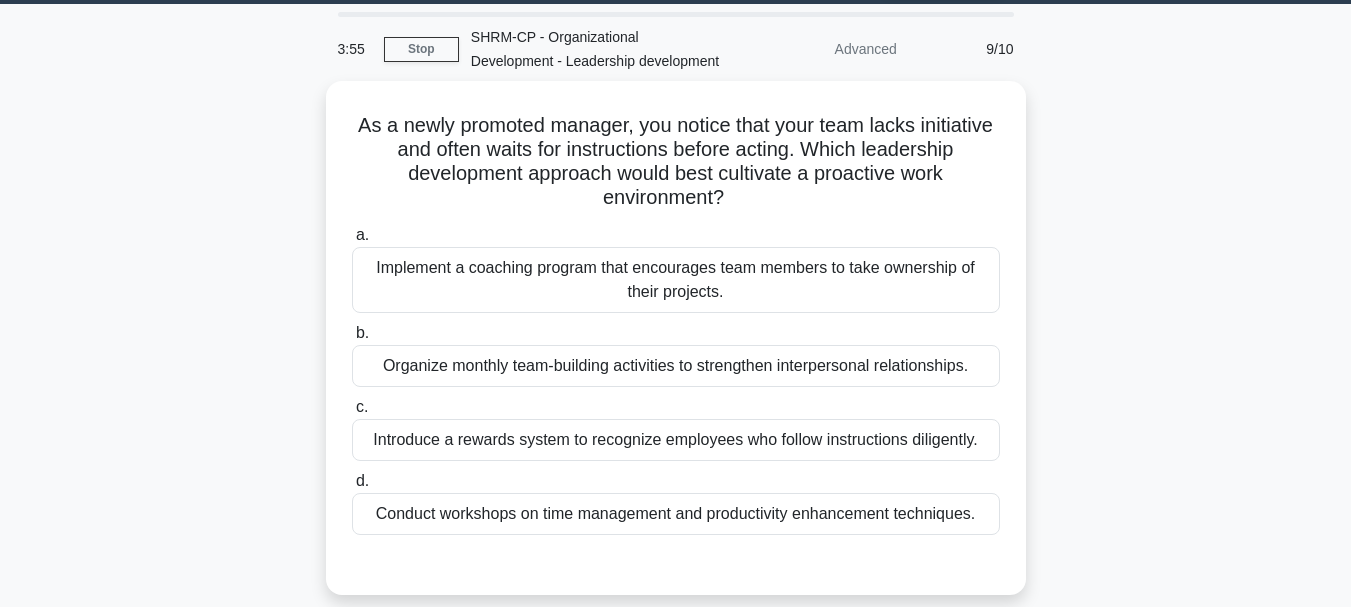 scroll, scrollTop: 0, scrollLeft: 0, axis: both 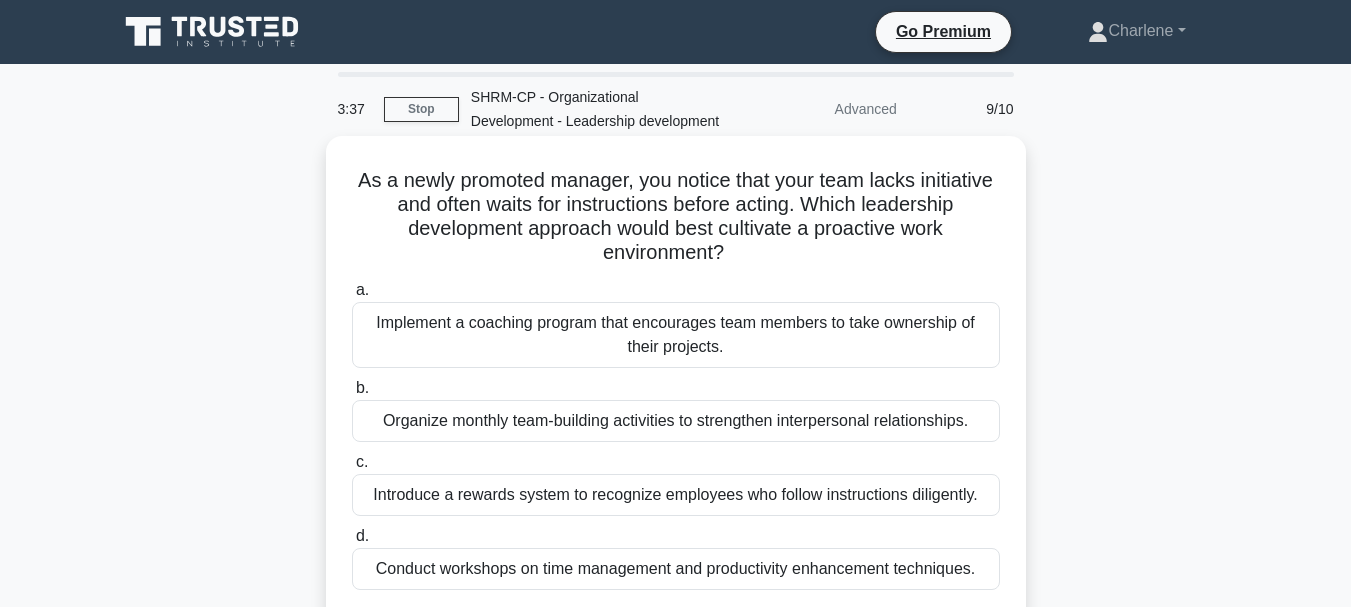 click on "Implement a coaching program that encourages team members to take ownership of their projects." at bounding box center (676, 335) 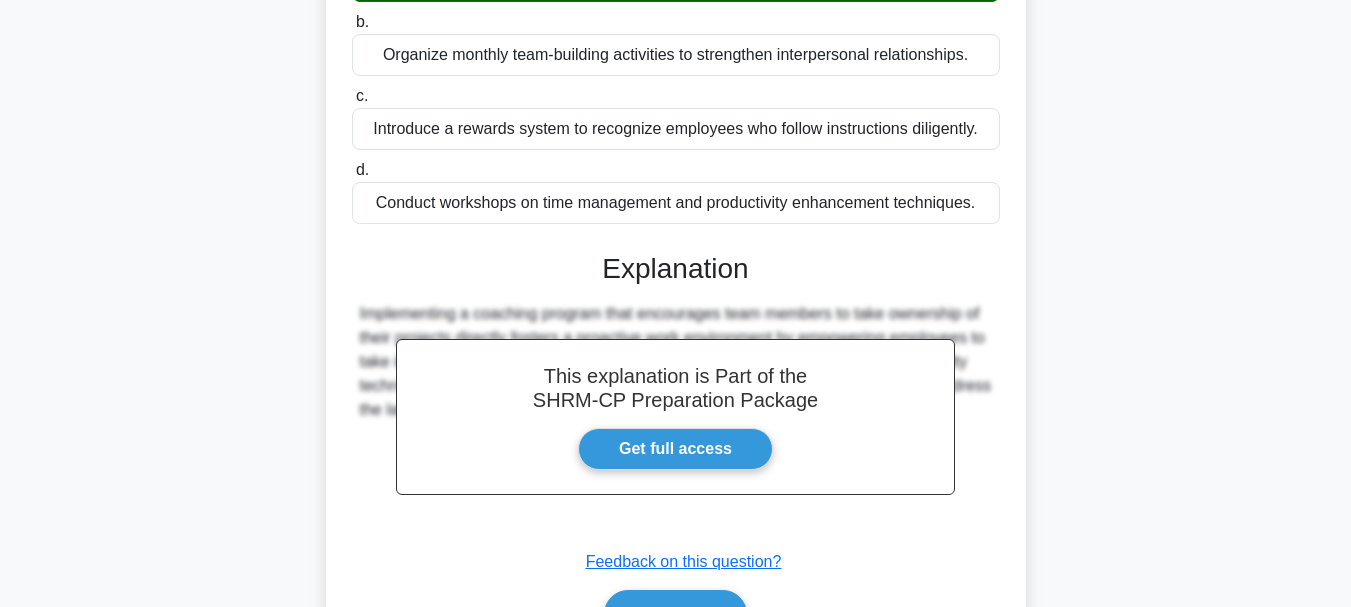 scroll, scrollTop: 483, scrollLeft: 0, axis: vertical 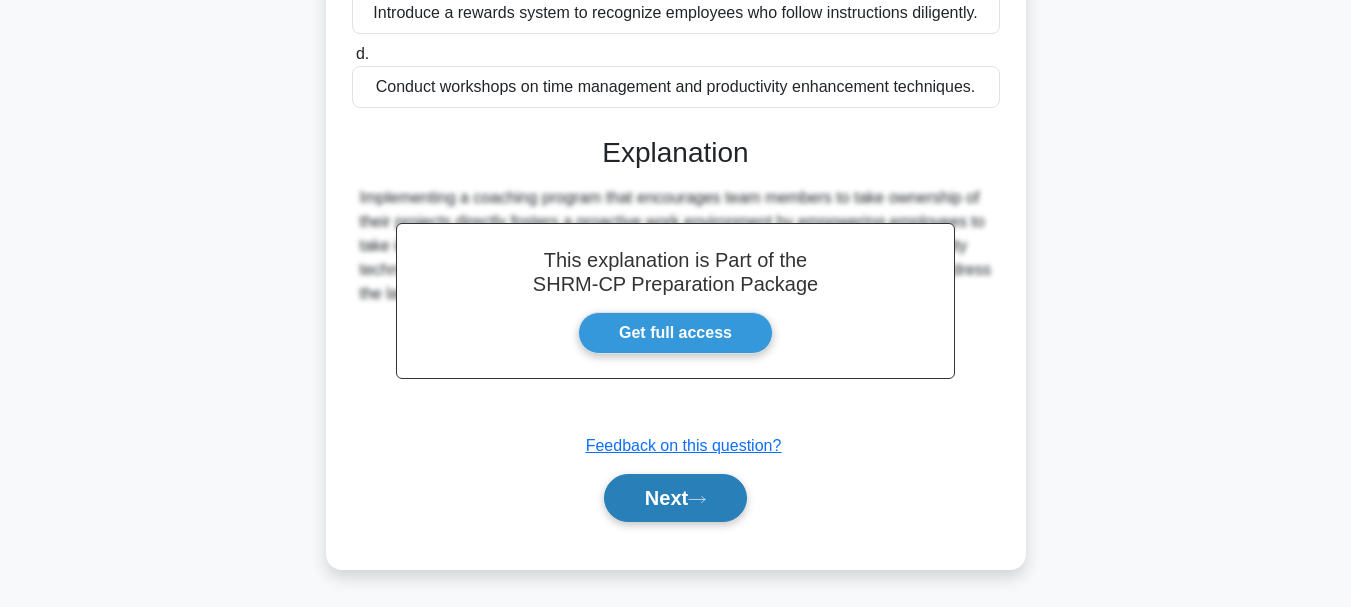click on "Next" at bounding box center [675, 498] 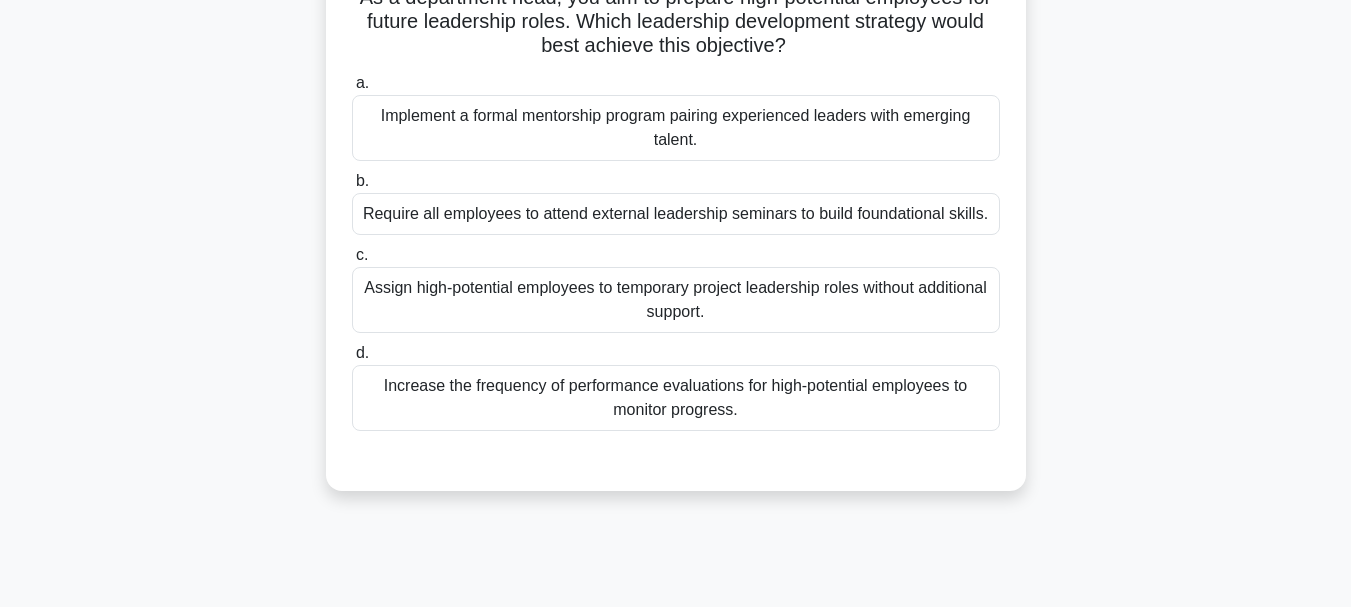 scroll, scrollTop: 73, scrollLeft: 0, axis: vertical 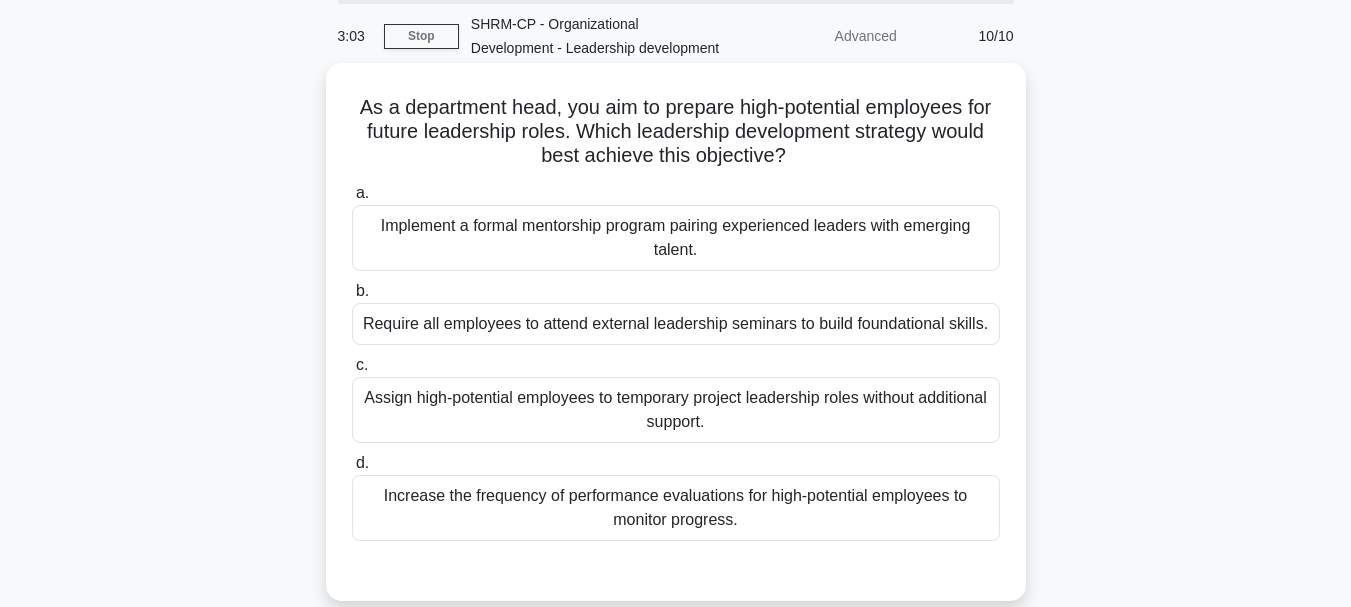 click on "Implement a formal mentorship program pairing experienced leaders with emerging talent." at bounding box center [676, 238] 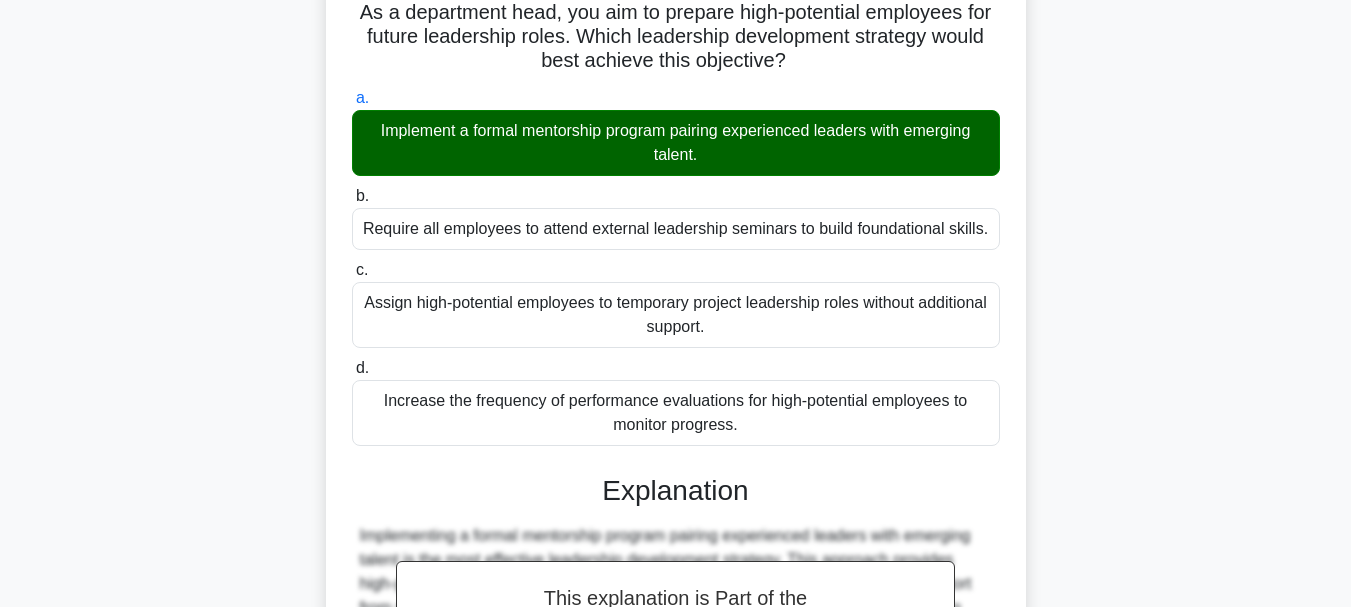 scroll, scrollTop: 0, scrollLeft: 0, axis: both 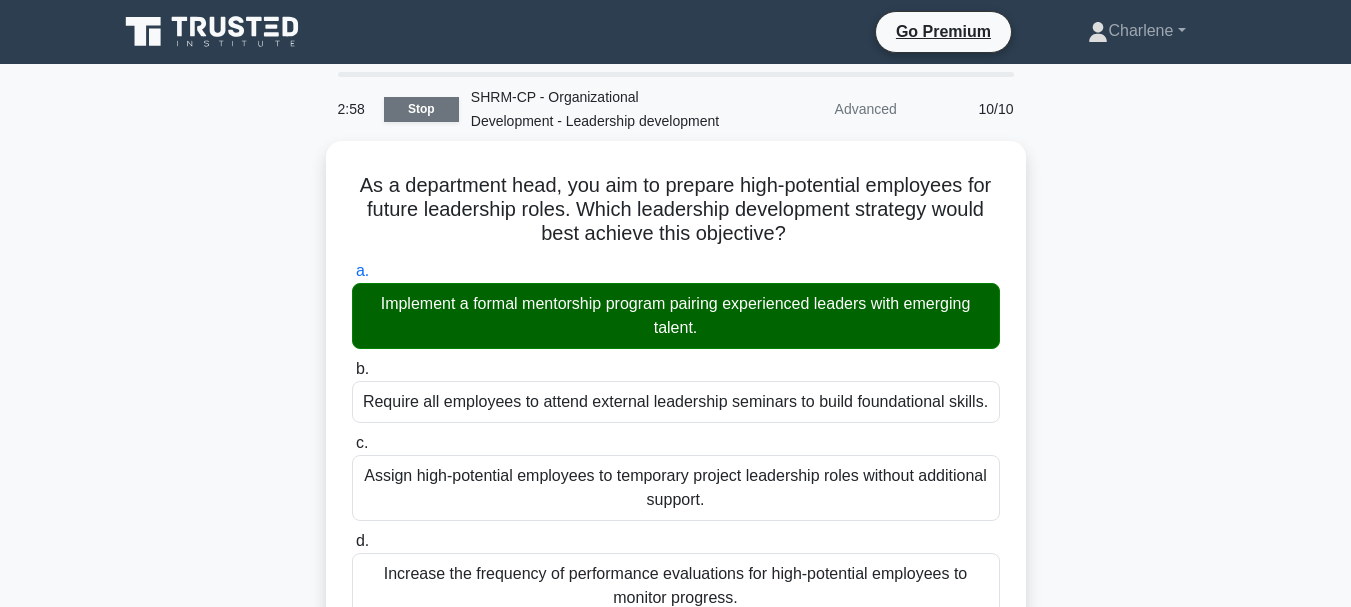 click on "Stop" at bounding box center (421, 109) 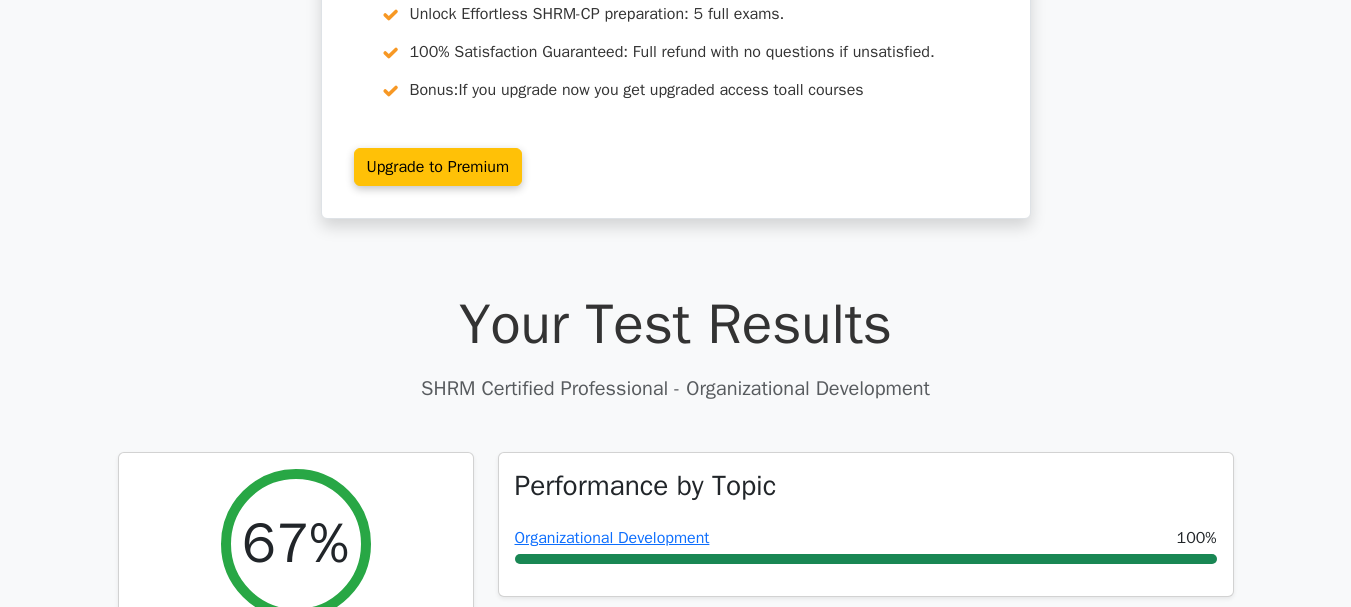 scroll, scrollTop: 0, scrollLeft: 0, axis: both 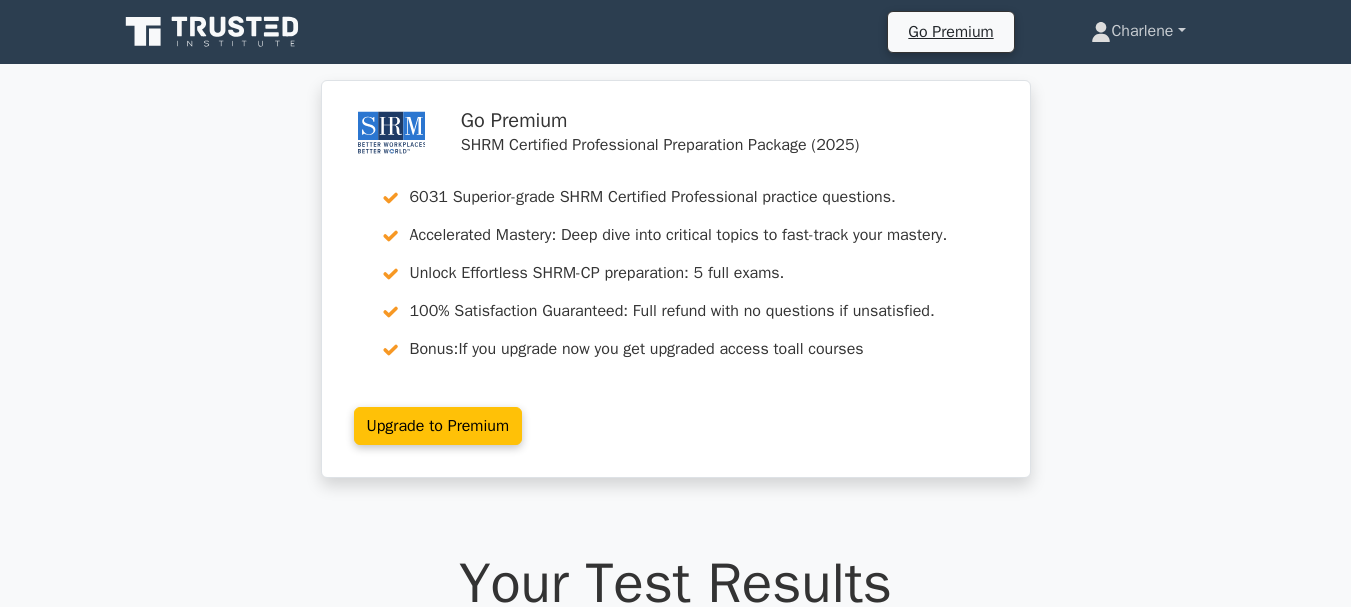 click on "Charlene" at bounding box center [1138, 31] 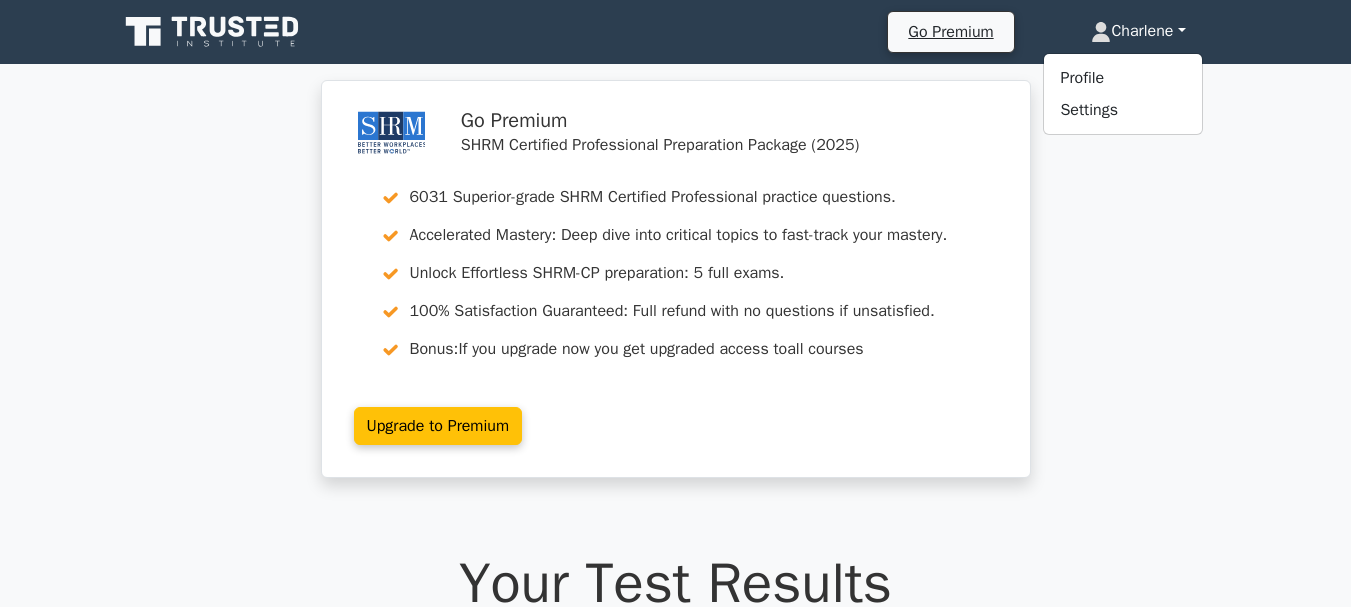 click on "Charlene" at bounding box center (1138, 31) 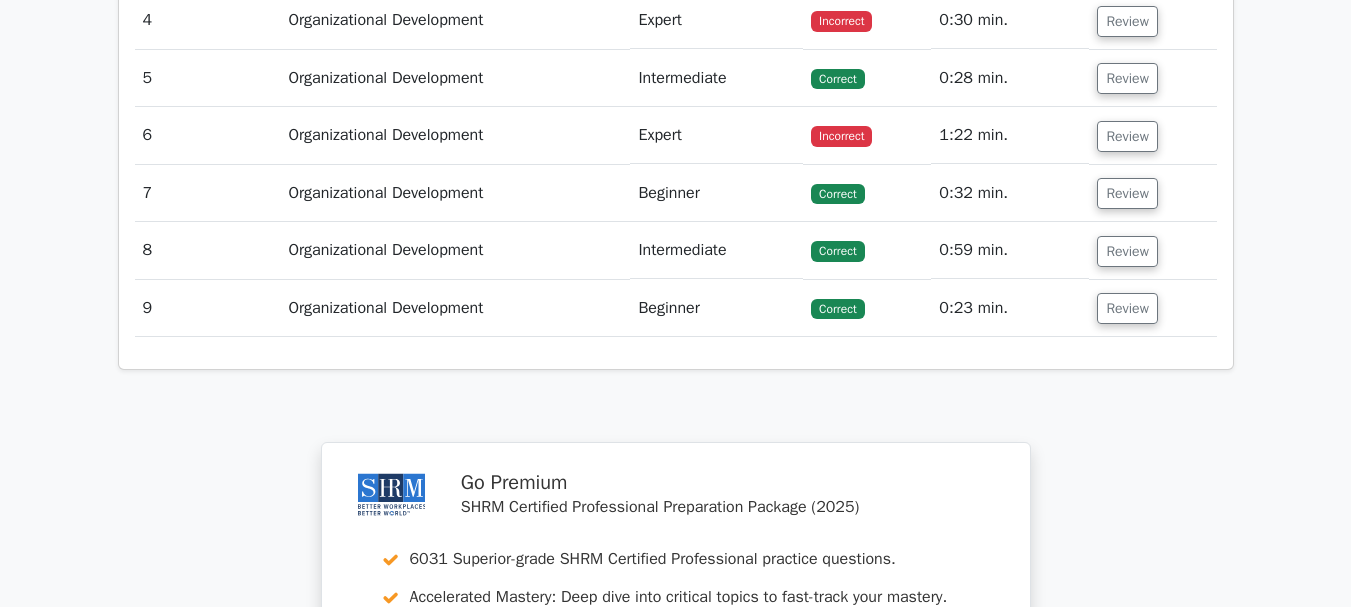 scroll, scrollTop: 2900, scrollLeft: 0, axis: vertical 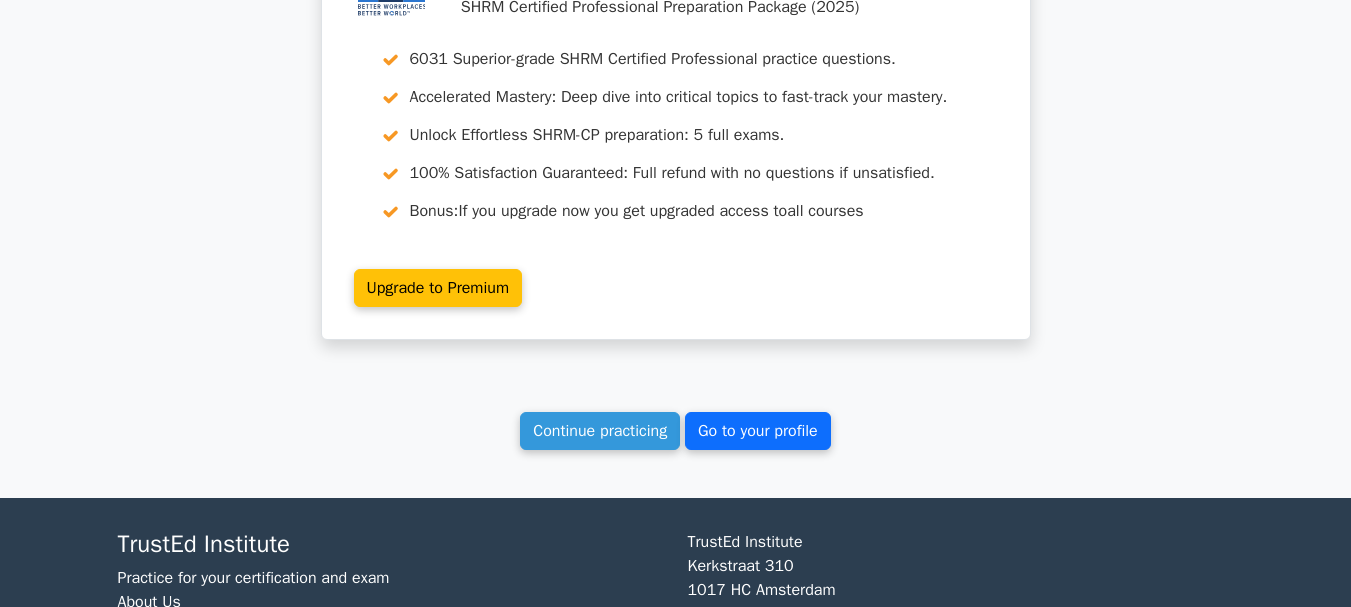 click on "Go to your profile" at bounding box center [758, 431] 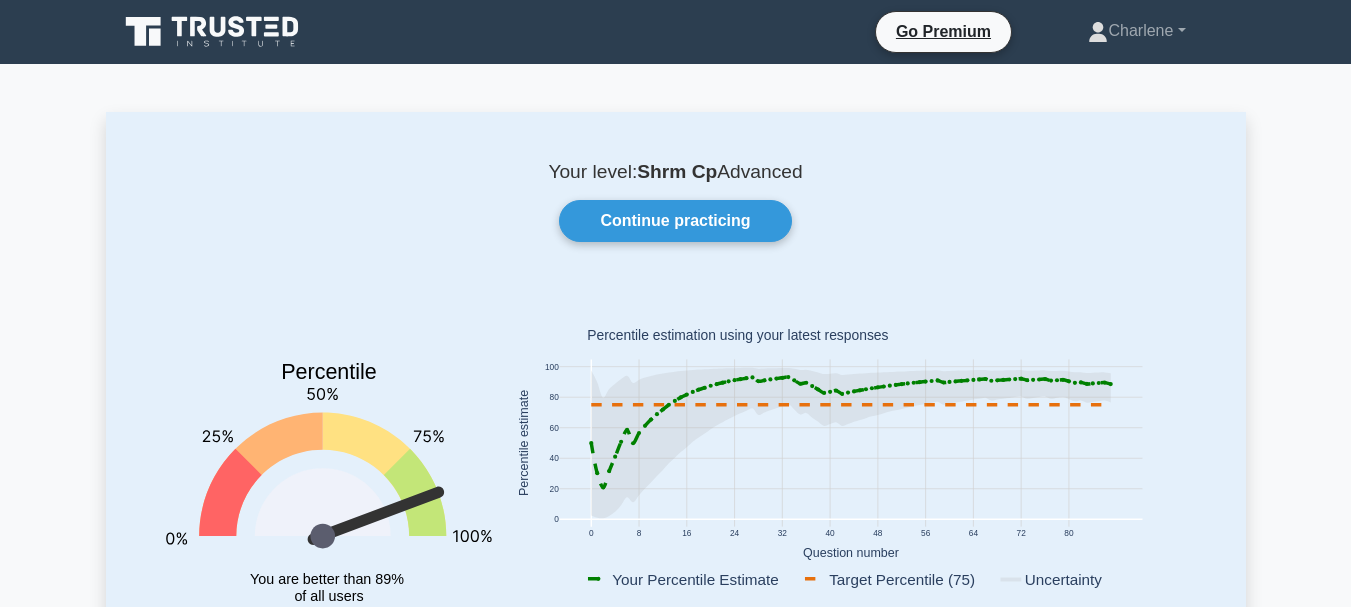 scroll, scrollTop: 0, scrollLeft: 0, axis: both 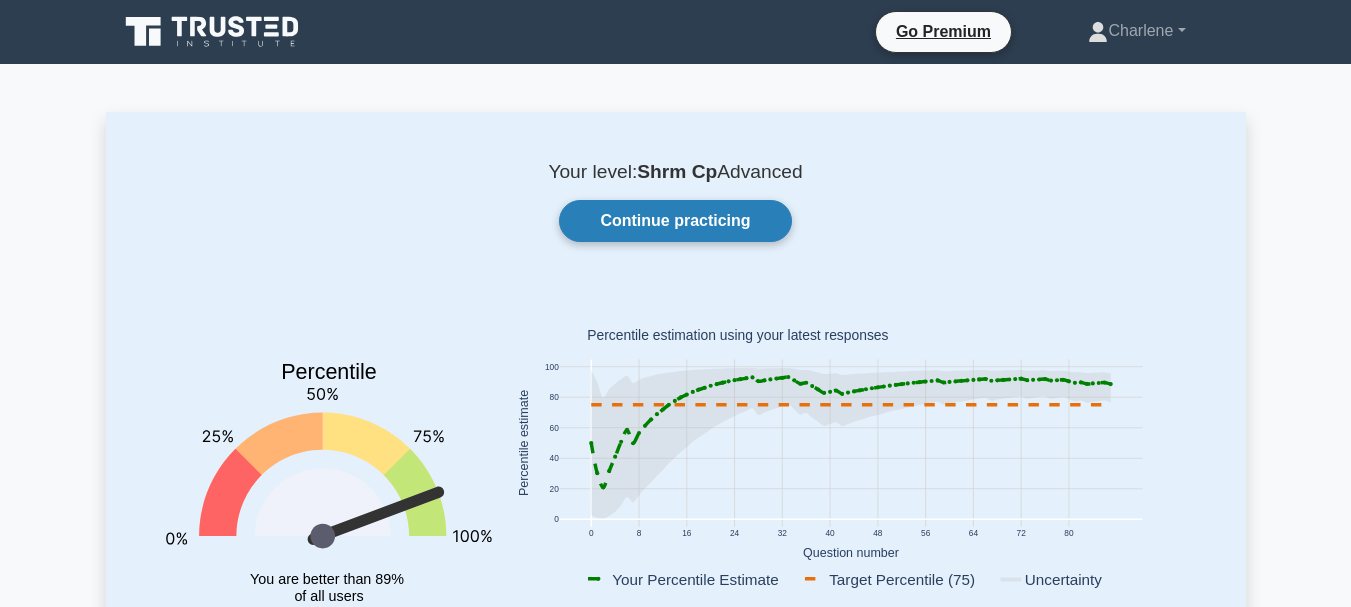 click on "Continue practicing" at bounding box center (675, 221) 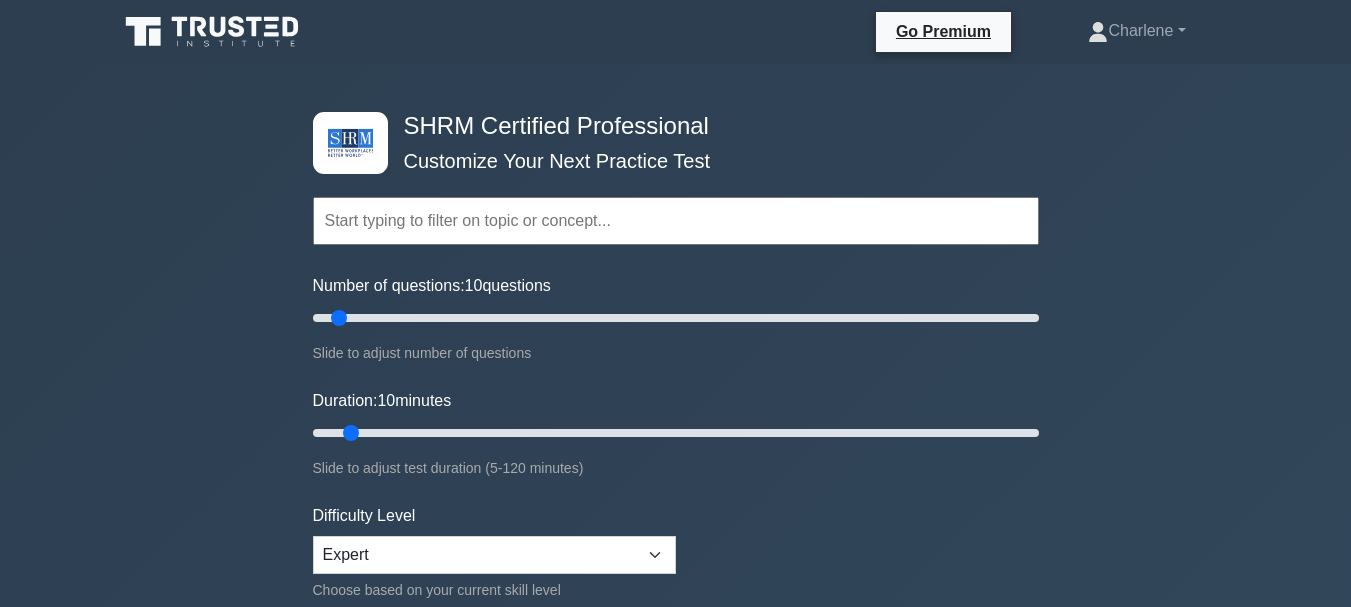 scroll, scrollTop: 0, scrollLeft: 0, axis: both 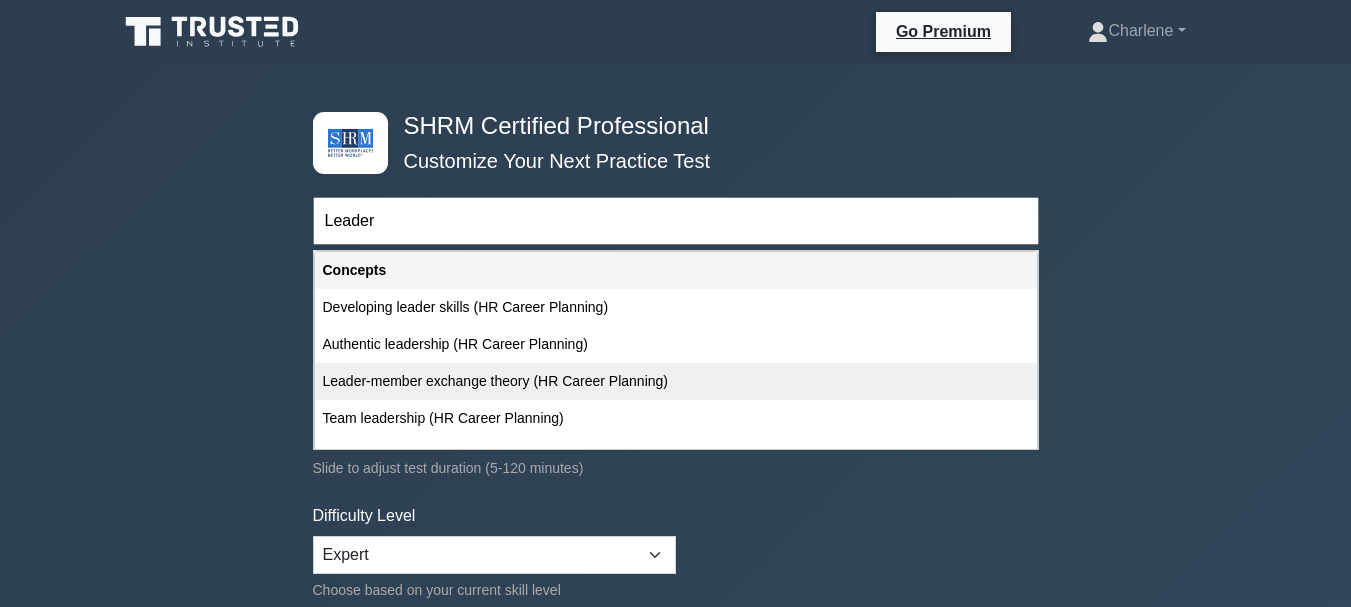 click on "Leader-member exchange theory (HR Career Planning)" at bounding box center (676, 381) 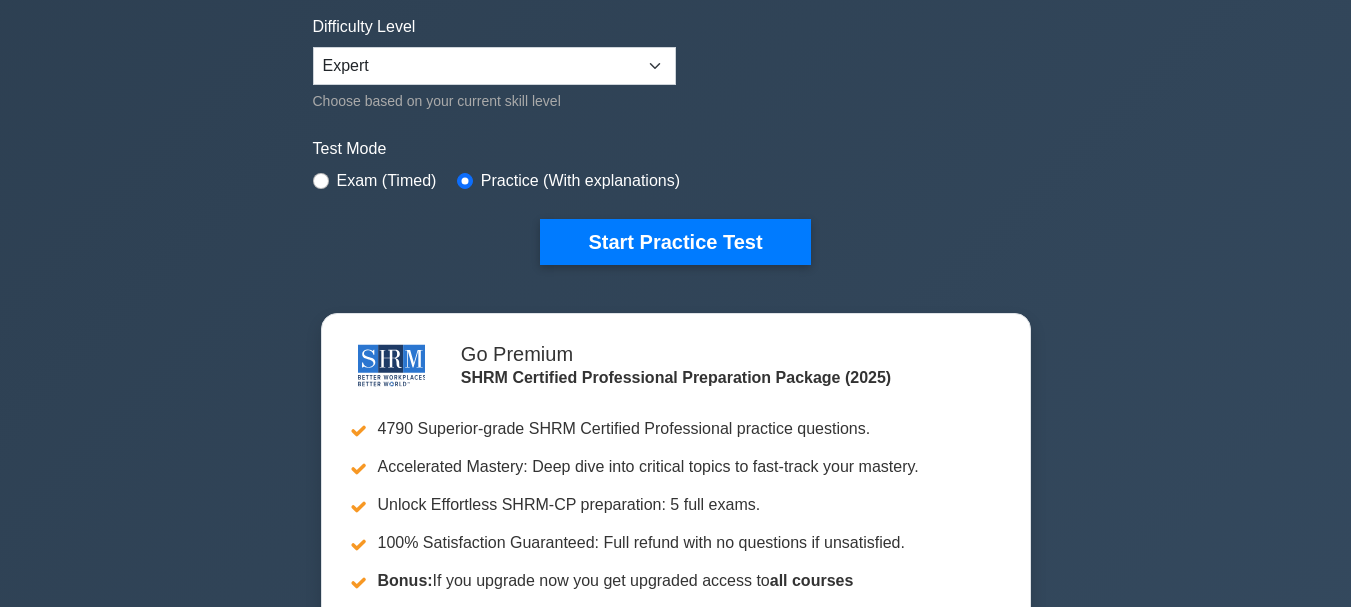 scroll, scrollTop: 400, scrollLeft: 0, axis: vertical 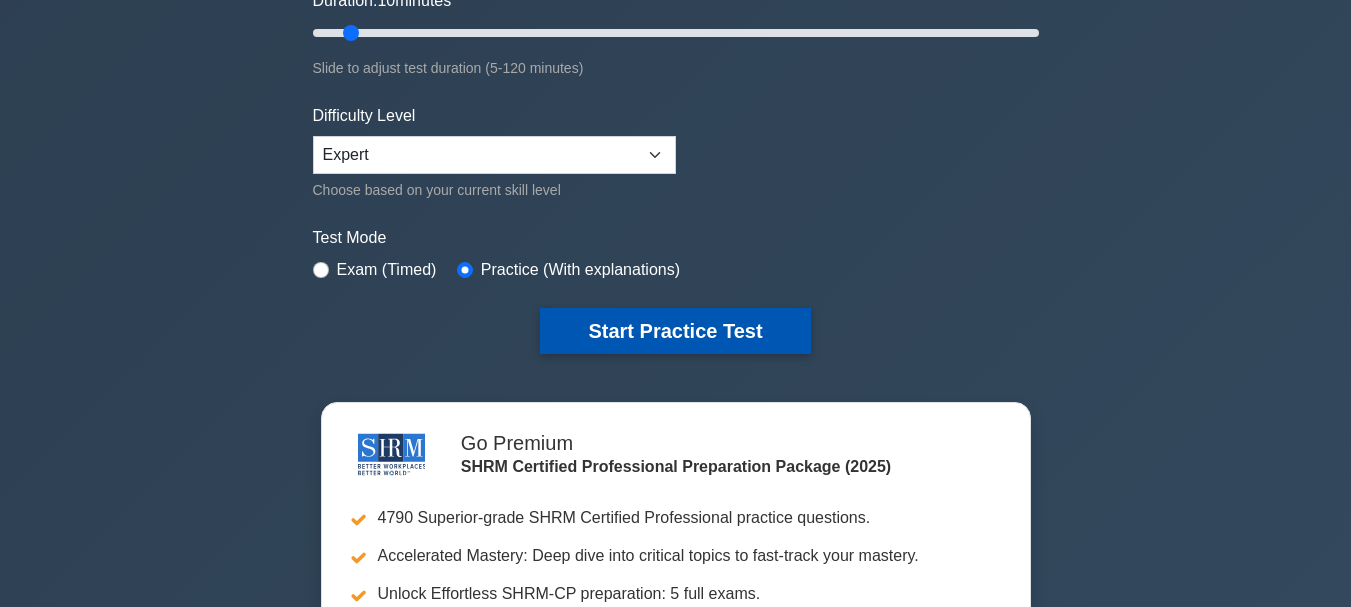 click on "Start Practice Test" at bounding box center [675, 331] 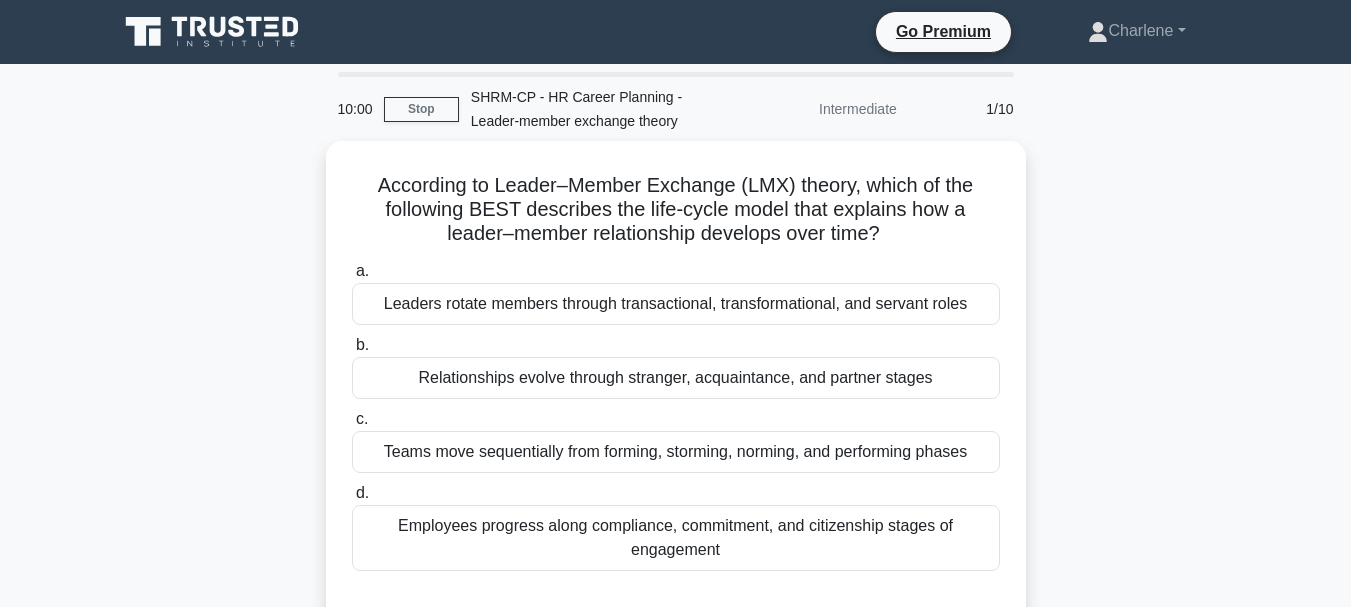 scroll, scrollTop: 0, scrollLeft: 0, axis: both 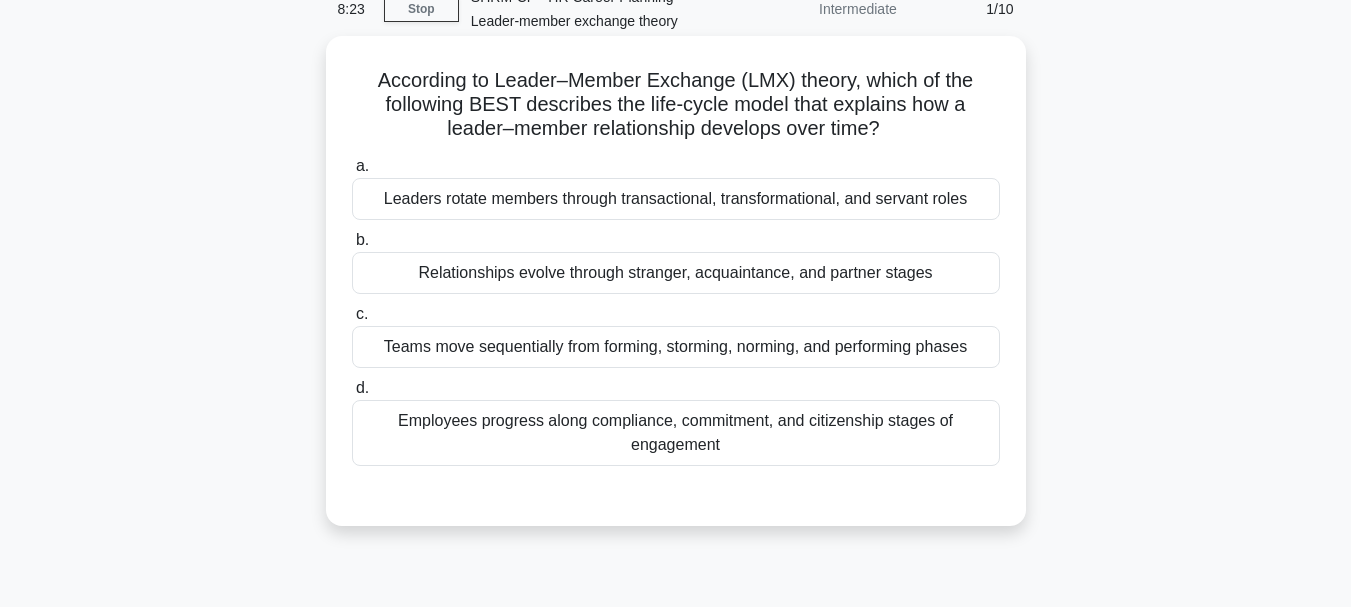 click on "Employees progress along compliance, commitment, and citizenship stages of engagement" at bounding box center (676, 433) 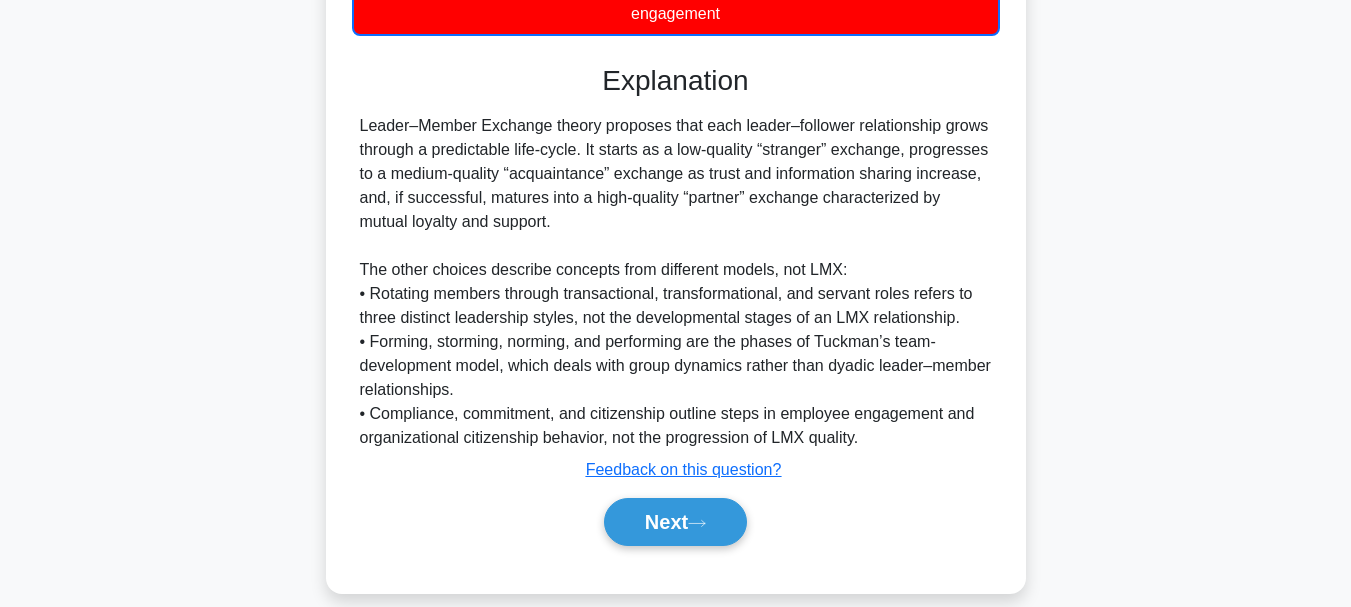 scroll, scrollTop: 557, scrollLeft: 0, axis: vertical 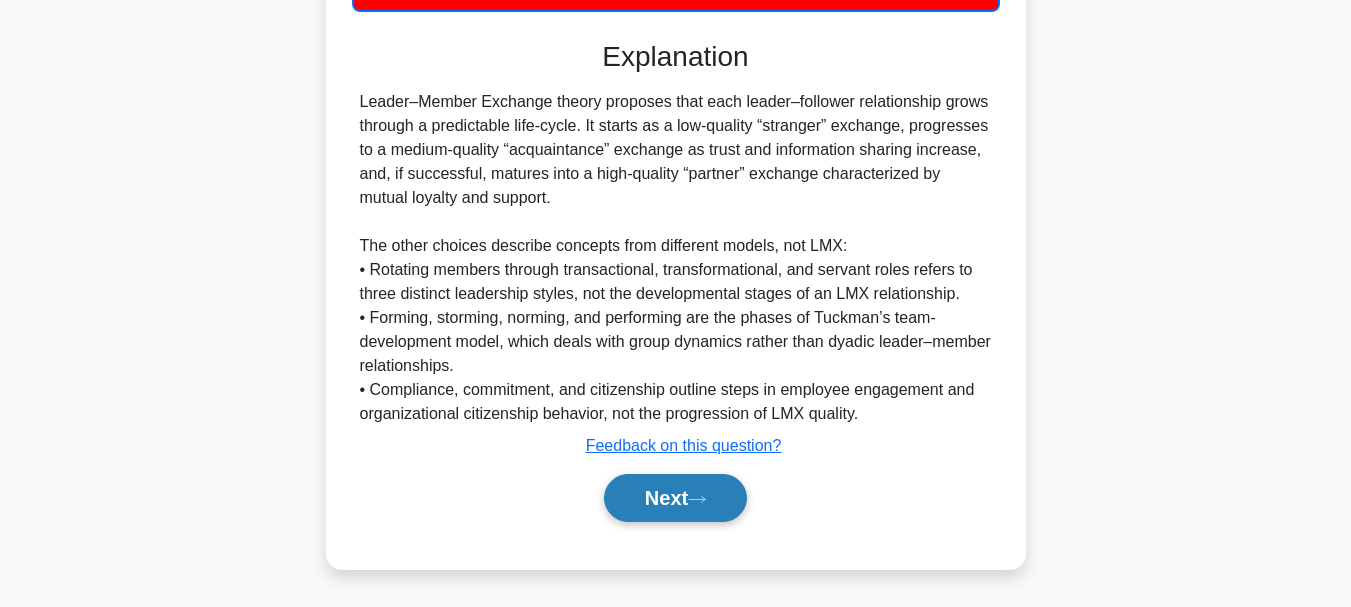 click on "Next" at bounding box center (675, 498) 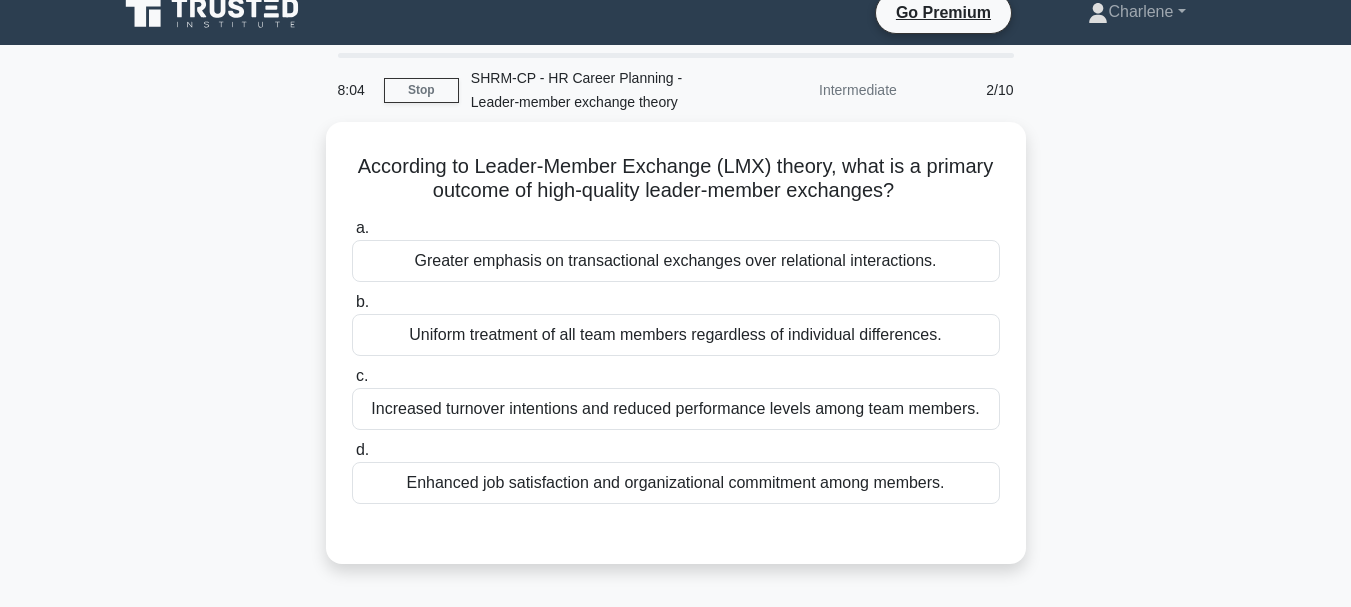 scroll, scrollTop: 0, scrollLeft: 0, axis: both 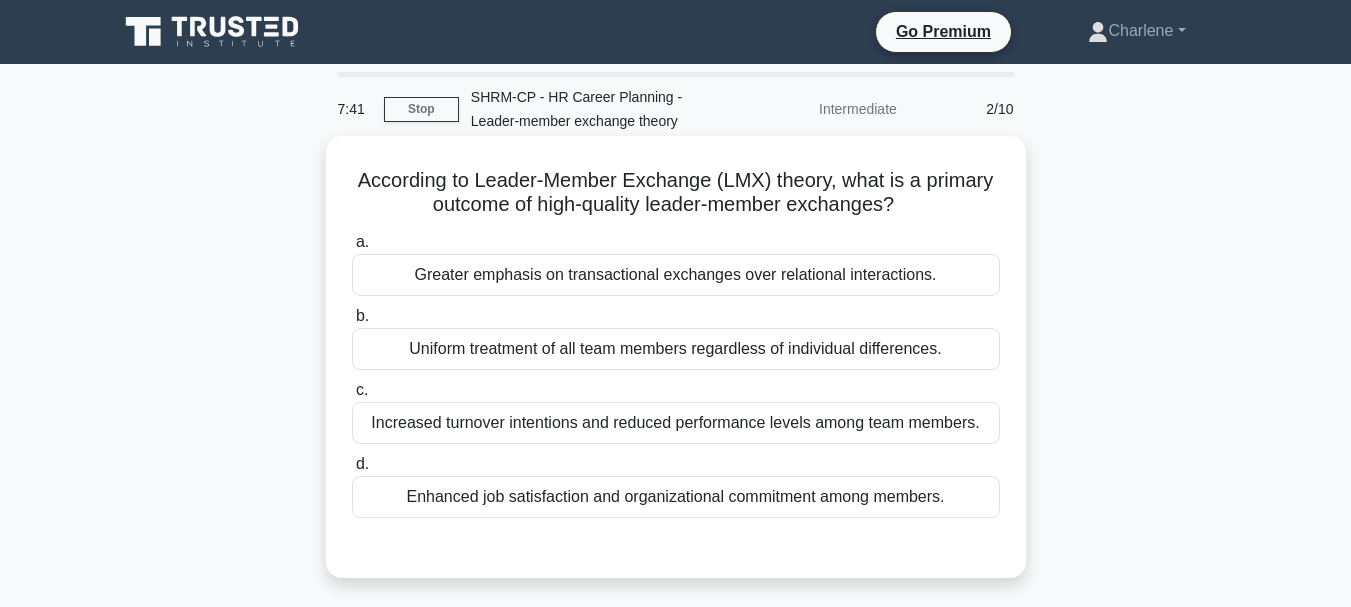 click on "Enhanced job satisfaction and organizational commitment among members." at bounding box center (676, 497) 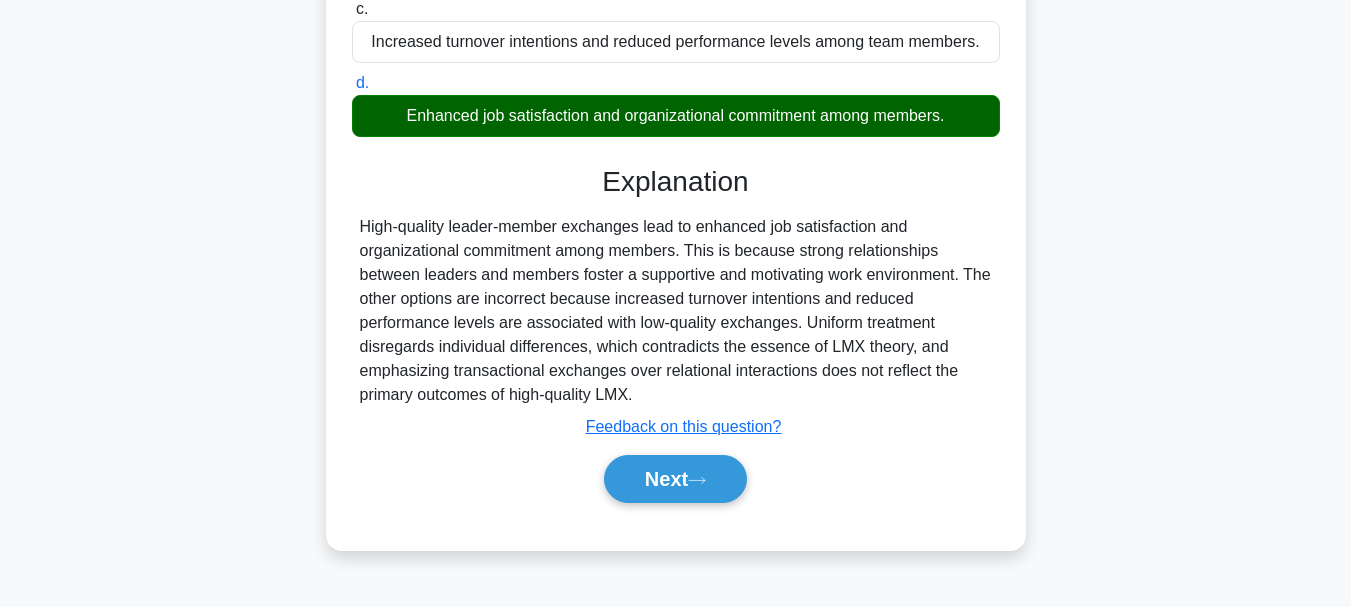 scroll, scrollTop: 473, scrollLeft: 0, axis: vertical 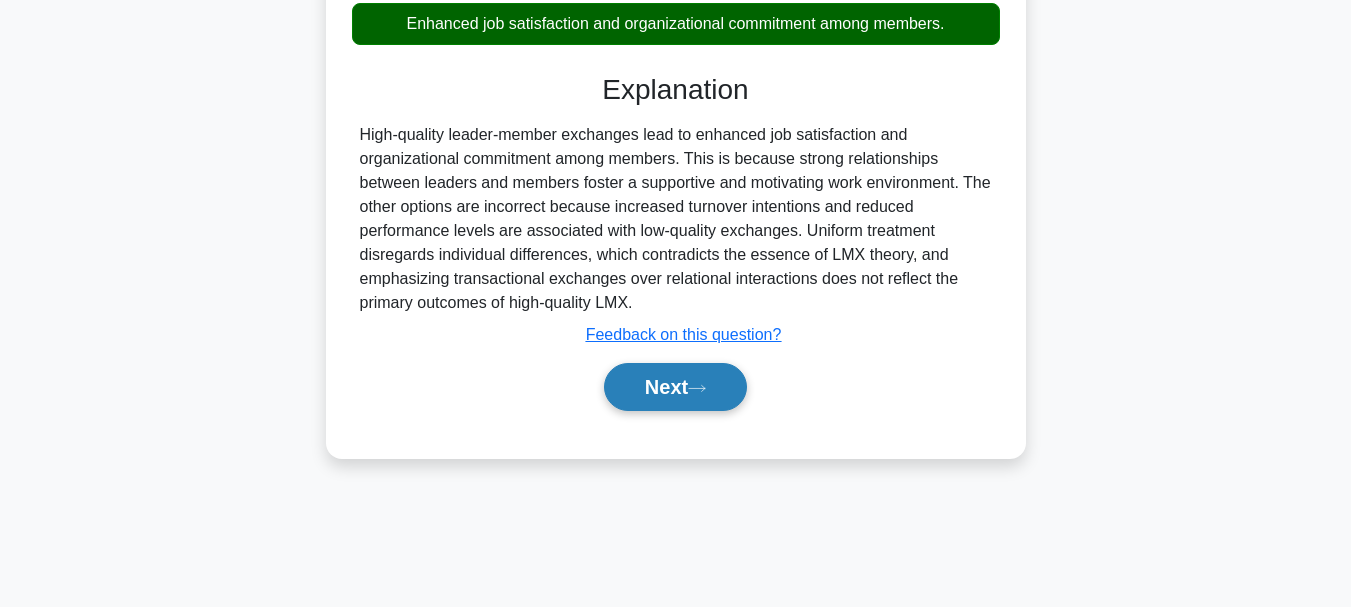 click on "Next" at bounding box center [675, 387] 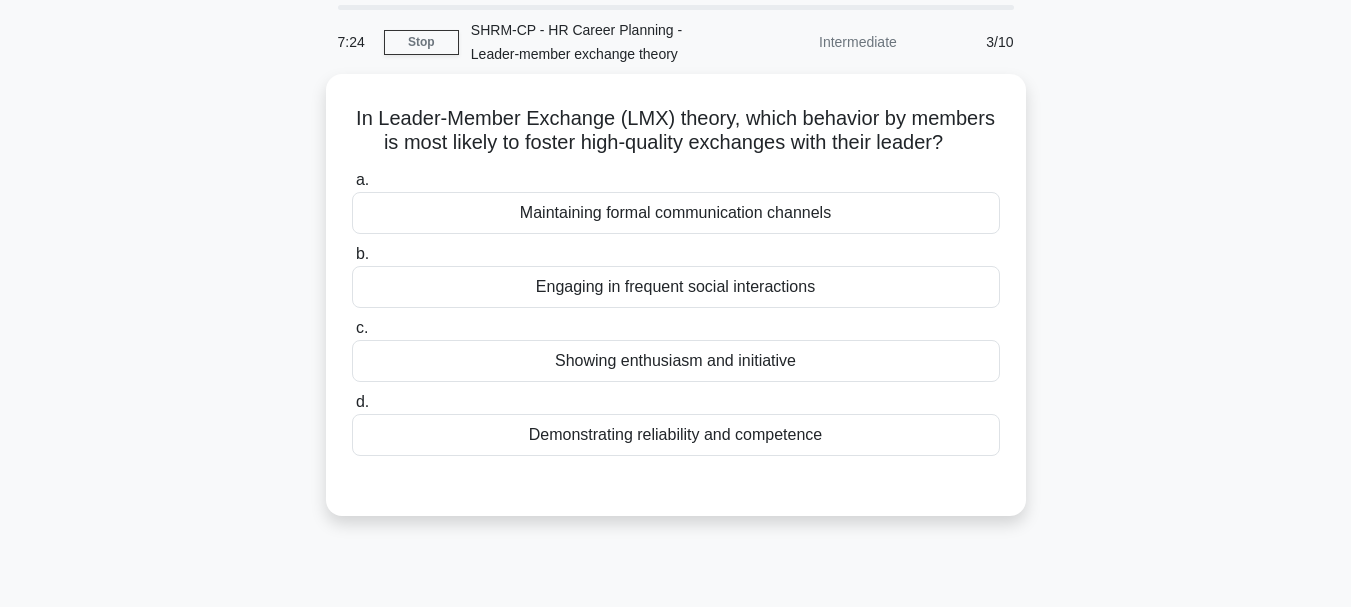 scroll, scrollTop: 0, scrollLeft: 0, axis: both 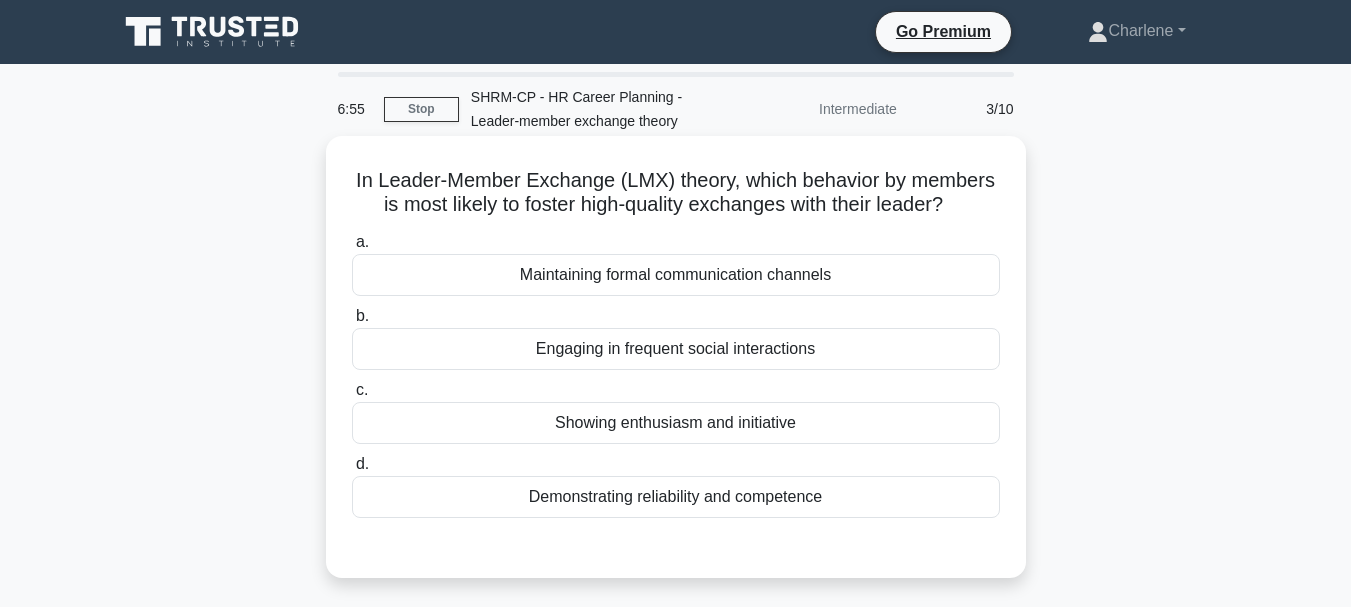 click on "Demonstrating reliability and competence" at bounding box center [676, 497] 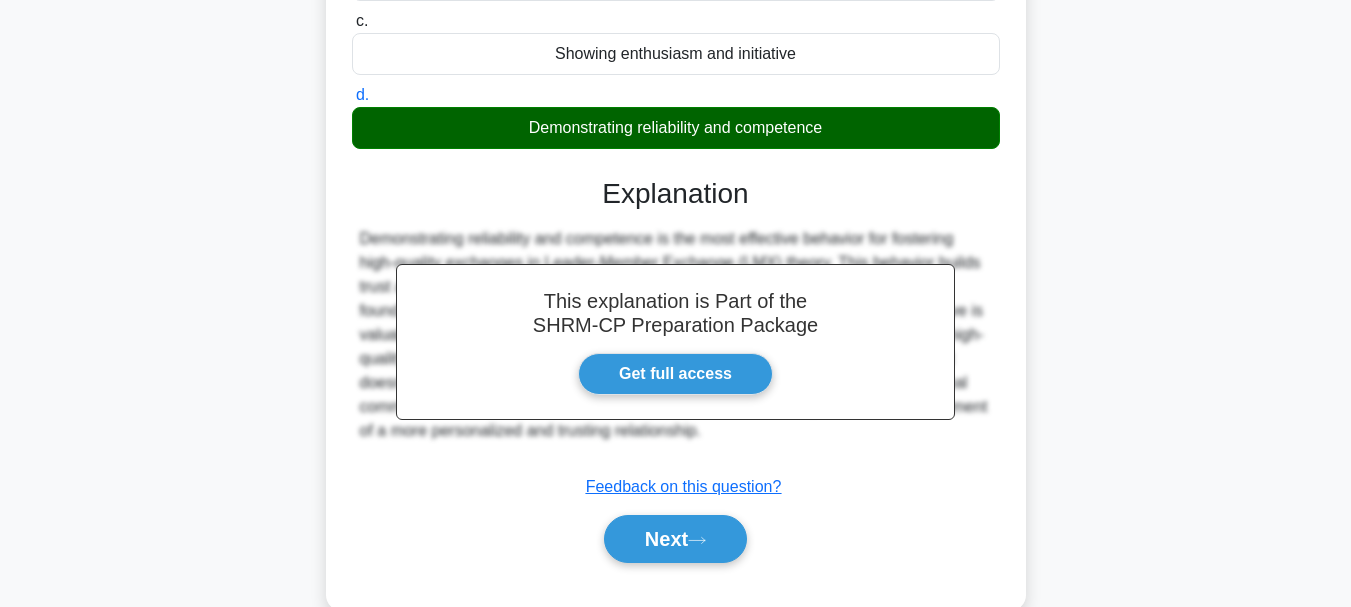 scroll, scrollTop: 473, scrollLeft: 0, axis: vertical 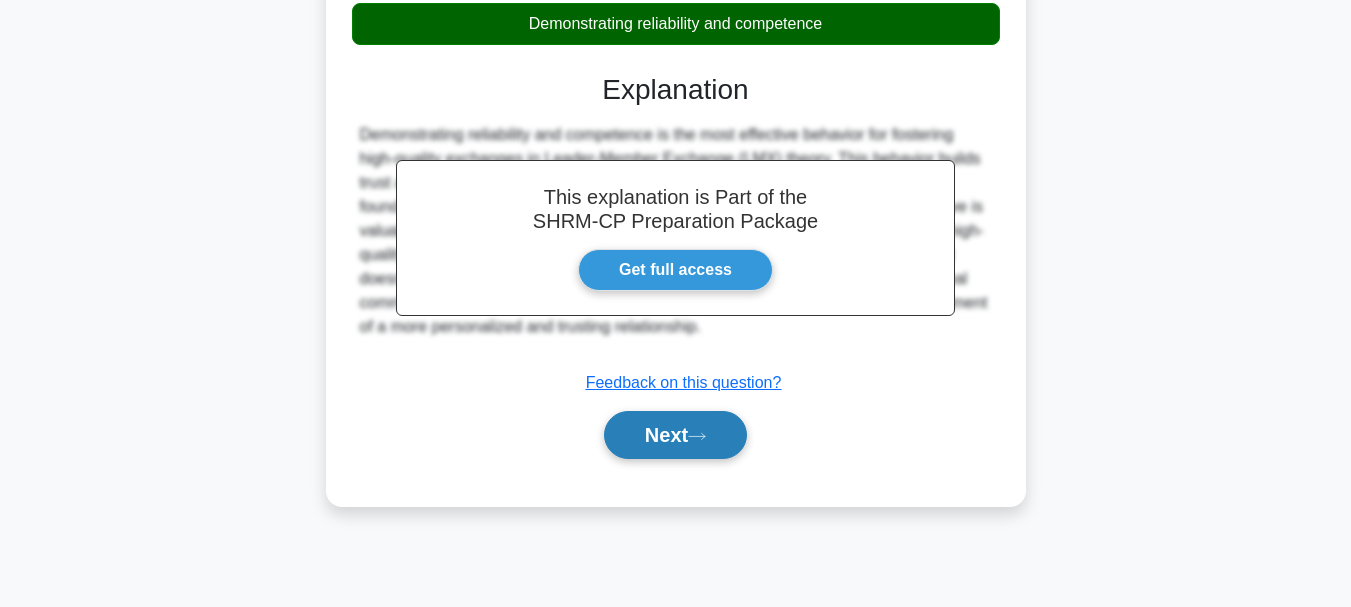 click on "Next" at bounding box center [675, 435] 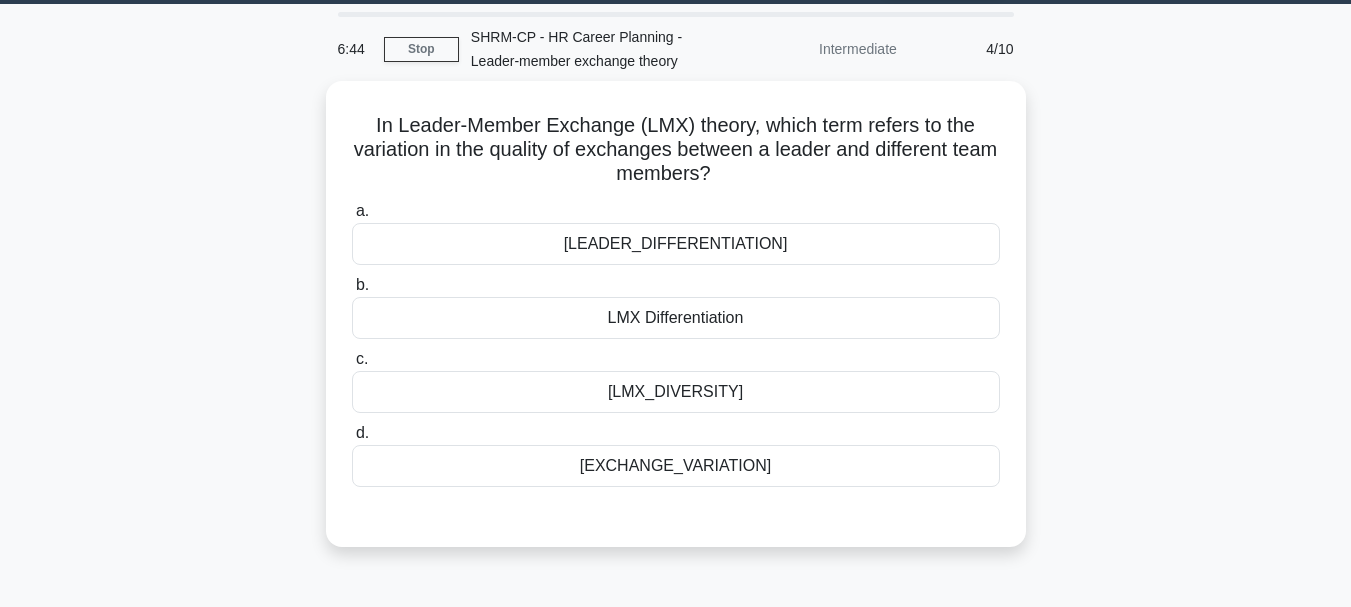 scroll, scrollTop: 0, scrollLeft: 0, axis: both 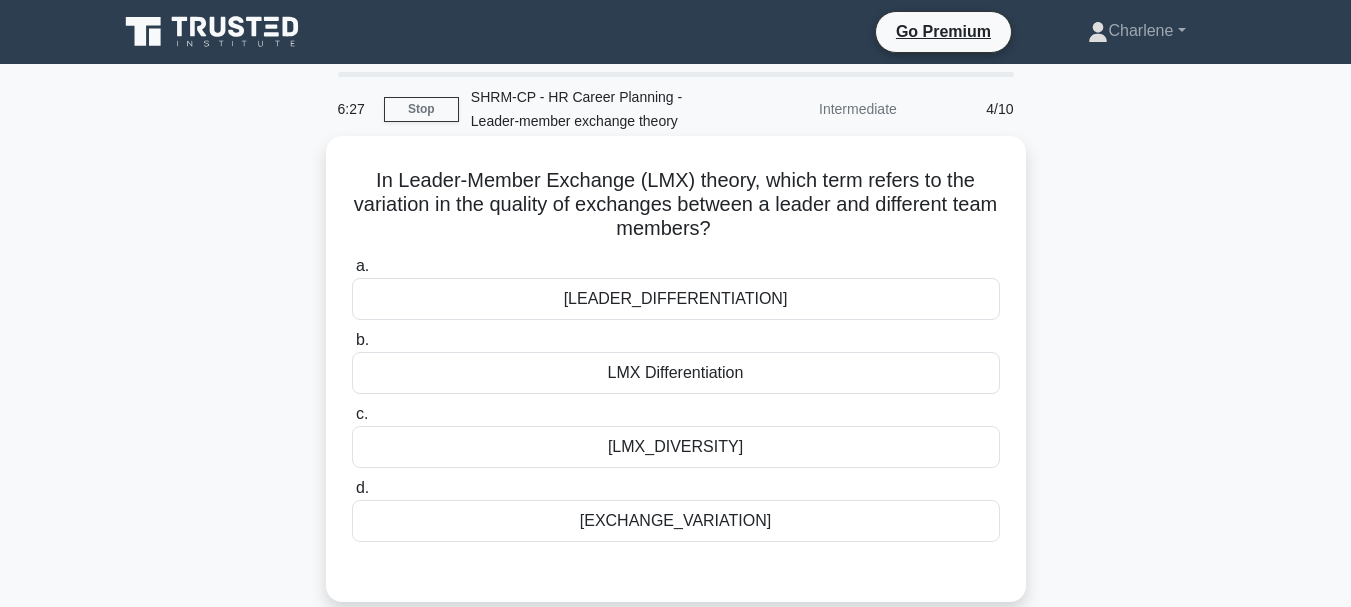 click on "Exchange Variation" at bounding box center (676, 521) 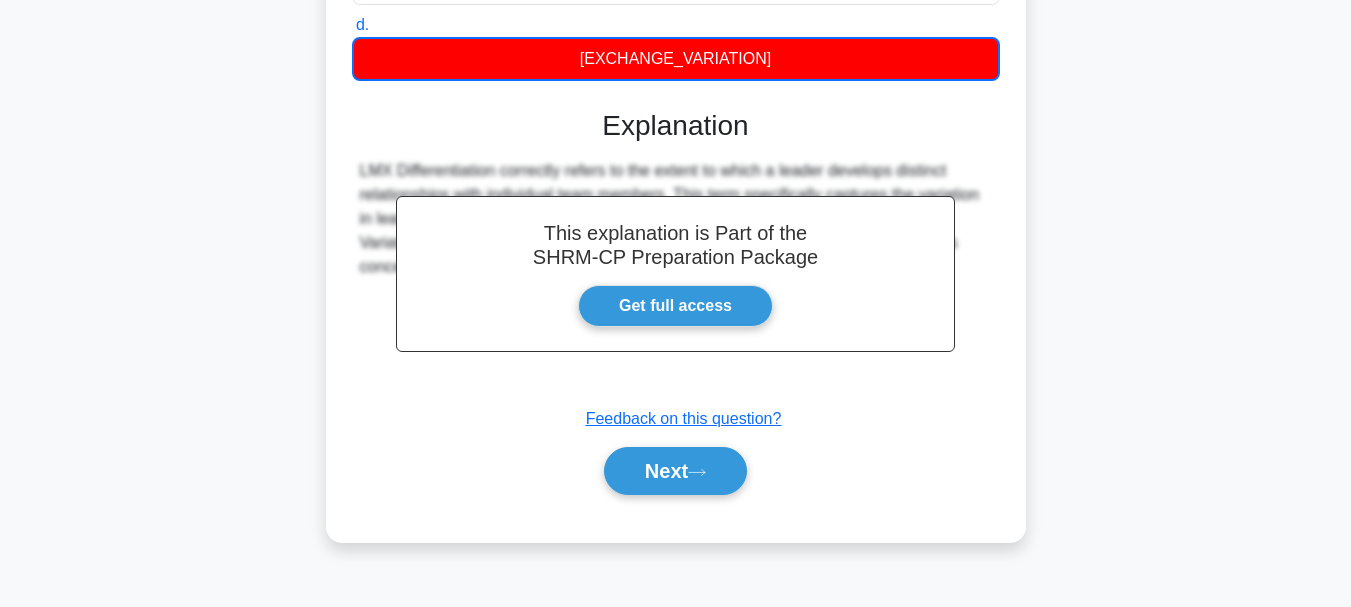 scroll, scrollTop: 473, scrollLeft: 0, axis: vertical 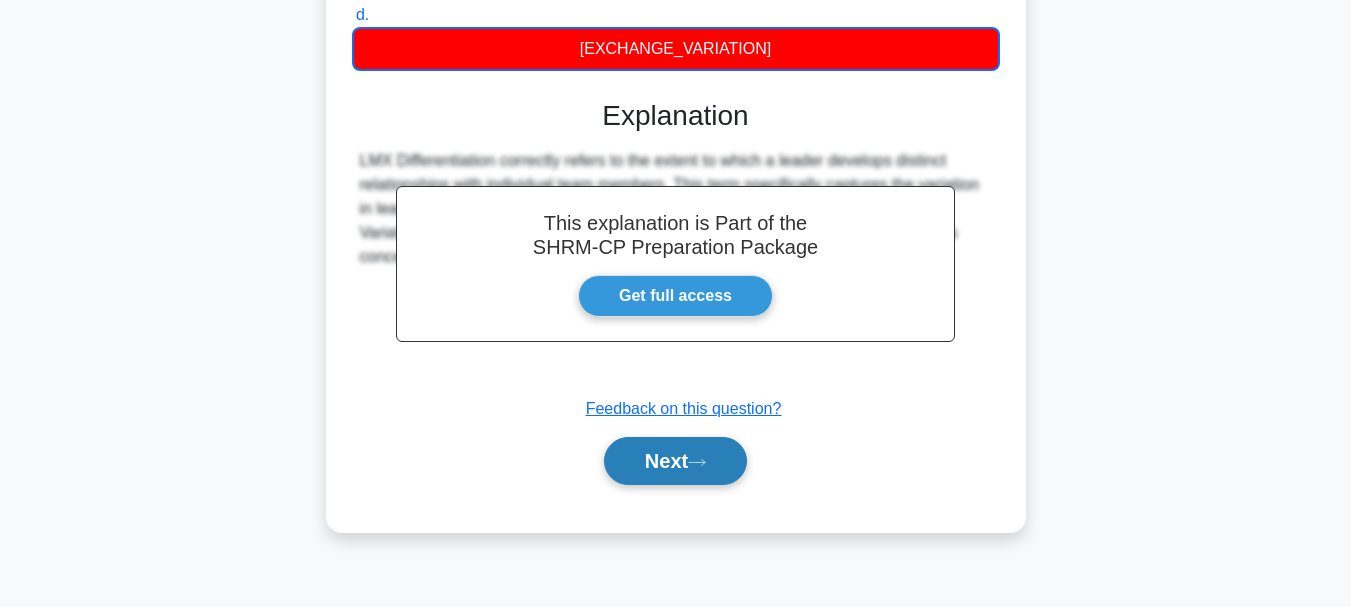 click on "Next" at bounding box center [675, 461] 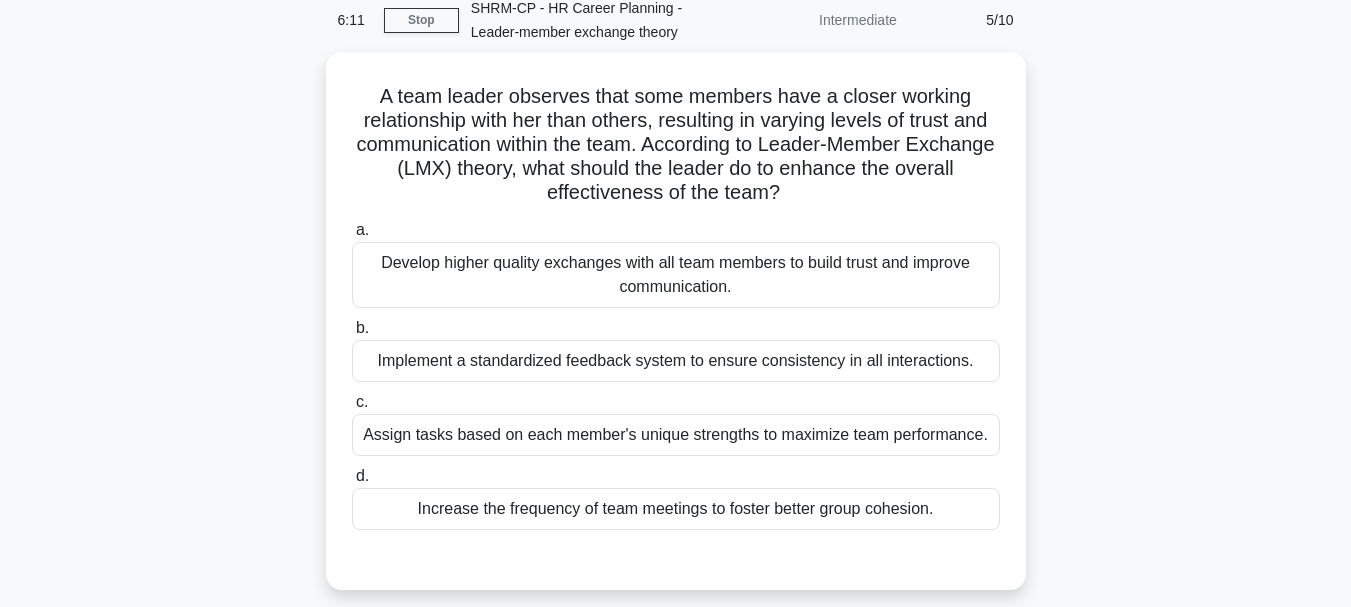 scroll, scrollTop: 73, scrollLeft: 0, axis: vertical 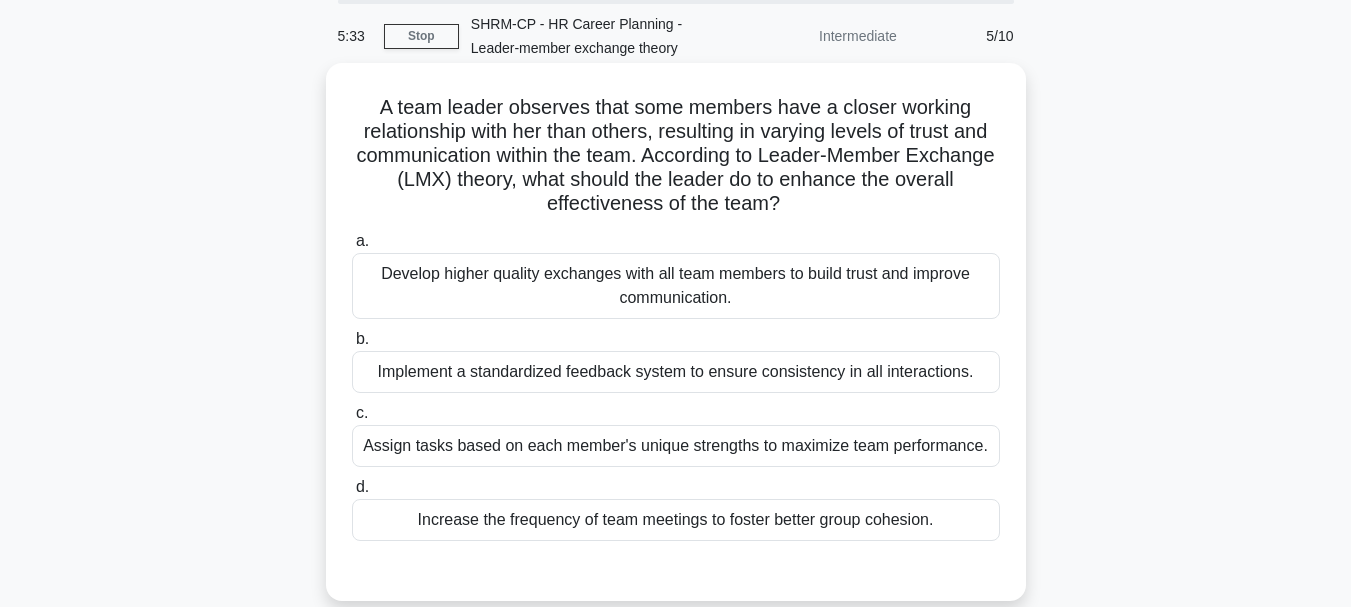 click on "Develop higher quality exchanges with all team members to build trust and improve communication." at bounding box center [676, 286] 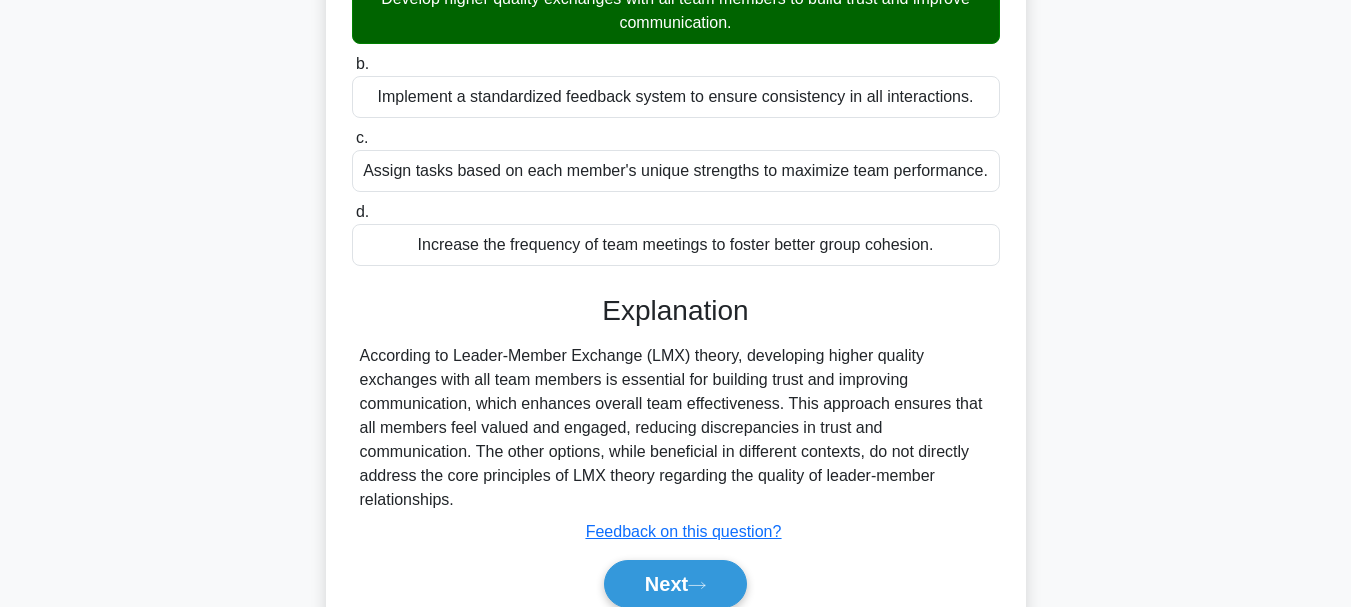 scroll, scrollTop: 373, scrollLeft: 0, axis: vertical 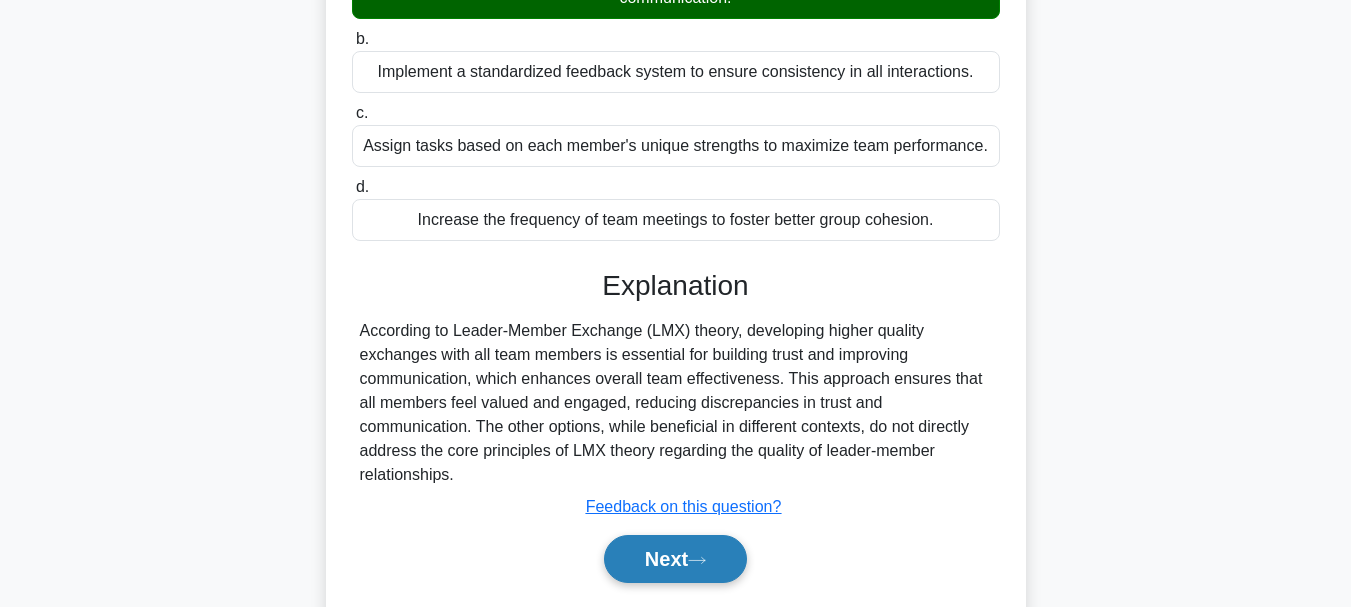 click on "Next" at bounding box center (675, 559) 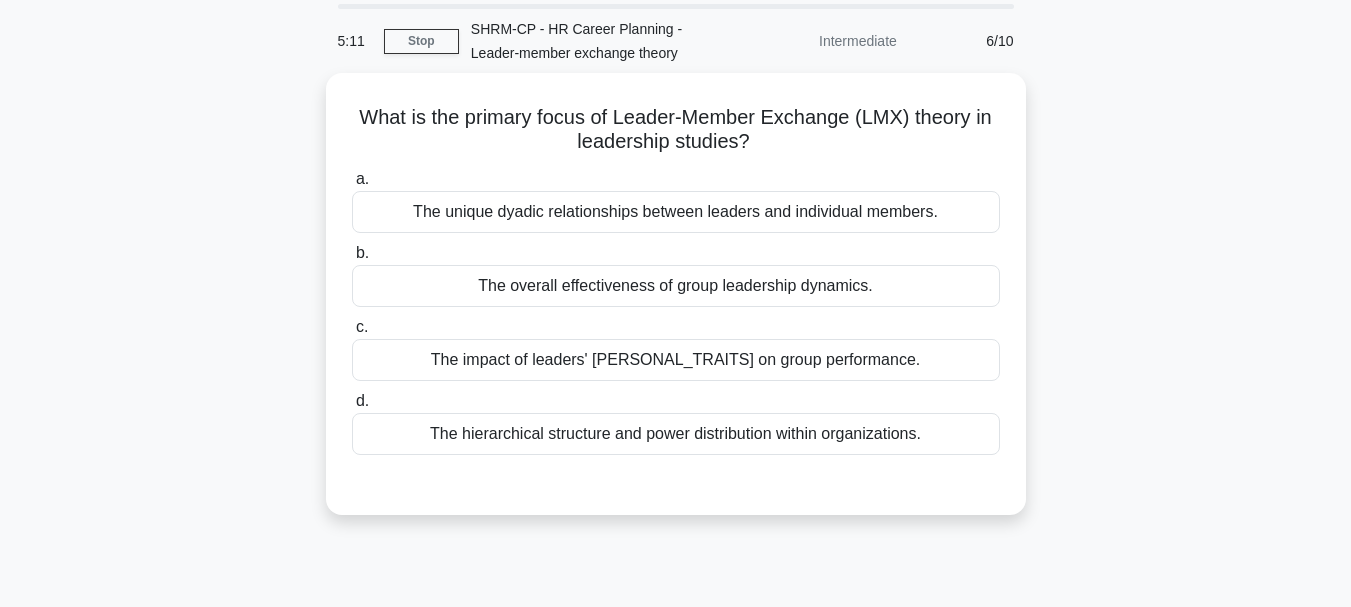 scroll, scrollTop: 0, scrollLeft: 0, axis: both 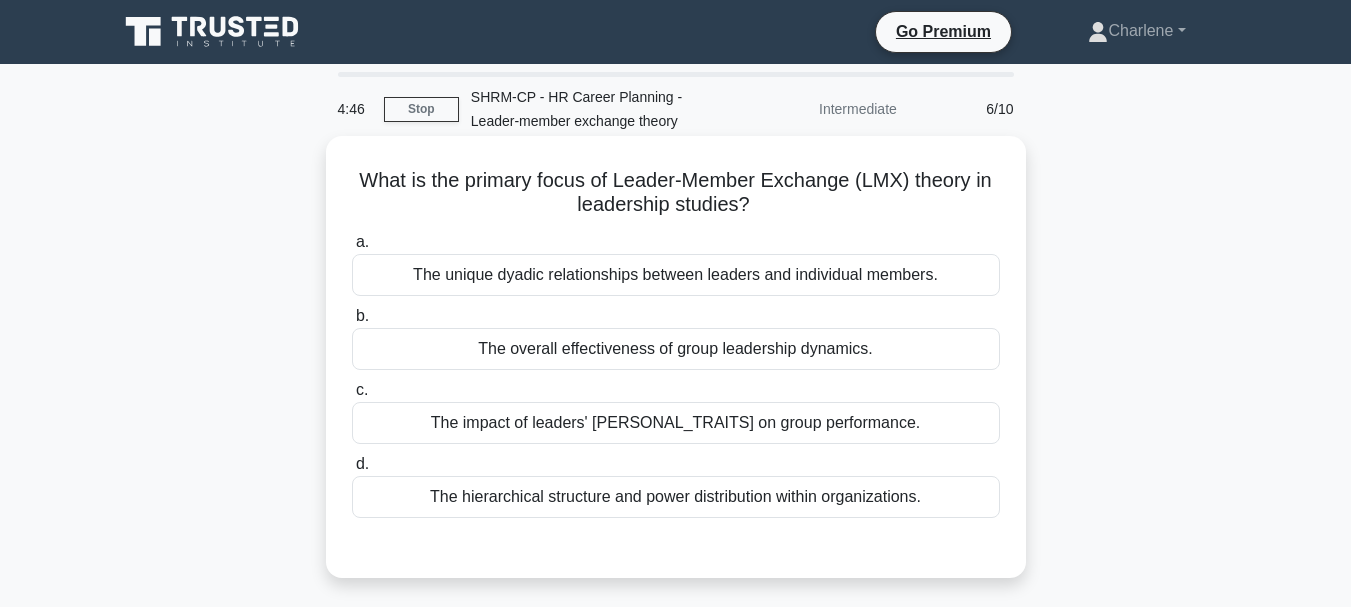 click on "The impact of leaders' personal traits on group performance." at bounding box center (676, 423) 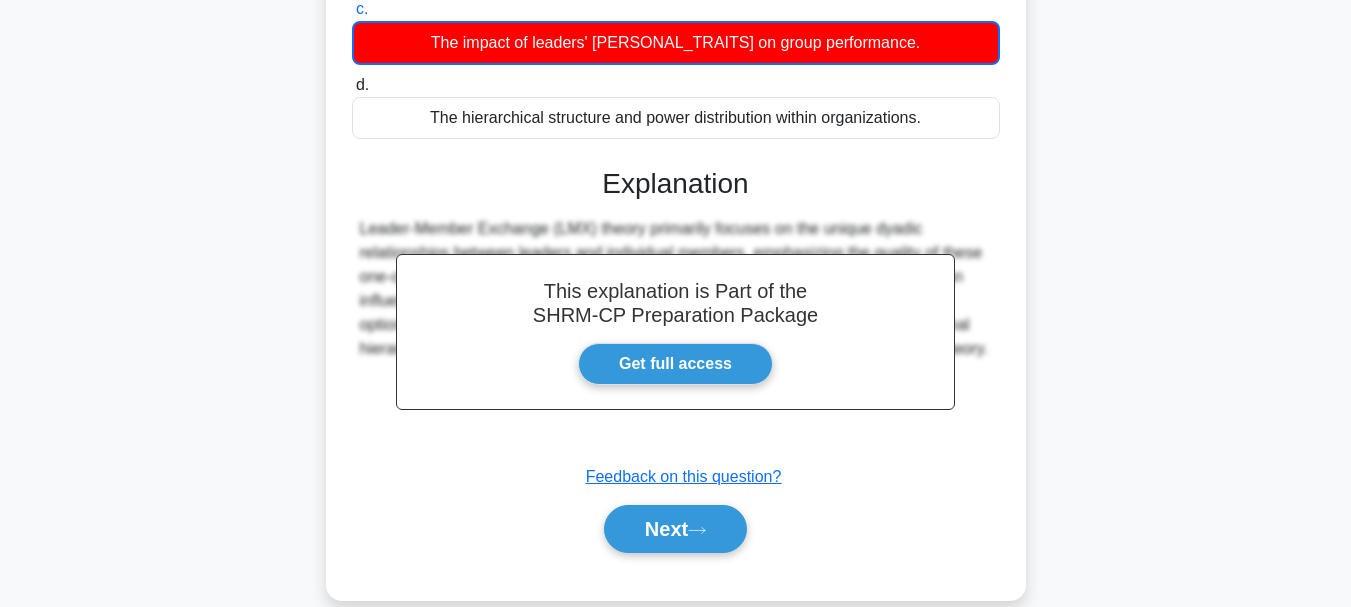 scroll, scrollTop: 473, scrollLeft: 0, axis: vertical 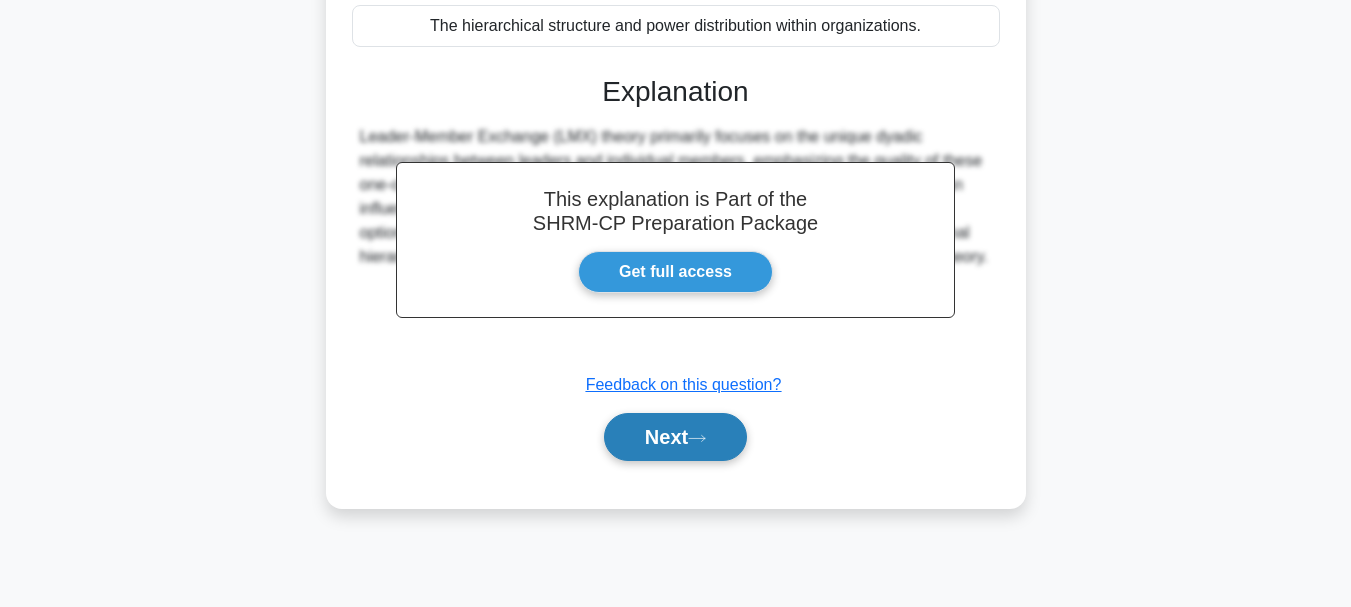 click on "Next" at bounding box center [675, 437] 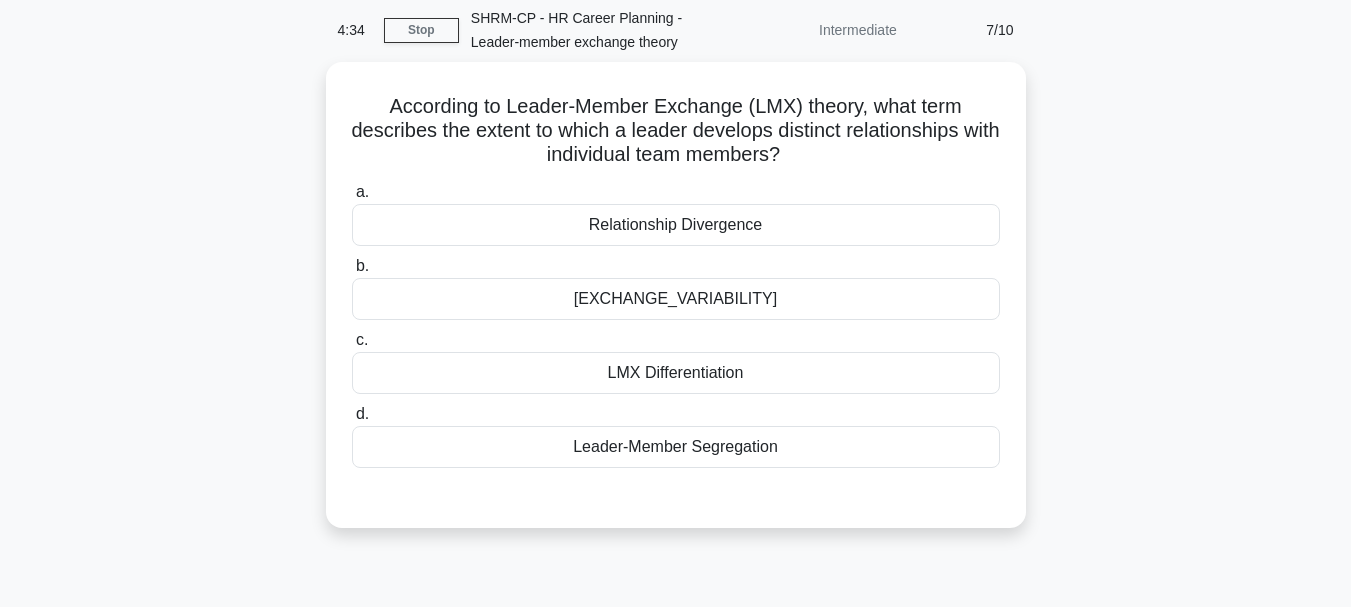 scroll, scrollTop: 73, scrollLeft: 0, axis: vertical 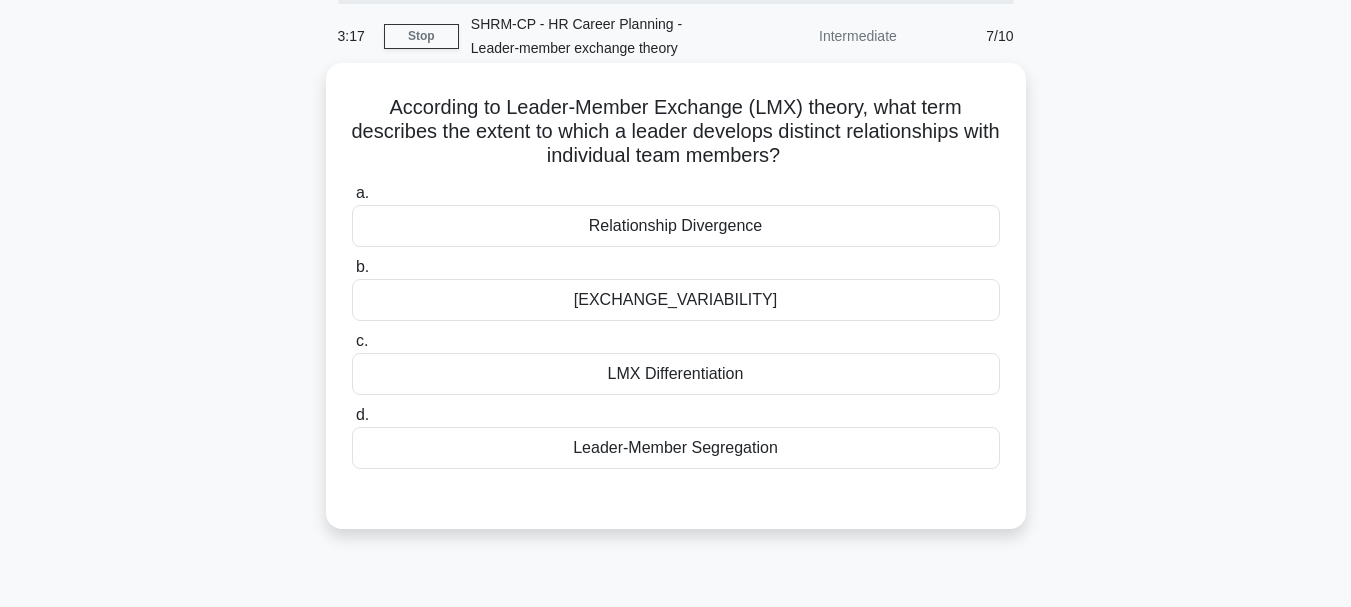 click on "Exchange Variability" at bounding box center [676, 300] 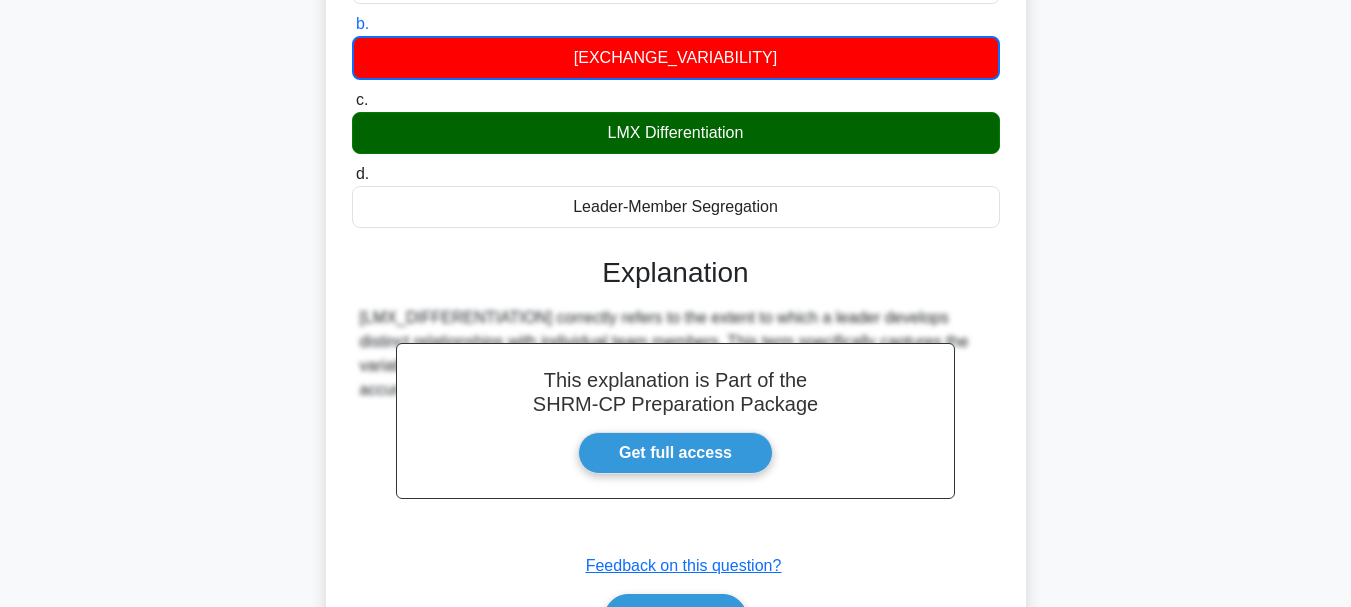 scroll, scrollTop: 473, scrollLeft: 0, axis: vertical 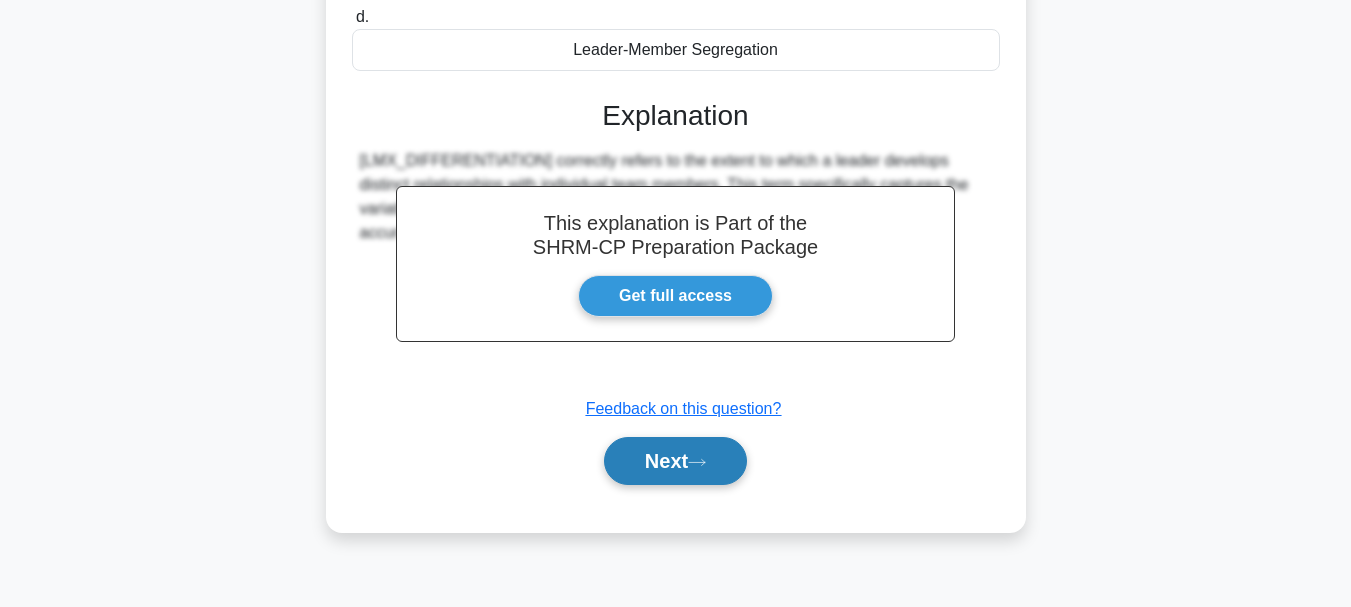 click on "Next" at bounding box center (675, 461) 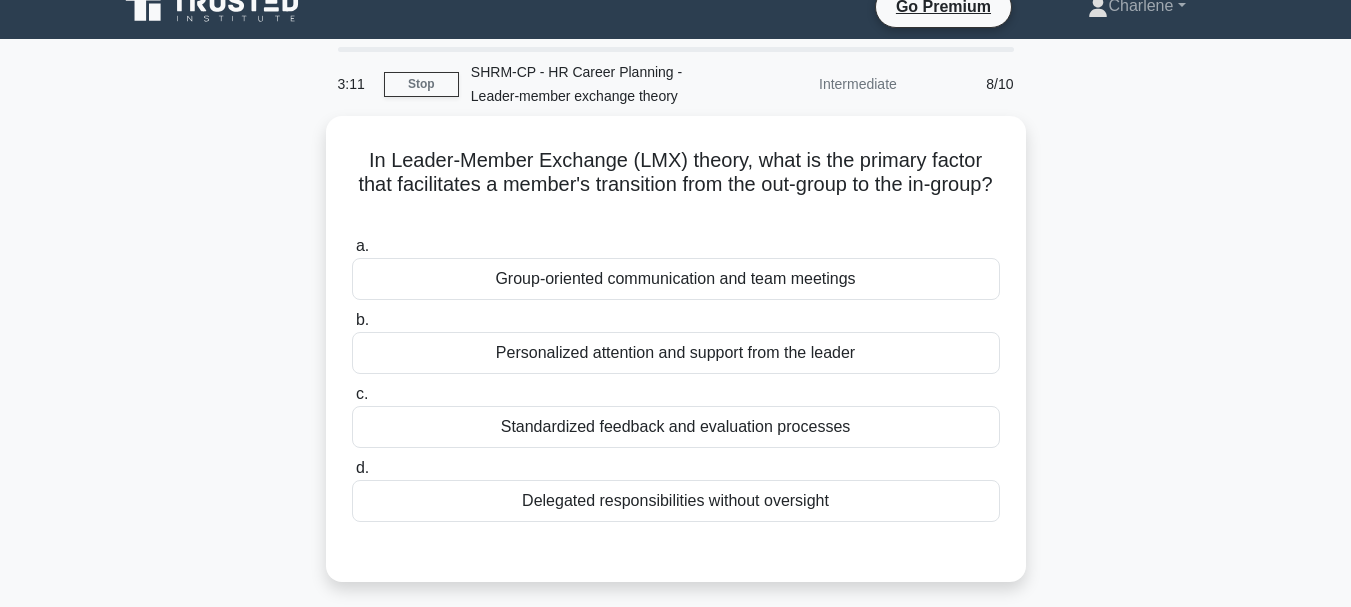 scroll, scrollTop: 0, scrollLeft: 0, axis: both 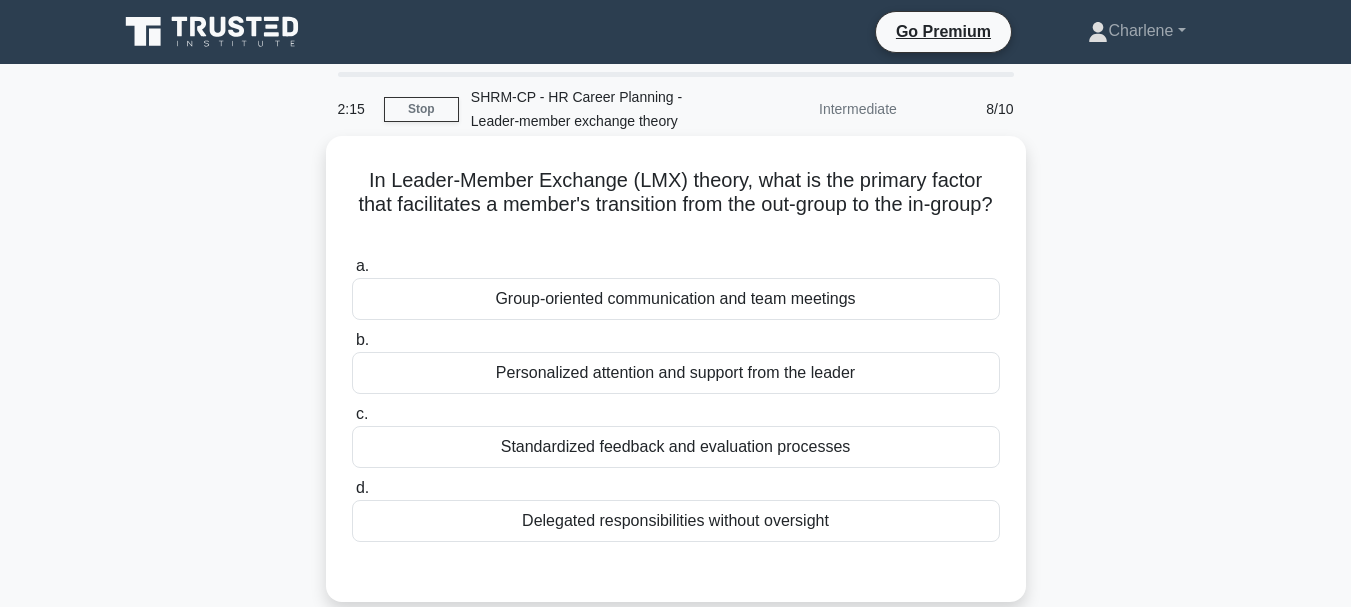 click on "Personalized attention and support from the leader" at bounding box center (676, 373) 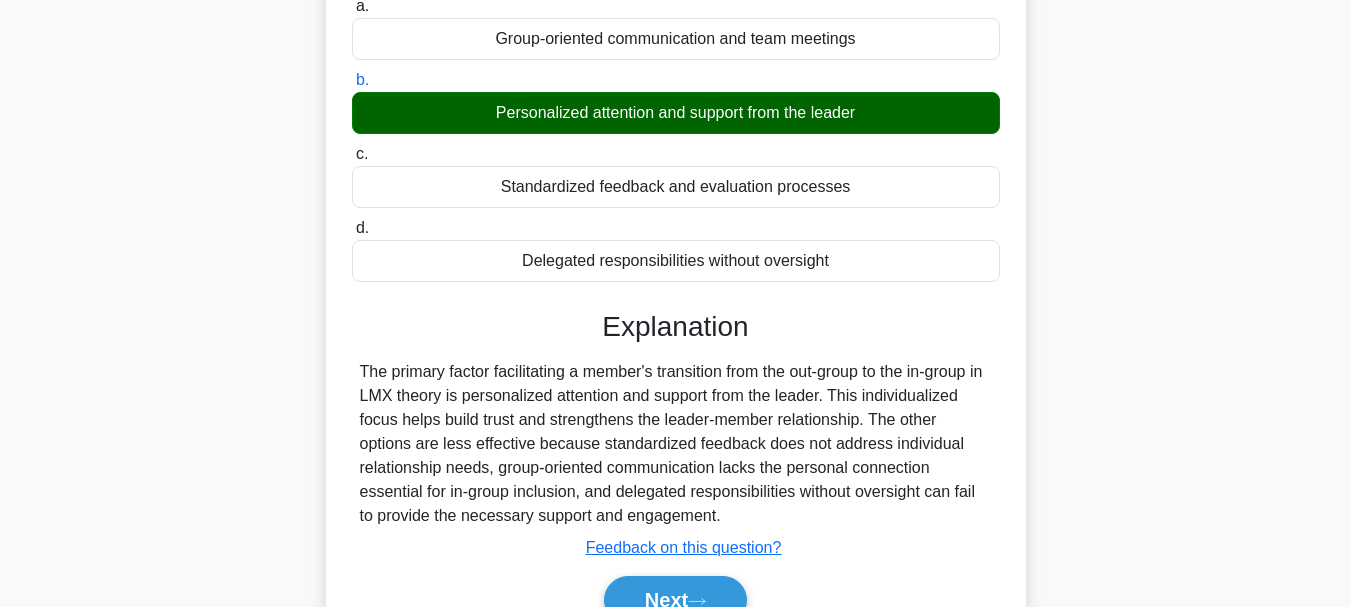 scroll, scrollTop: 300, scrollLeft: 0, axis: vertical 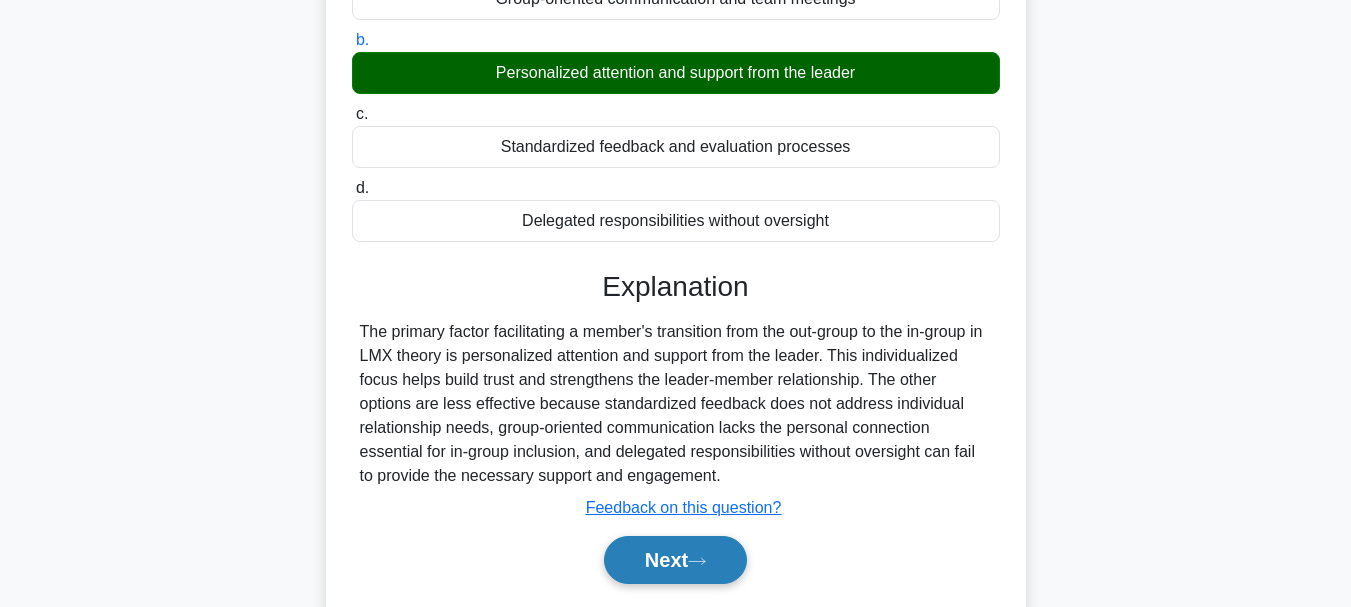 click on "Next" at bounding box center [675, 560] 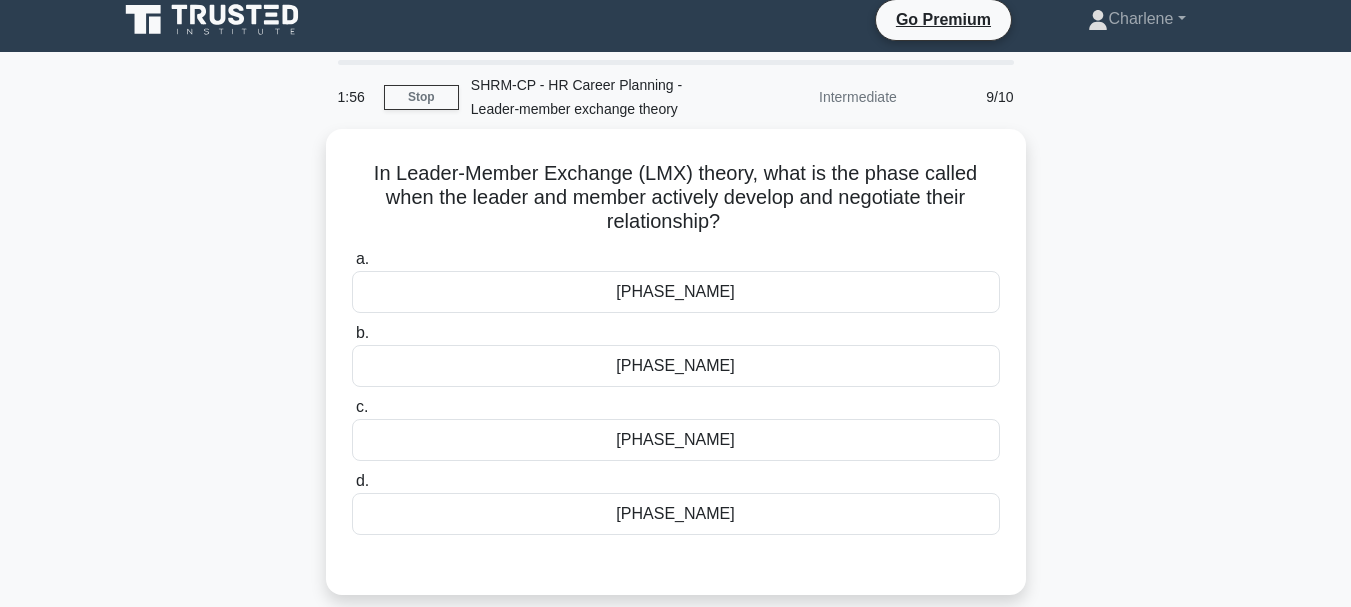 scroll, scrollTop: 0, scrollLeft: 0, axis: both 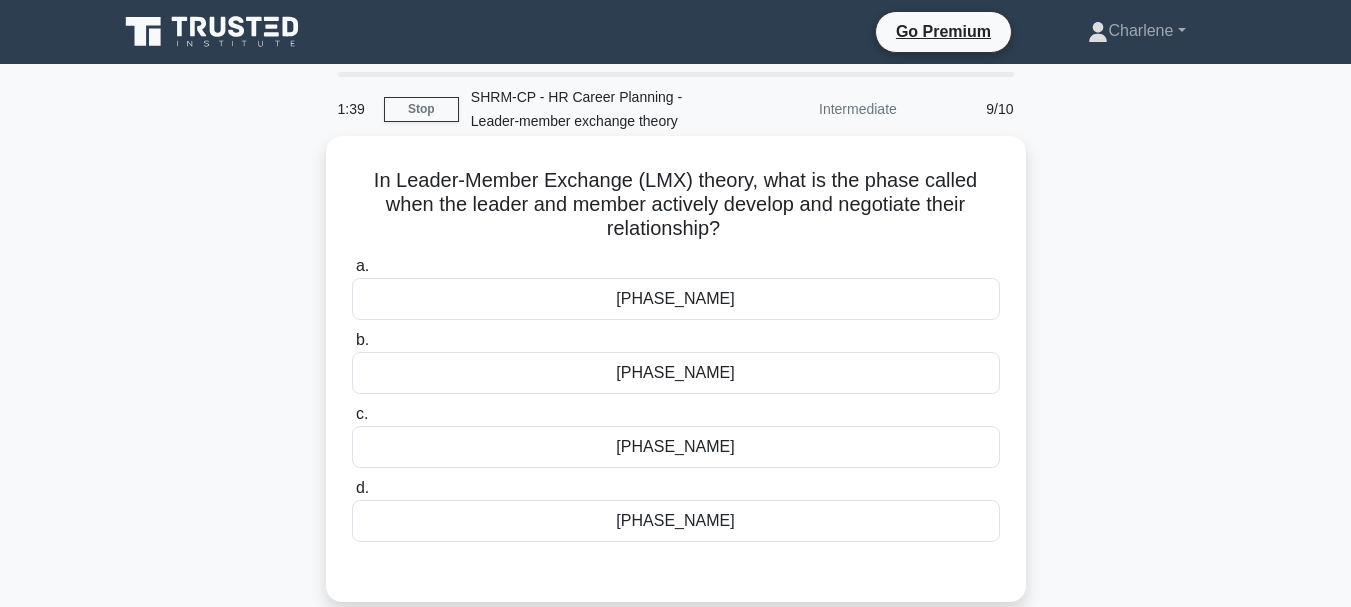 click on "Role-adjusting phase" at bounding box center (676, 447) 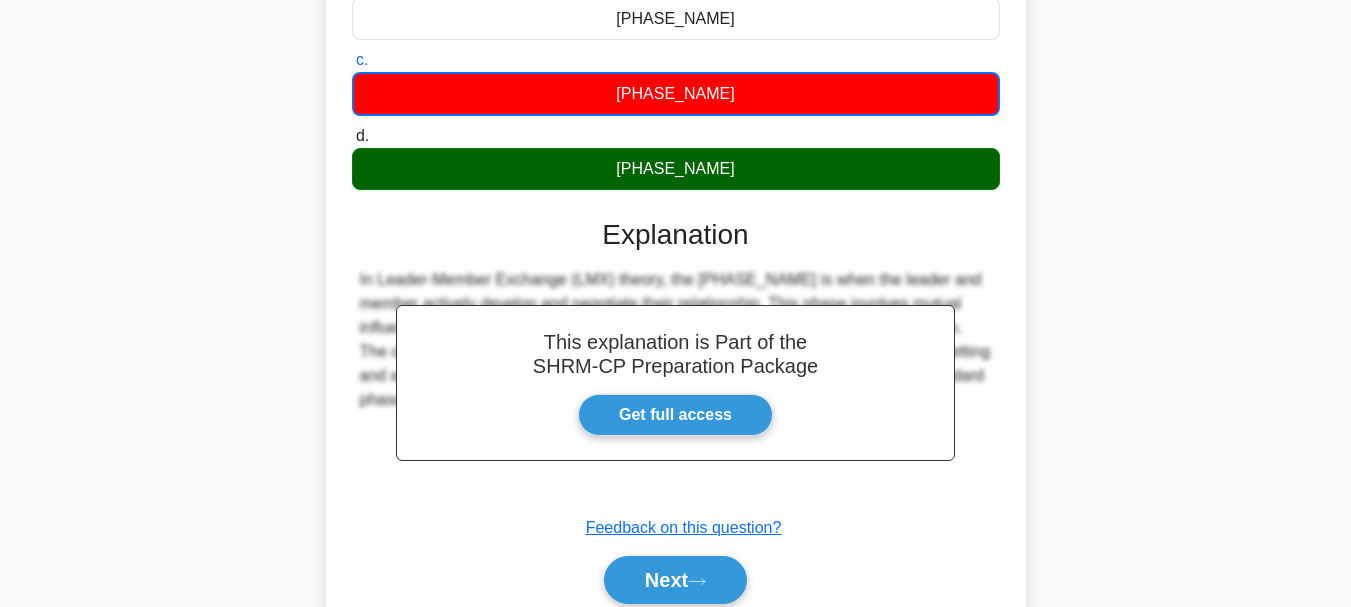 scroll, scrollTop: 473, scrollLeft: 0, axis: vertical 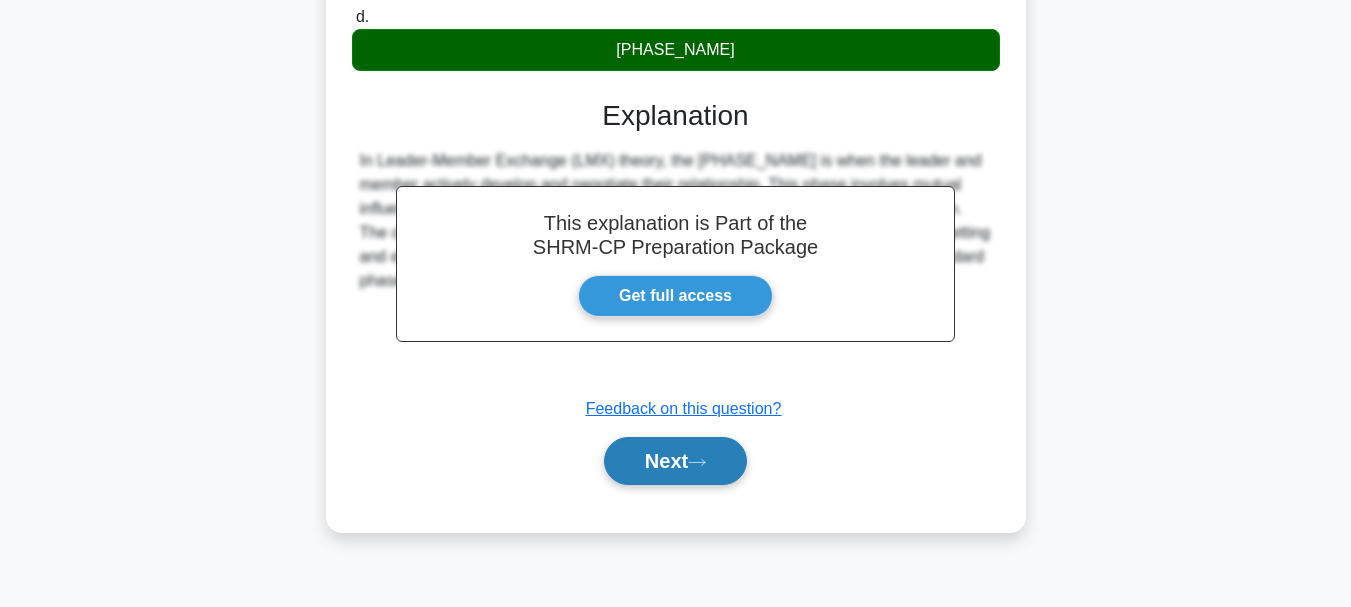 click on "Next" at bounding box center [675, 461] 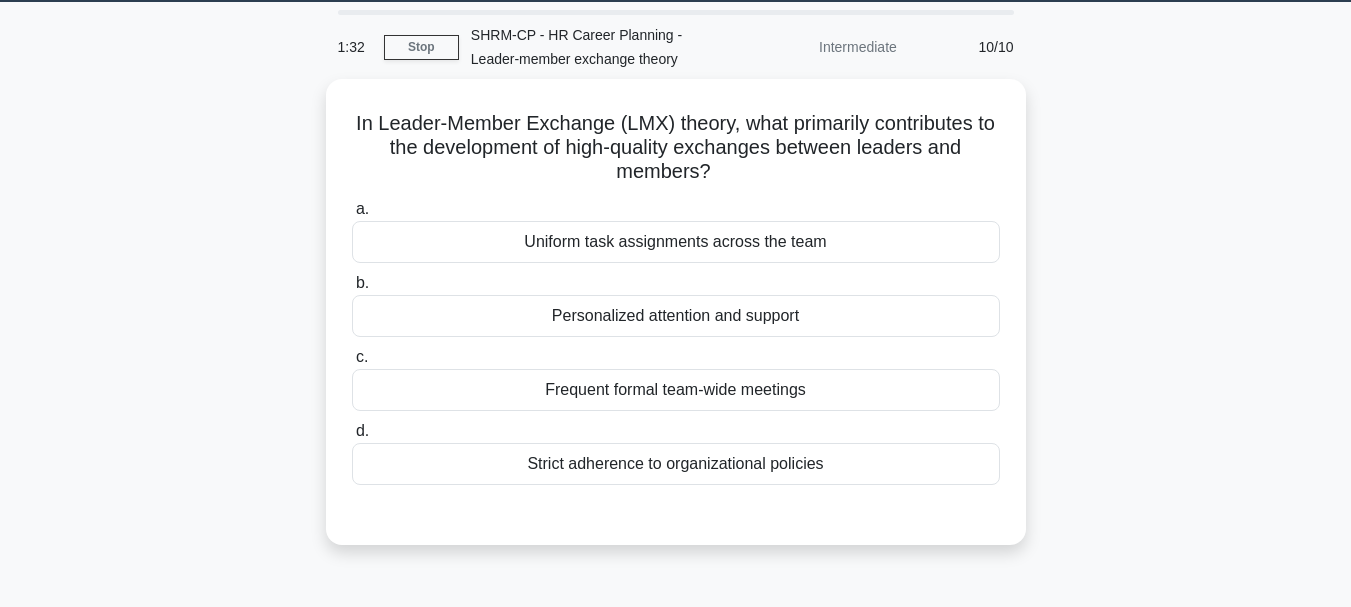 scroll, scrollTop: 0, scrollLeft: 0, axis: both 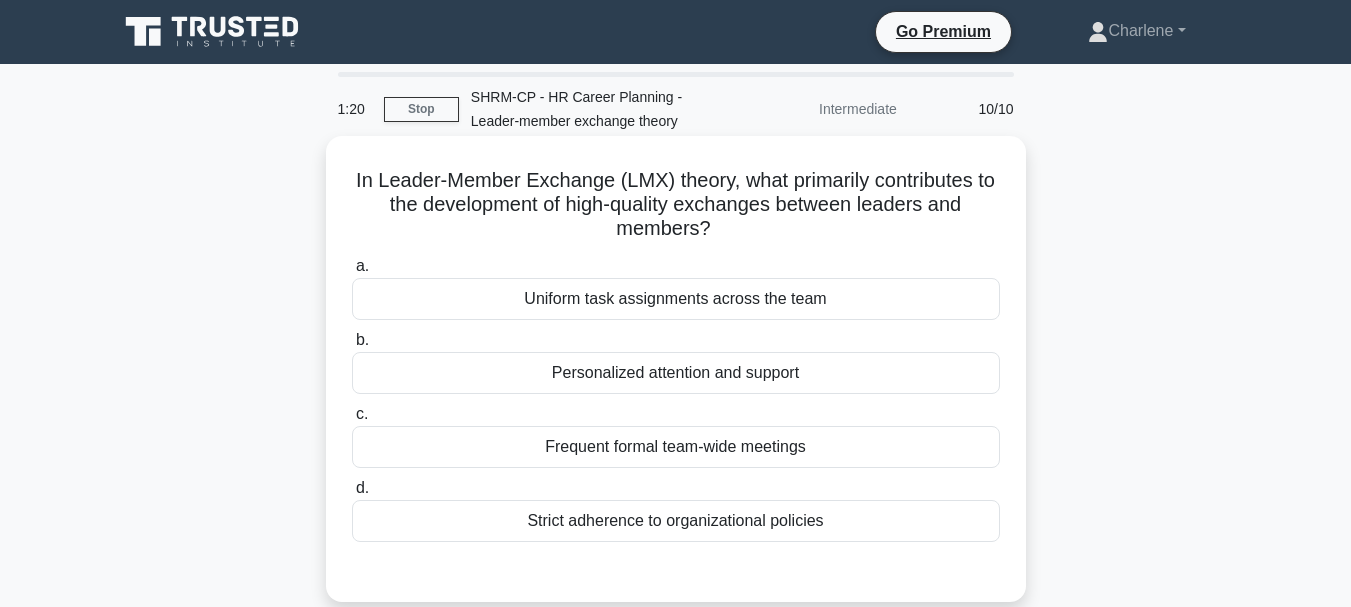 click on "Personalized attention and support" at bounding box center [676, 373] 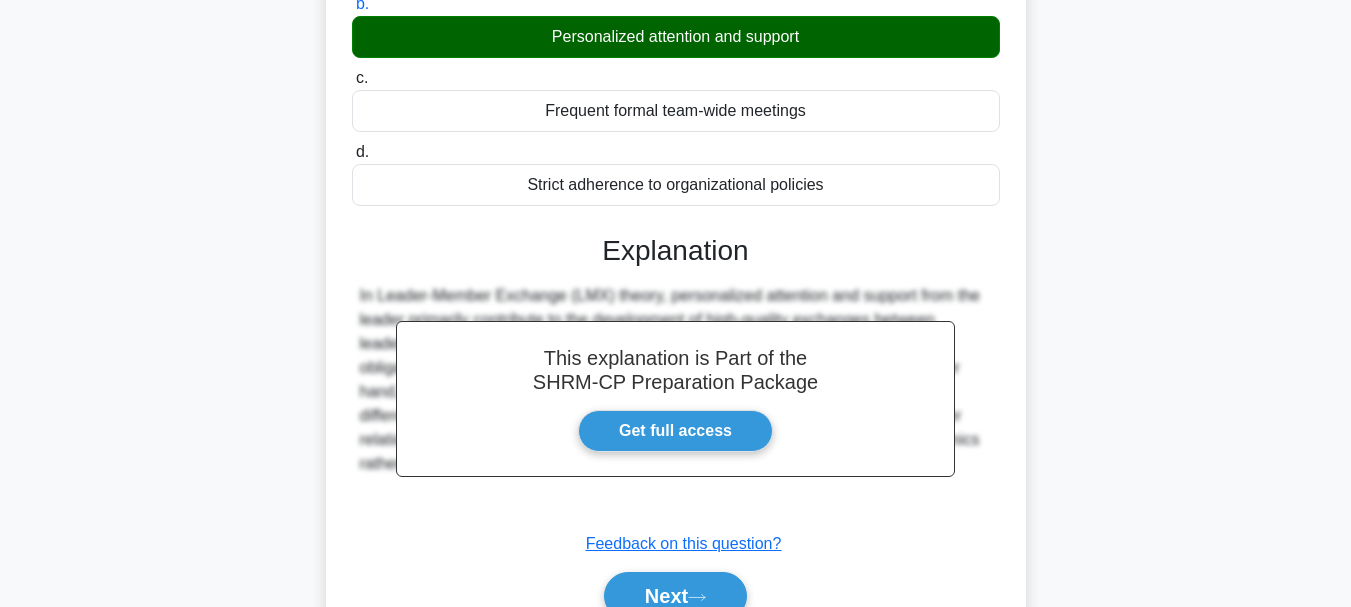 scroll, scrollTop: 400, scrollLeft: 0, axis: vertical 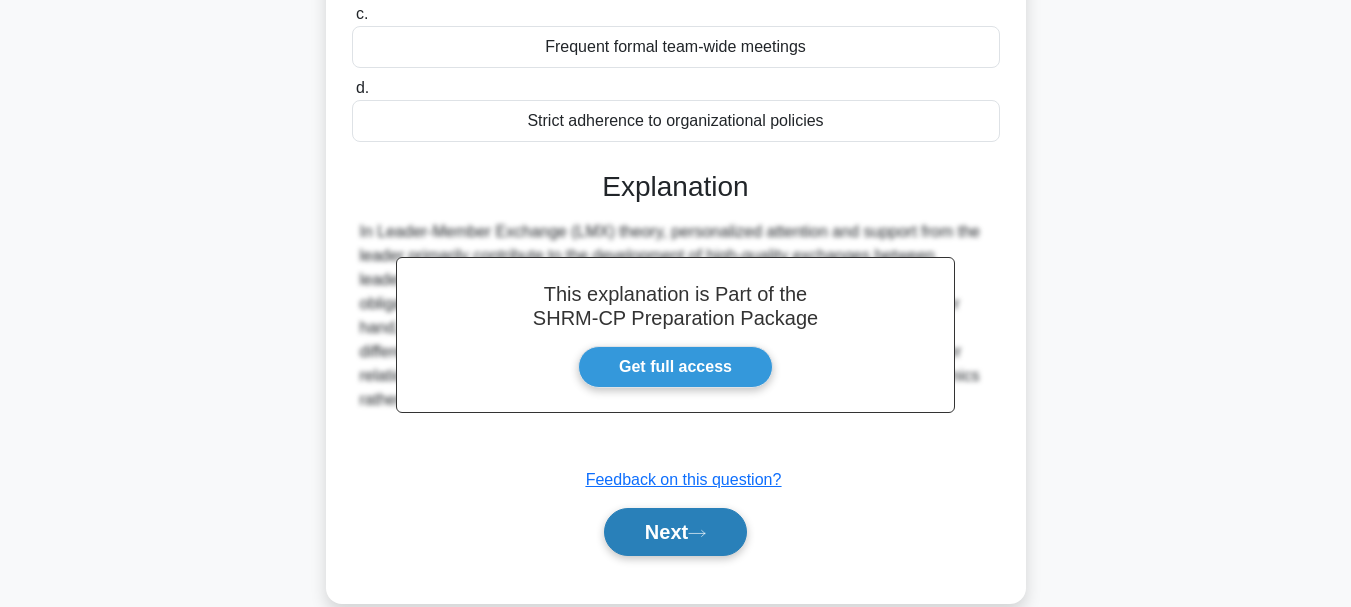 click on "Next" at bounding box center (675, 532) 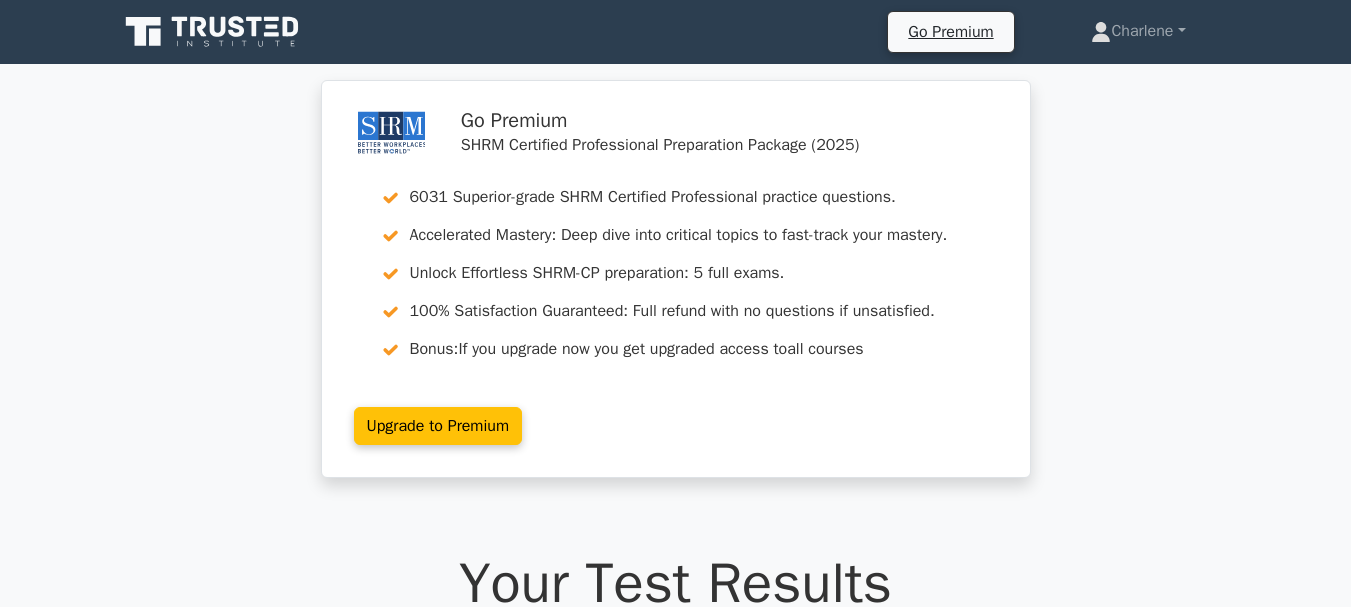 scroll, scrollTop: 0, scrollLeft: 0, axis: both 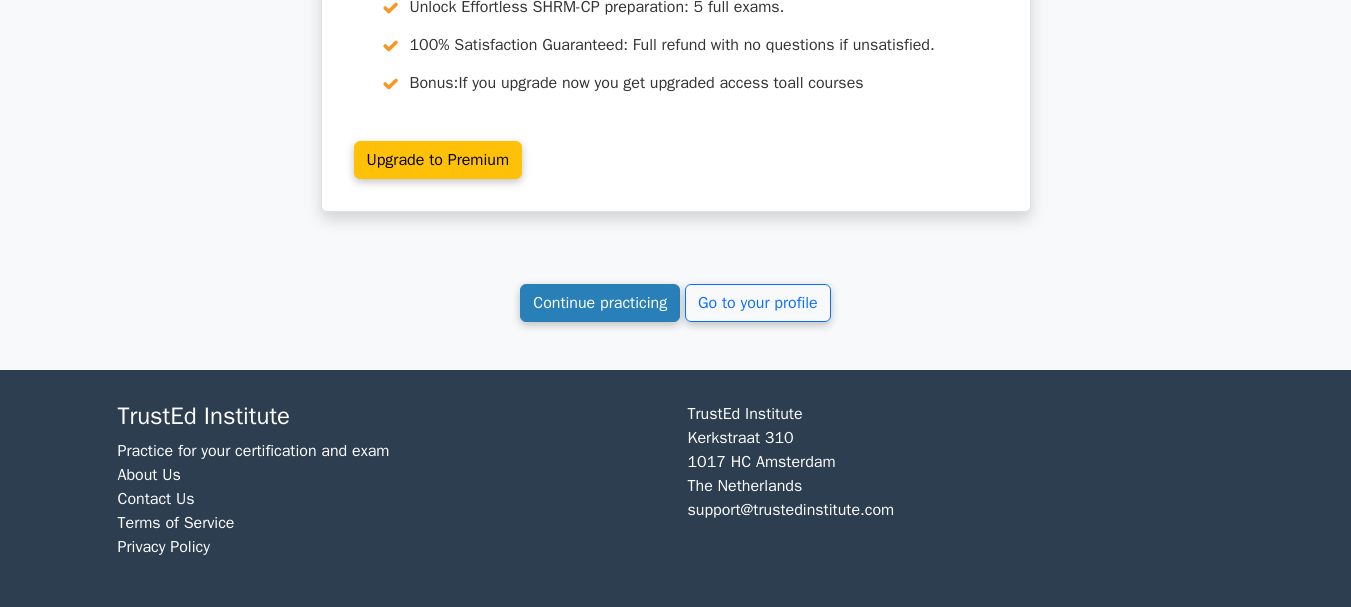 click on "Continue practicing" at bounding box center (600, 303) 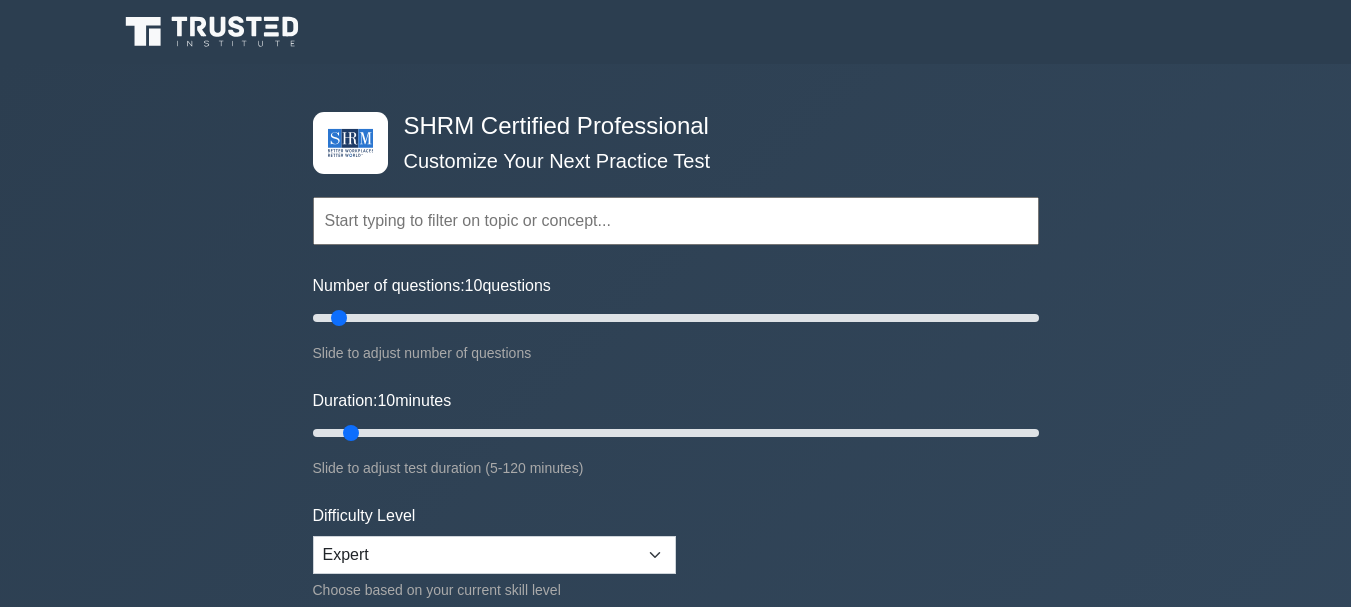scroll, scrollTop: 0, scrollLeft: 0, axis: both 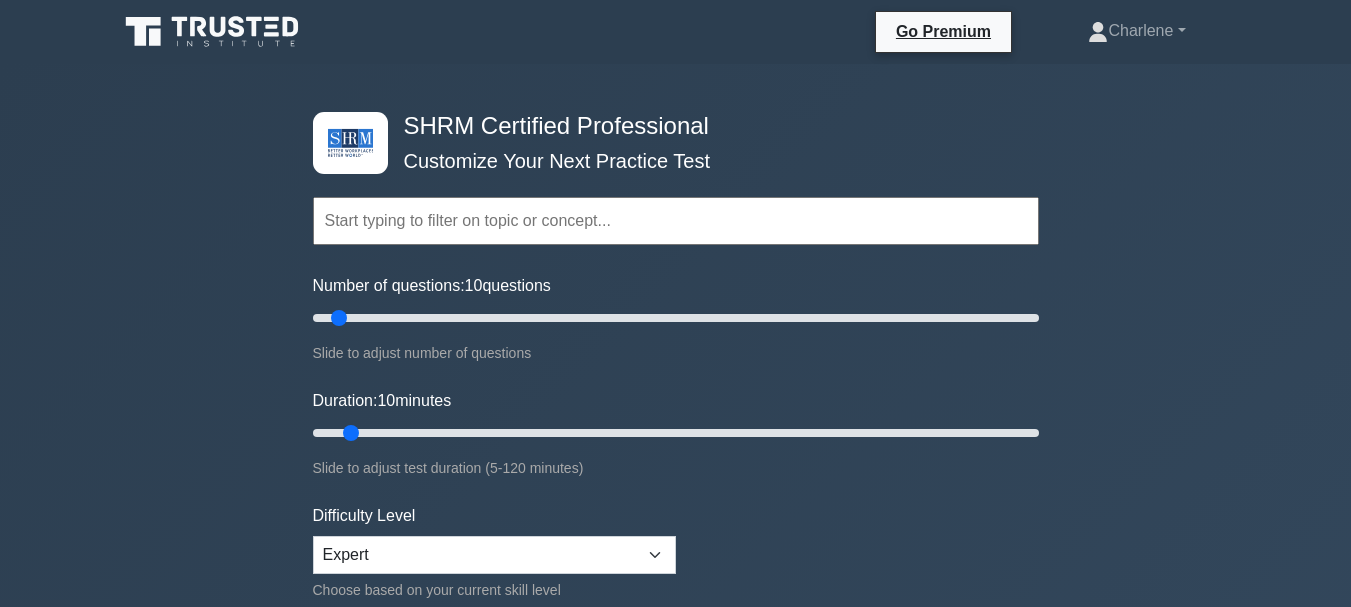 click at bounding box center (676, 221) 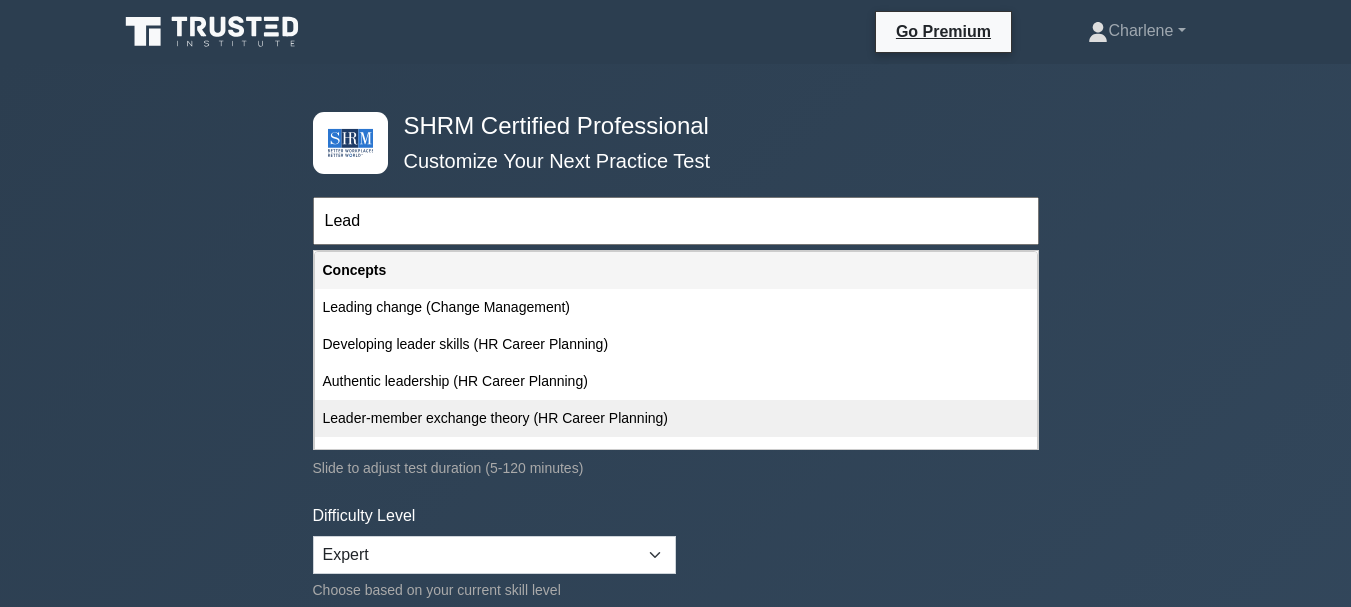 click on "Leader-member exchange theory (HR Career Planning)" at bounding box center [676, 418] 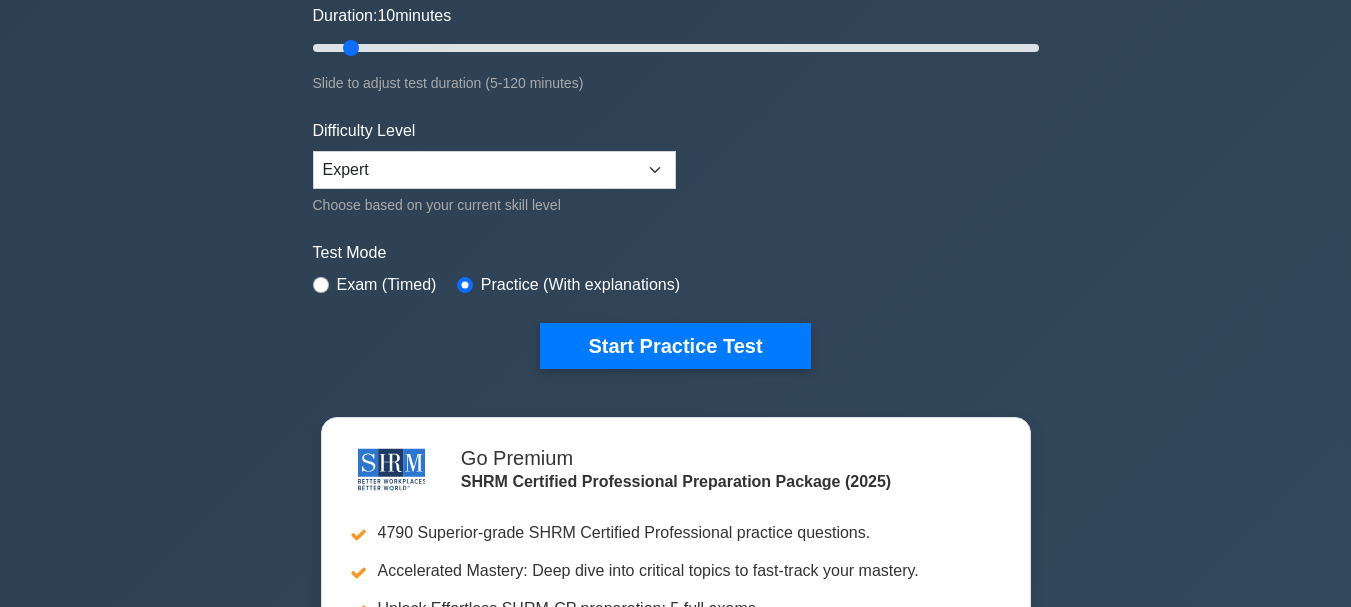 scroll, scrollTop: 400, scrollLeft: 0, axis: vertical 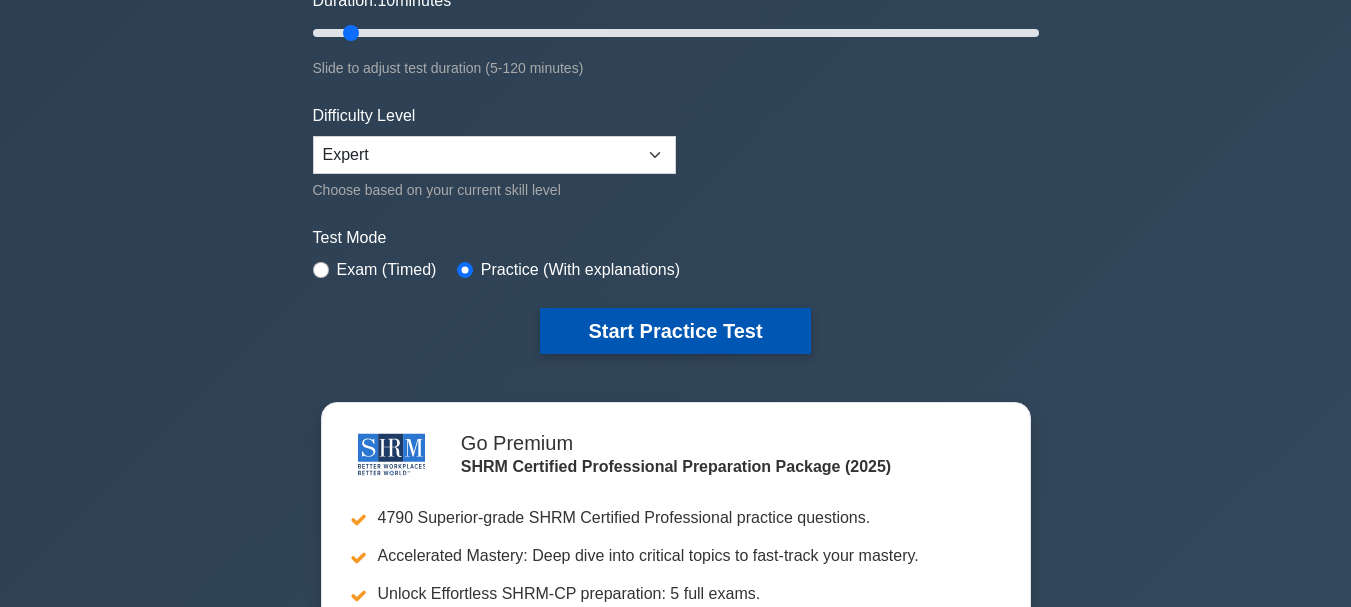 click on "Start Practice Test" at bounding box center [675, 331] 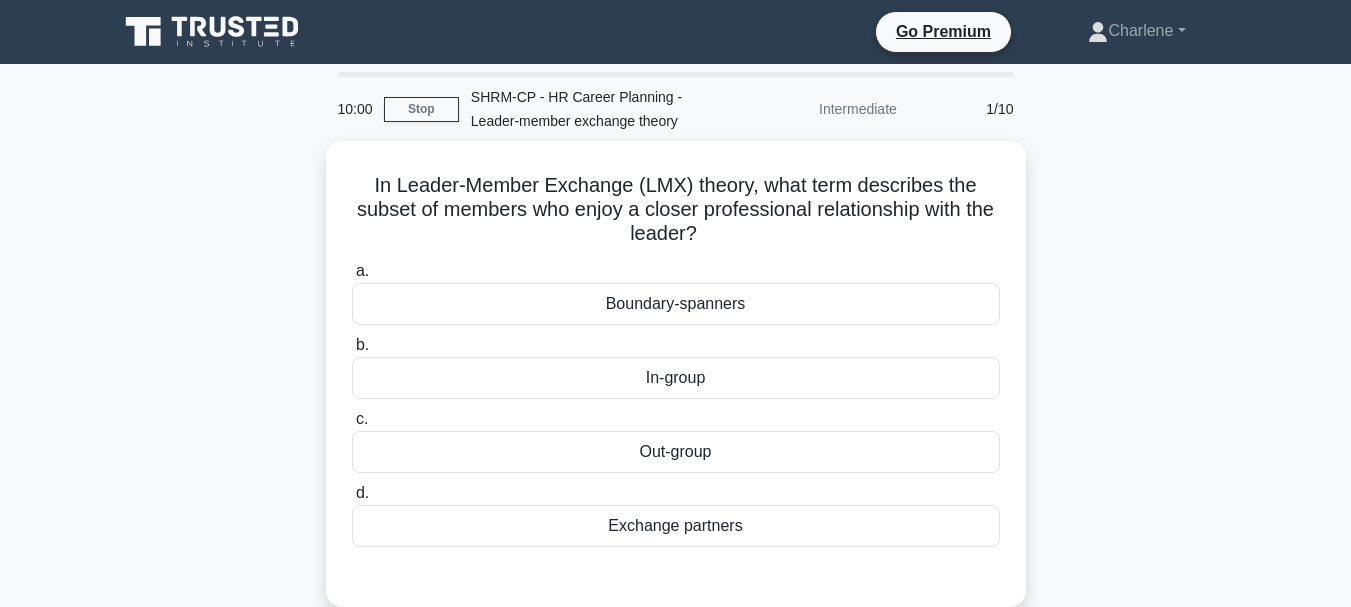 scroll, scrollTop: 0, scrollLeft: 0, axis: both 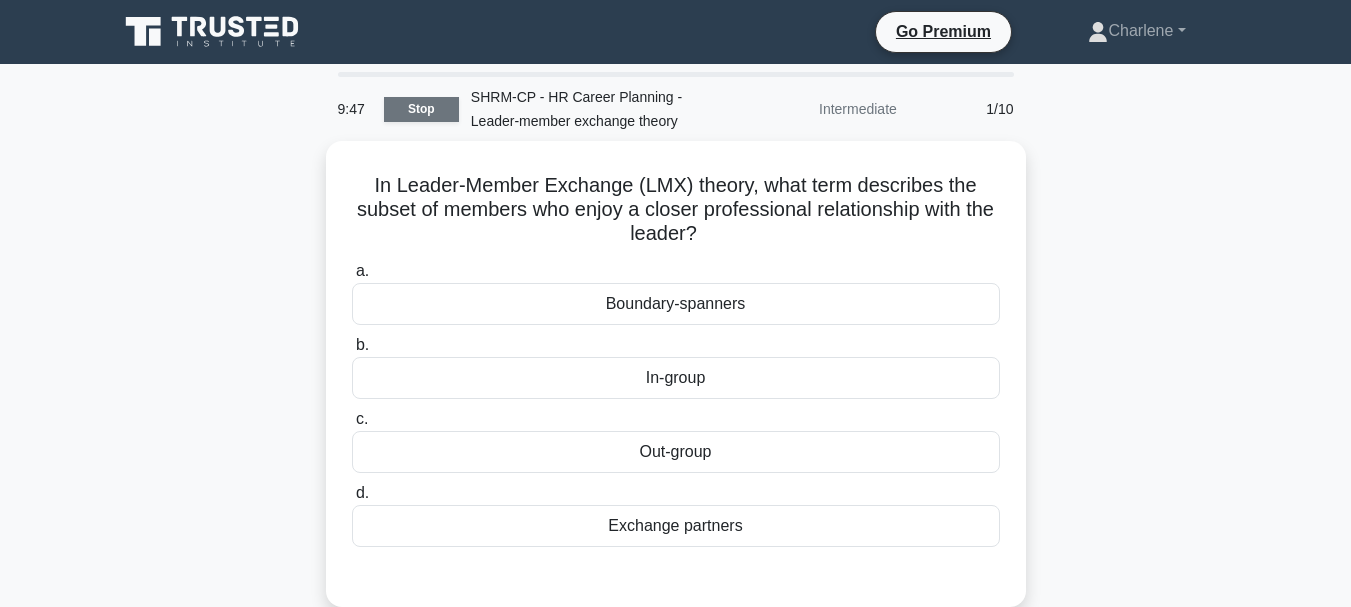 click on "Stop" at bounding box center (421, 109) 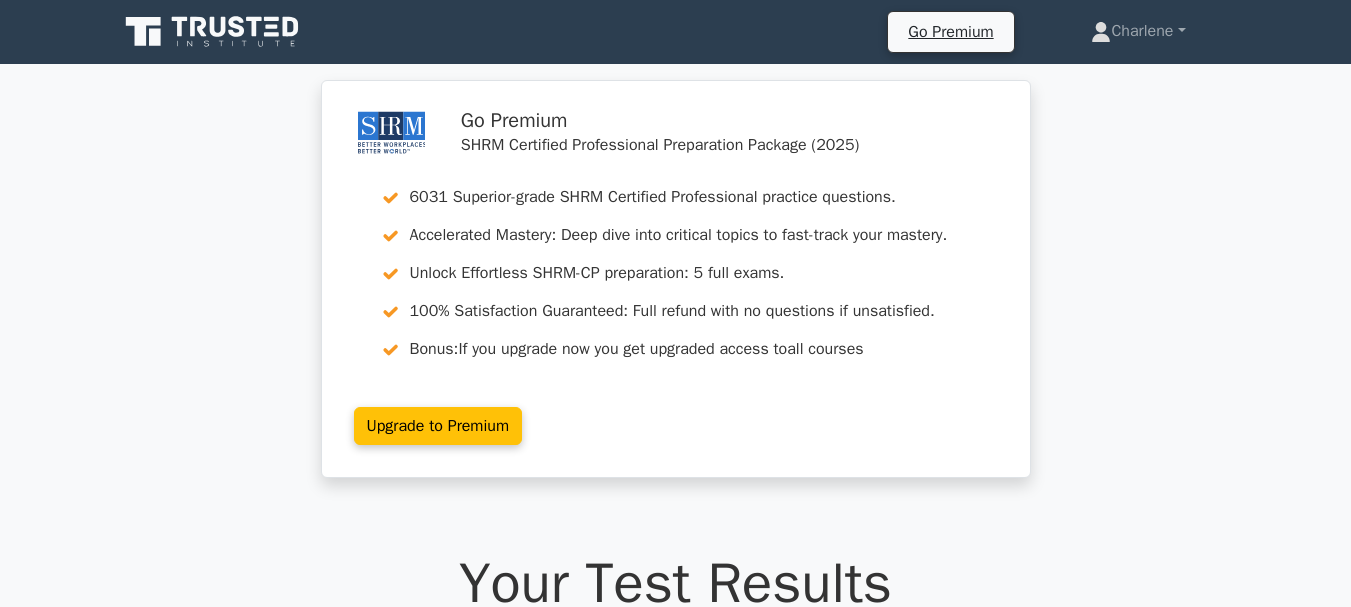 scroll, scrollTop: 0, scrollLeft: 0, axis: both 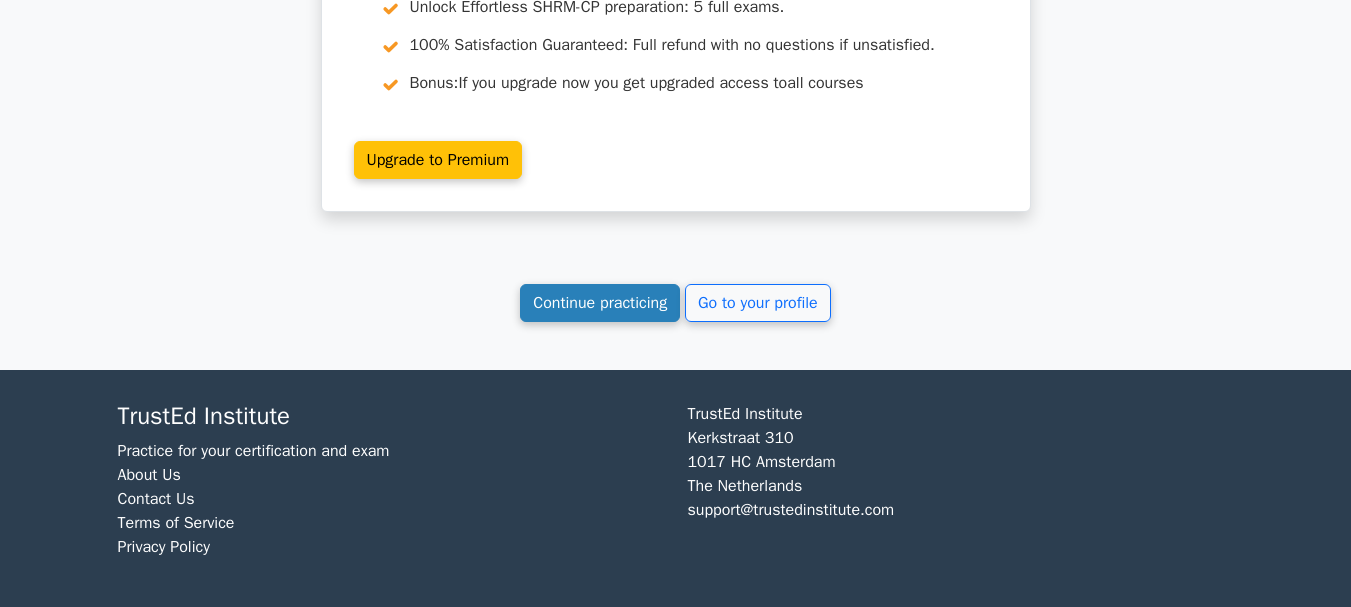 click on "Continue practicing" at bounding box center [600, 303] 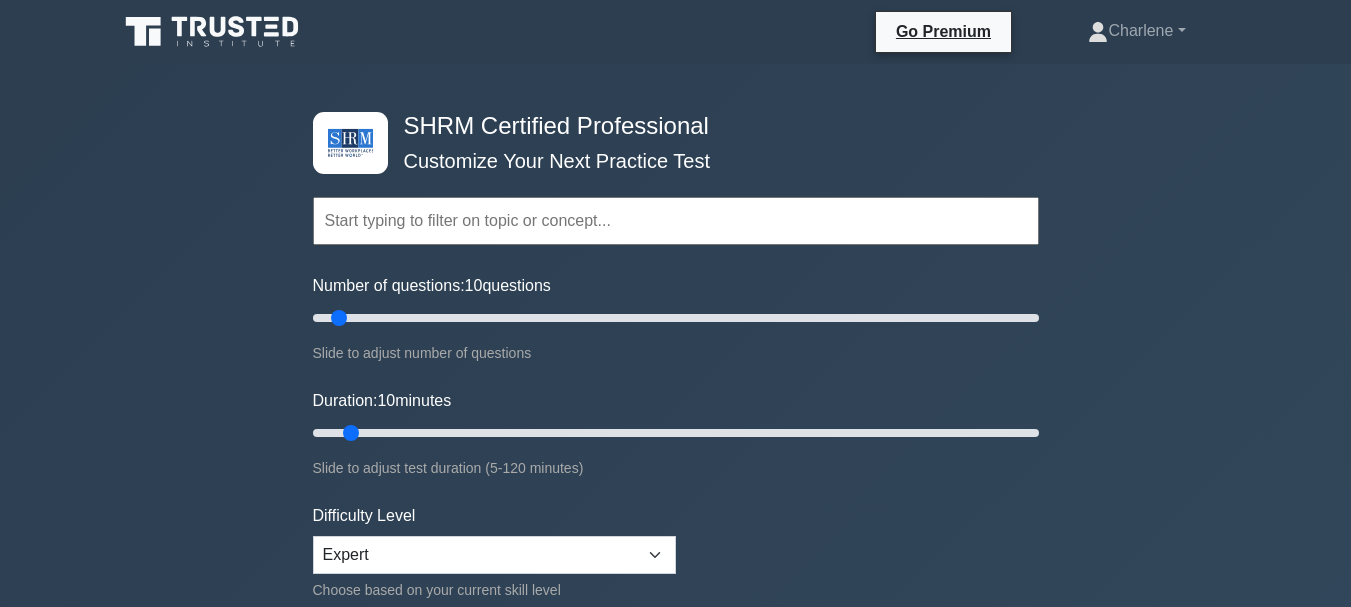 scroll, scrollTop: 0, scrollLeft: 0, axis: both 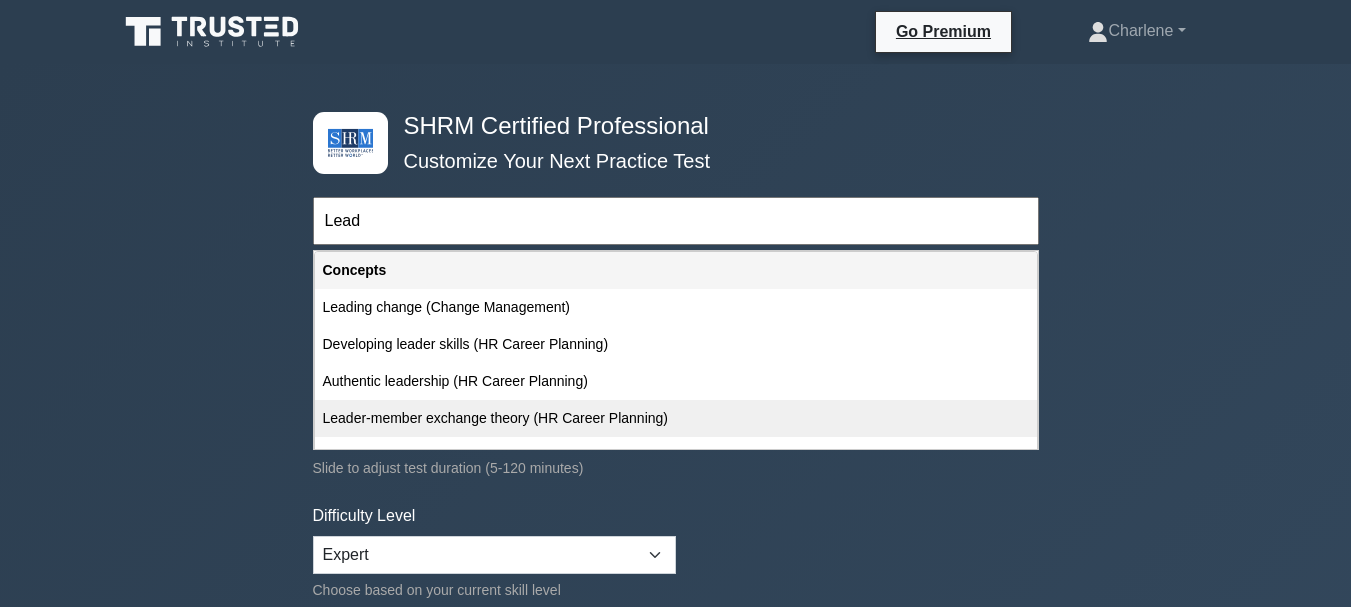 click on "Leader-member exchange theory (HR Career Planning)" at bounding box center [676, 418] 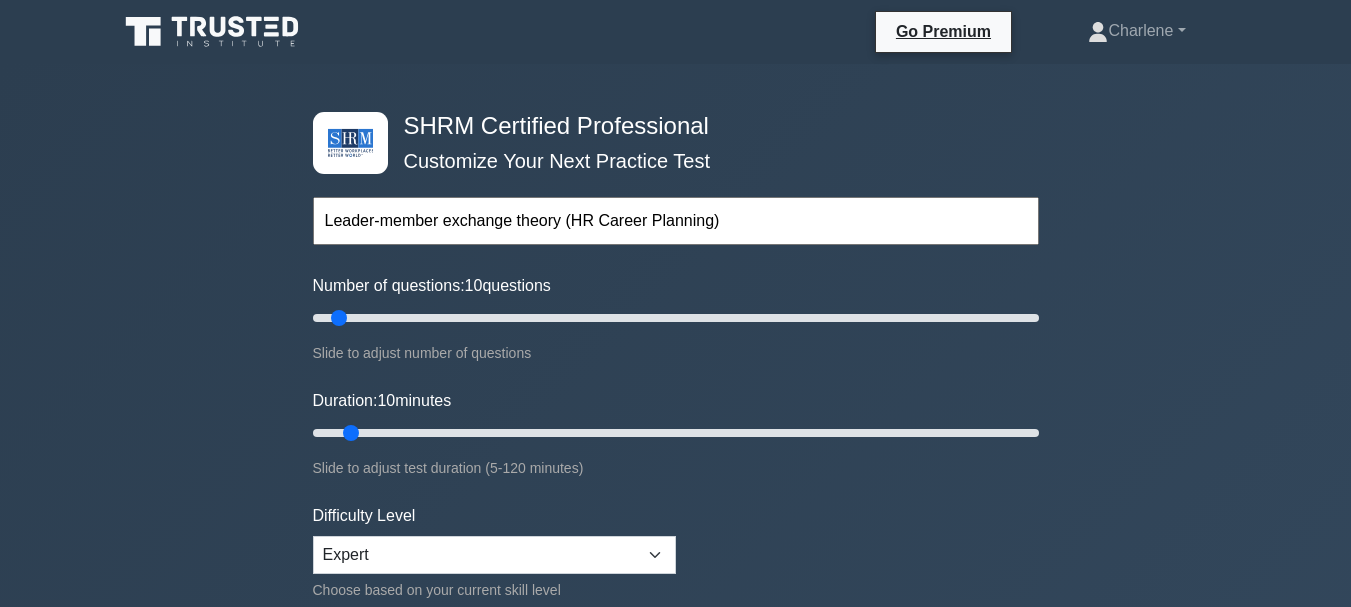 scroll, scrollTop: 200, scrollLeft: 0, axis: vertical 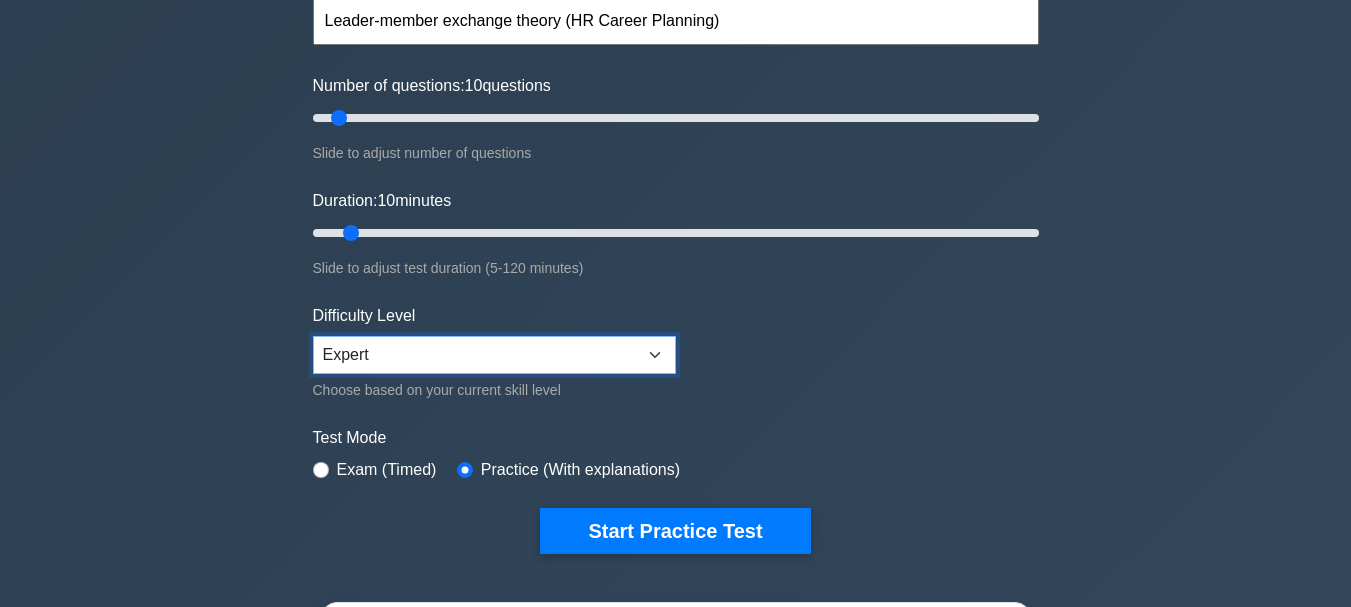 click on "Beginner
Intermediate
Expert" at bounding box center (494, 355) 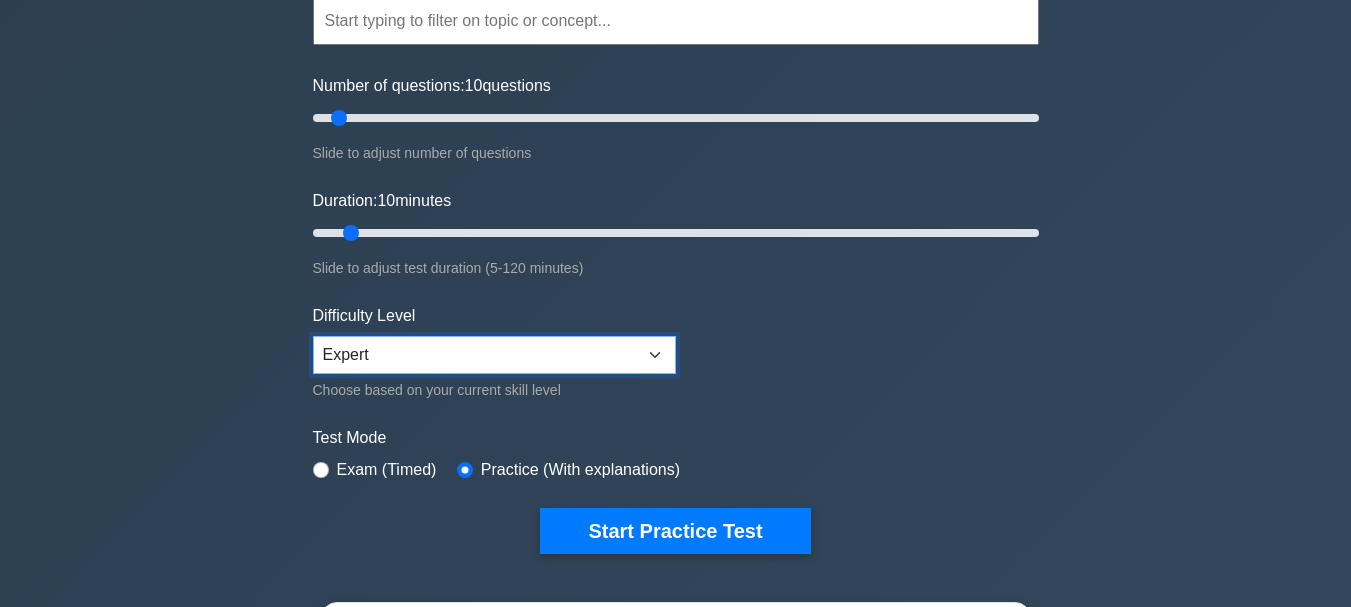 click on "Beginner
Intermediate
Expert" at bounding box center [494, 355] 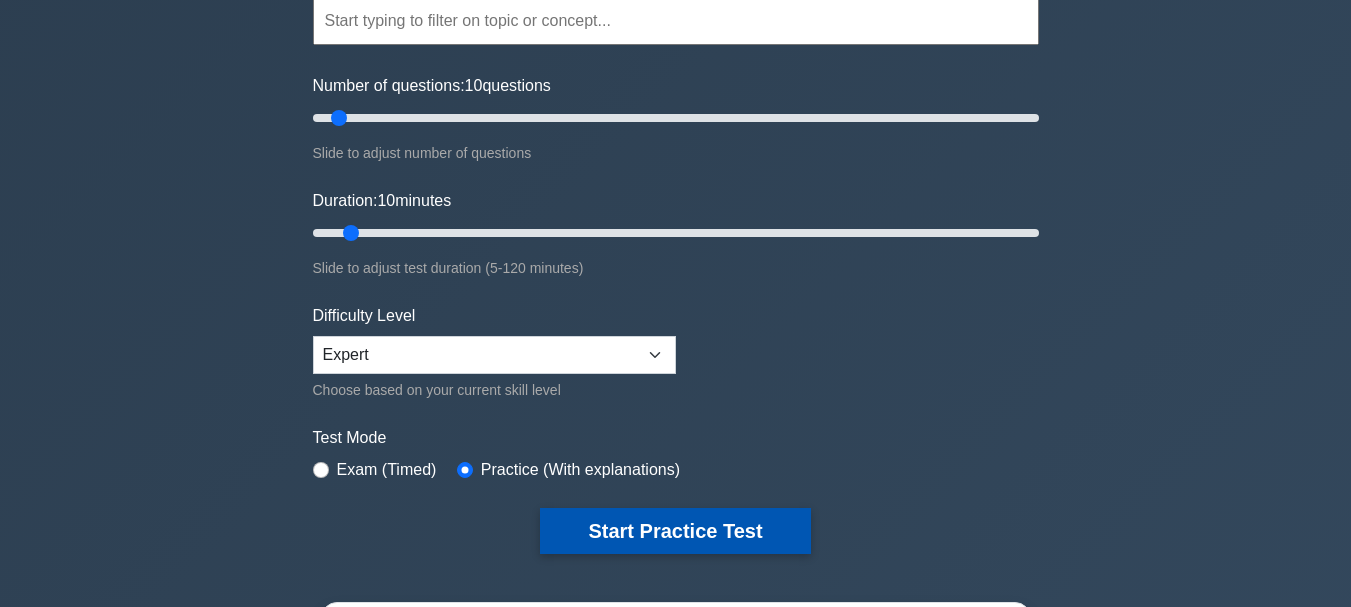 click on "Start Practice Test" at bounding box center [675, 531] 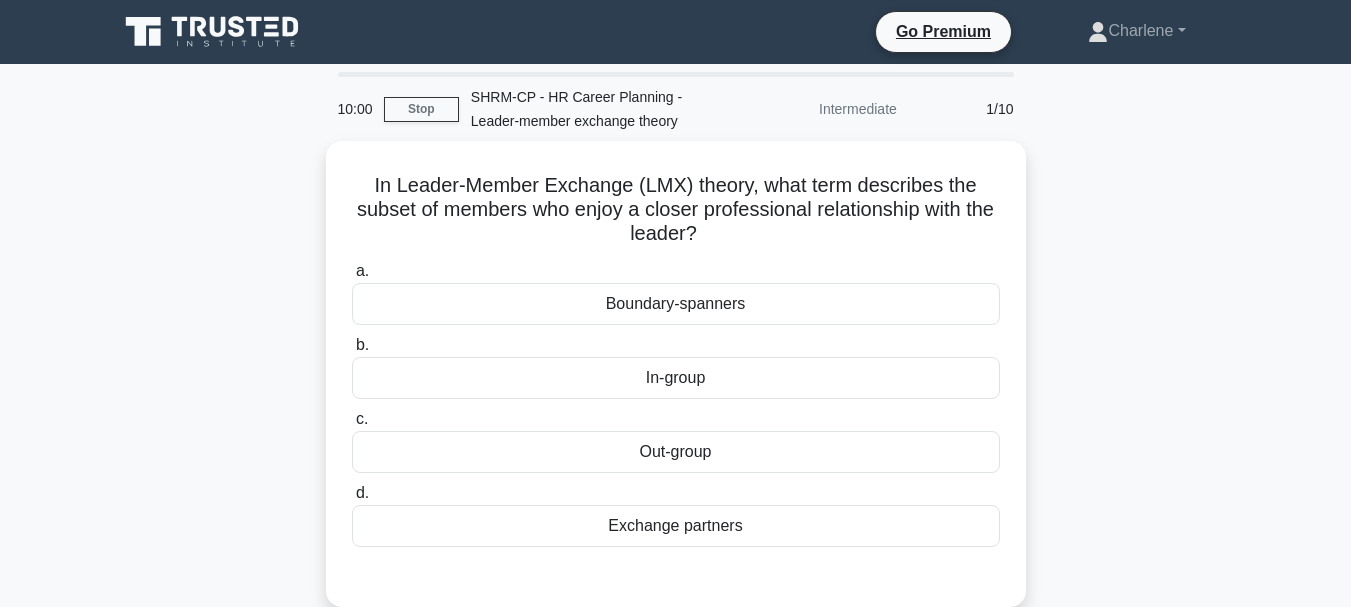 scroll, scrollTop: 0, scrollLeft: 0, axis: both 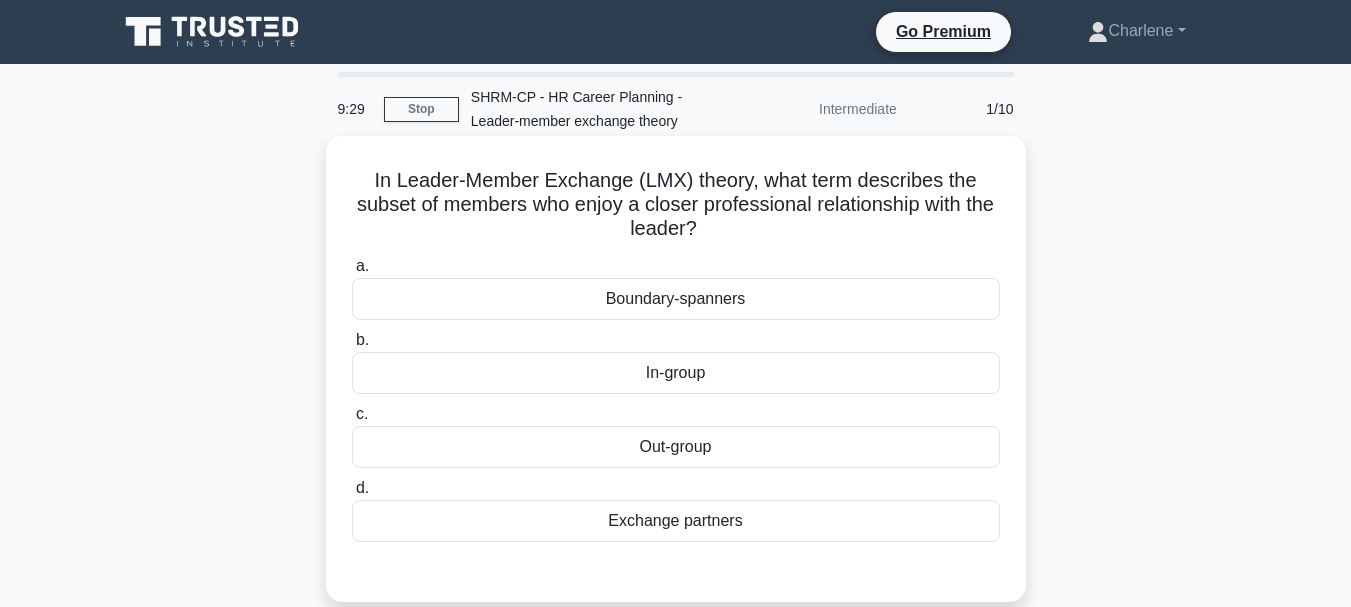 click on "In-group" at bounding box center [676, 373] 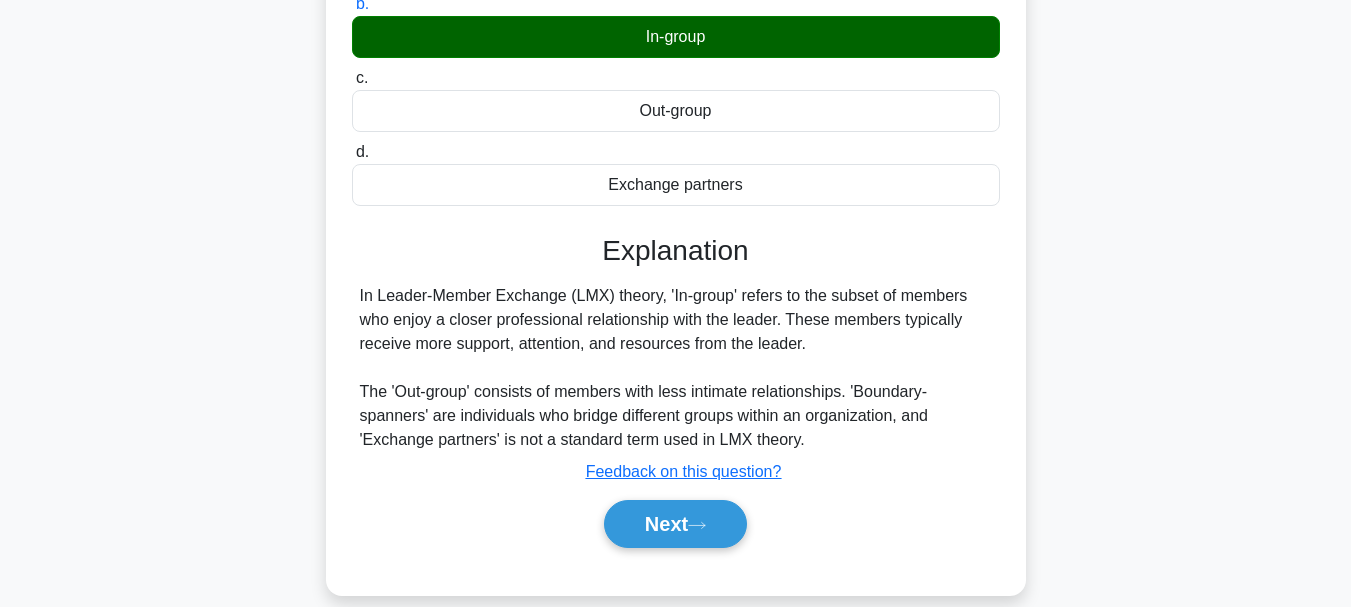 scroll, scrollTop: 400, scrollLeft: 0, axis: vertical 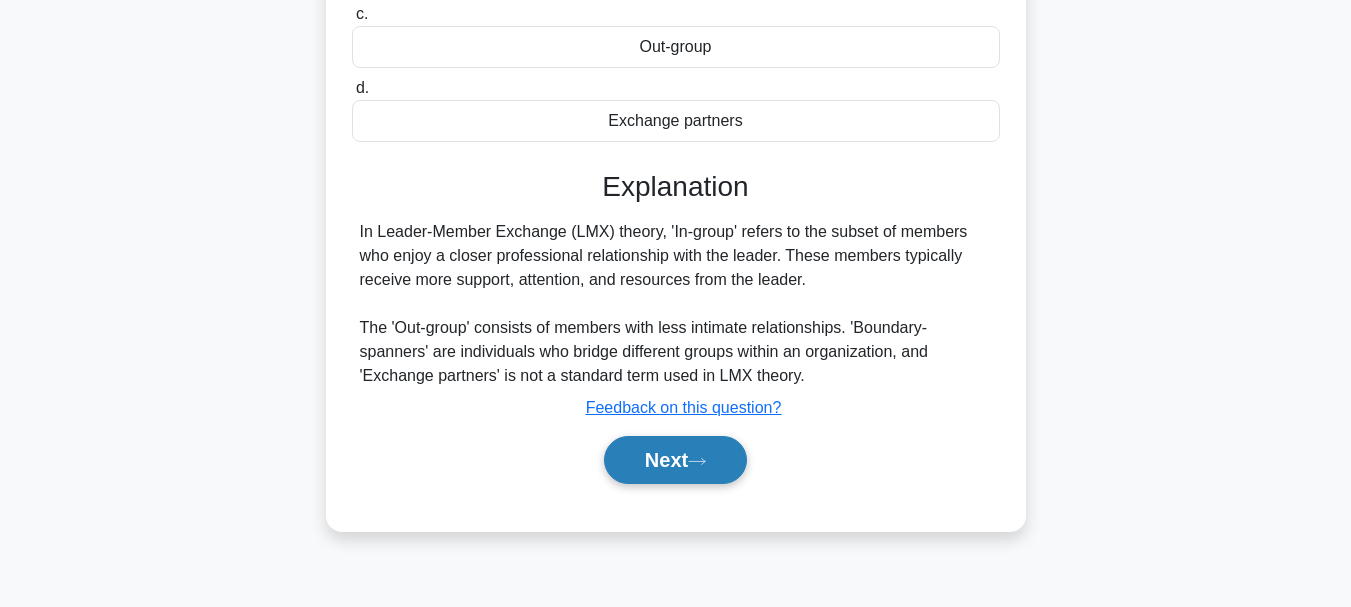 click on "Next" at bounding box center [675, 460] 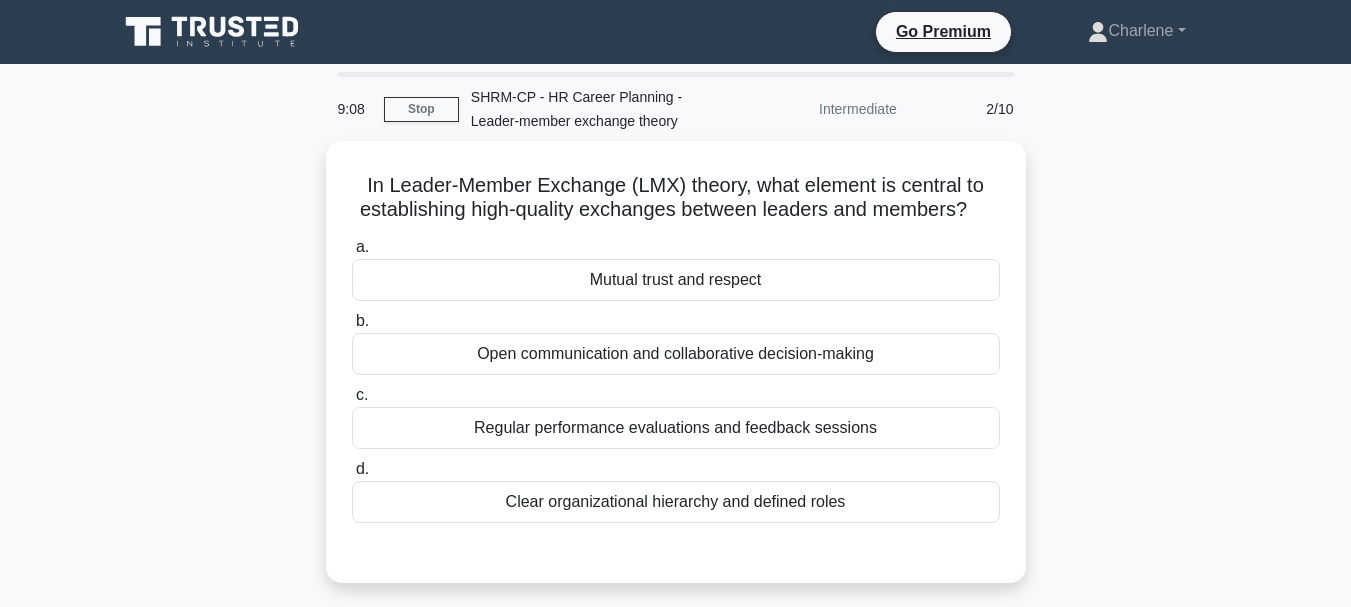 scroll, scrollTop: 100, scrollLeft: 0, axis: vertical 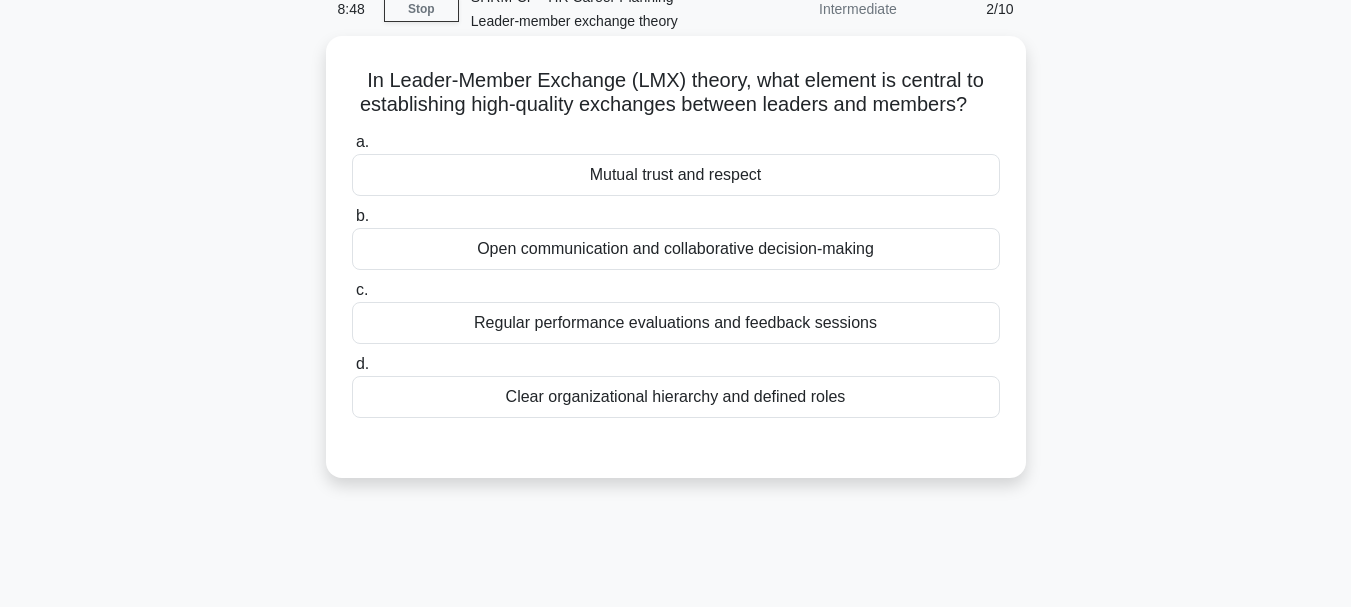 click on "Open communication and collaborative decision-making" at bounding box center [676, 249] 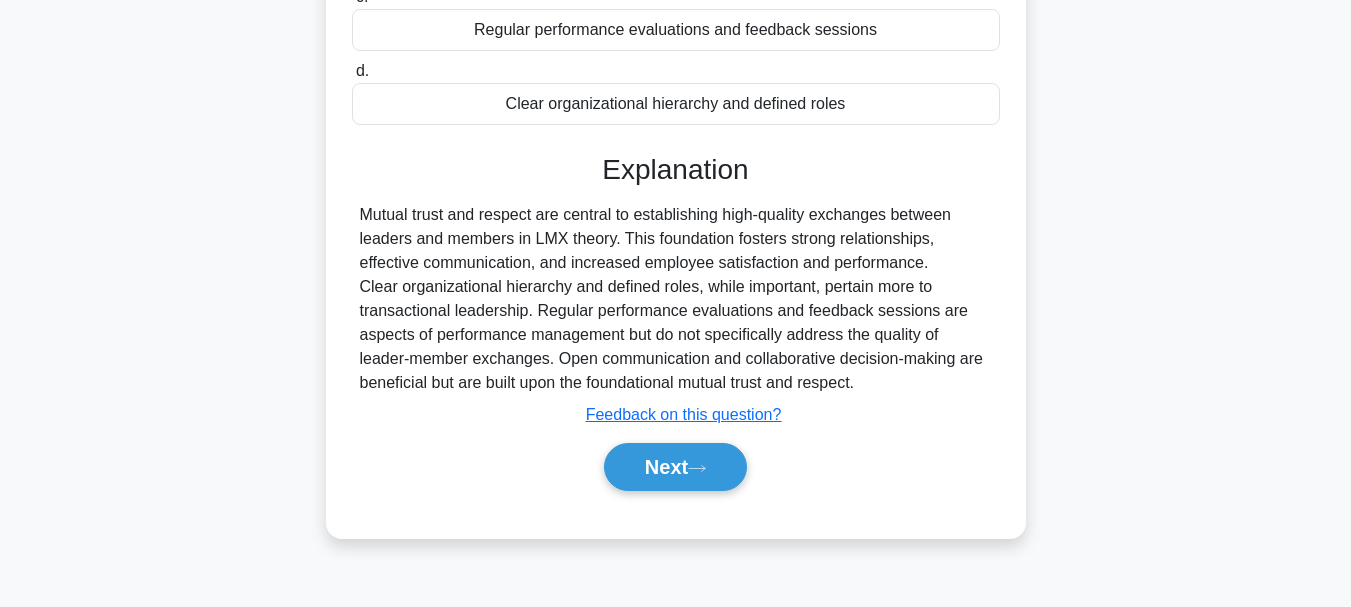 scroll, scrollTop: 473, scrollLeft: 0, axis: vertical 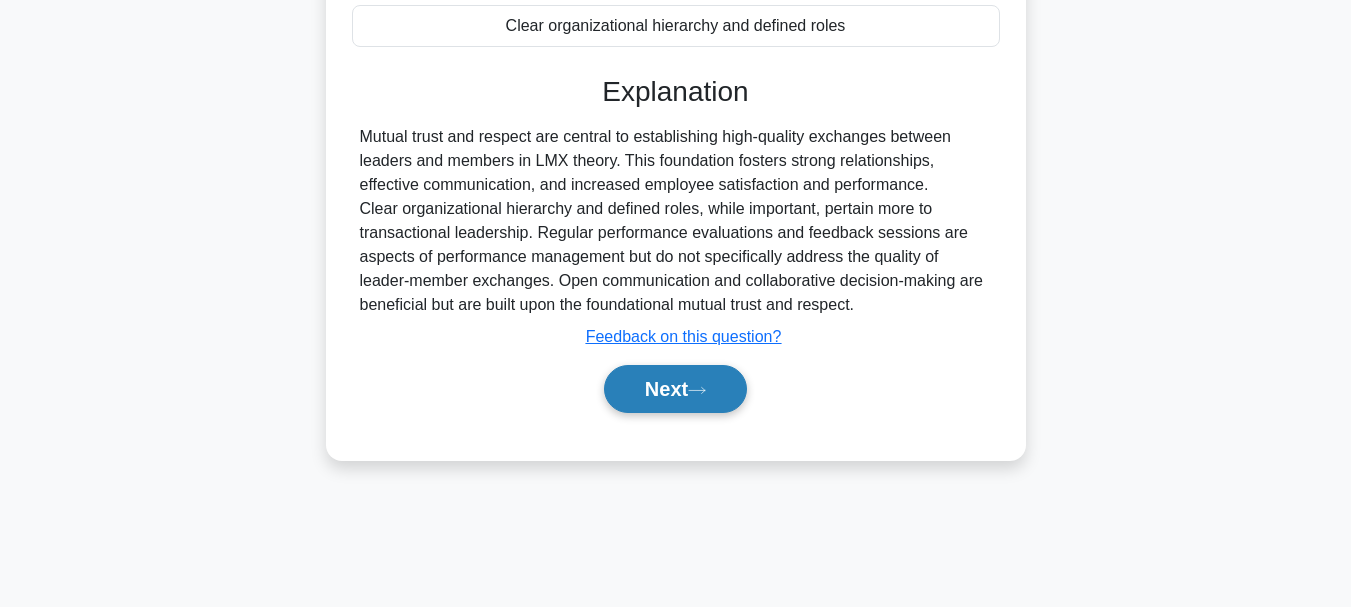 click on "Next" at bounding box center [675, 389] 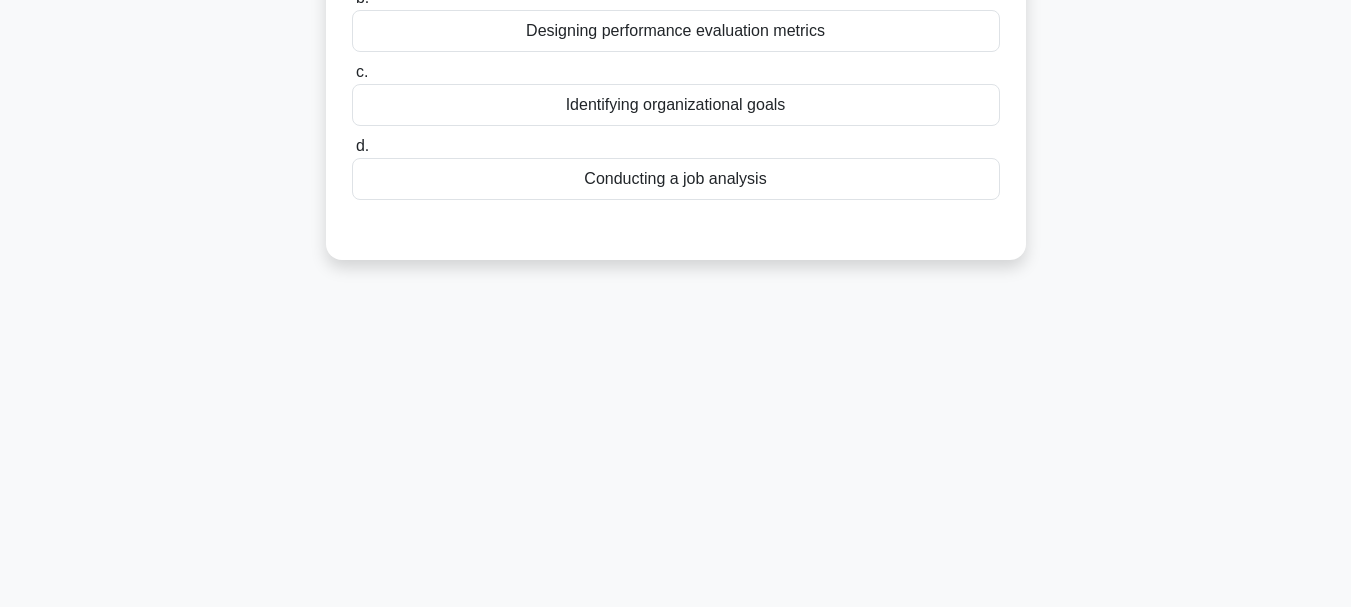 scroll, scrollTop: 0, scrollLeft: 0, axis: both 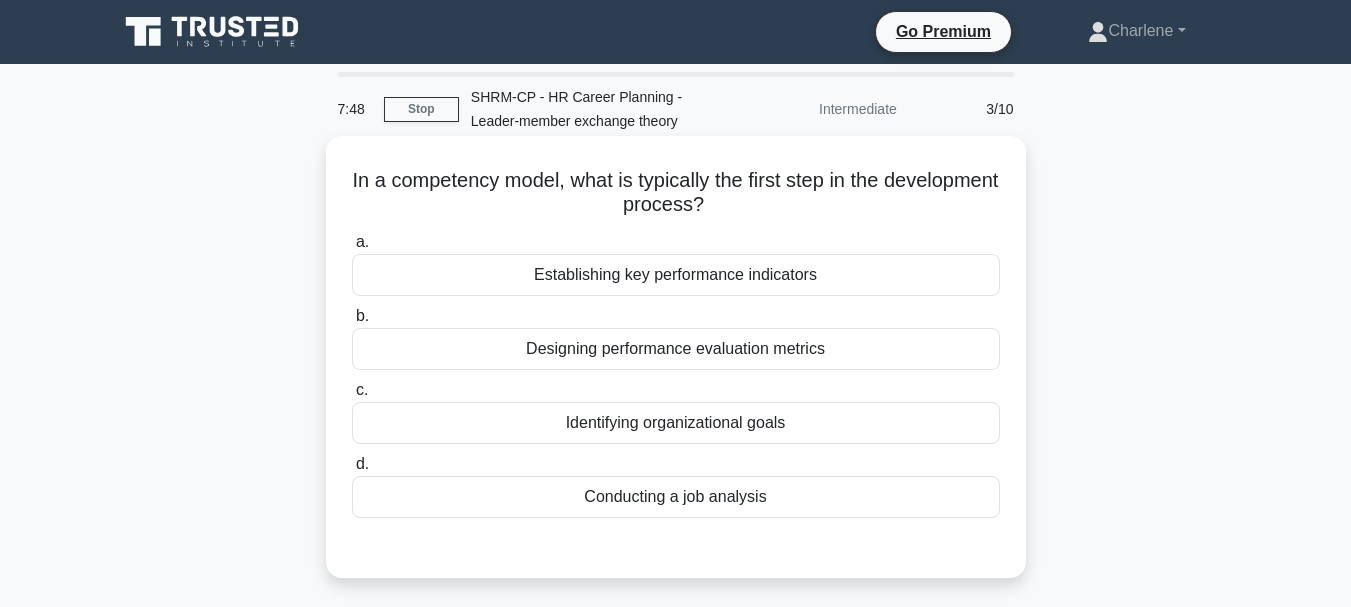 click on "Identifying organizational goals" at bounding box center (676, 423) 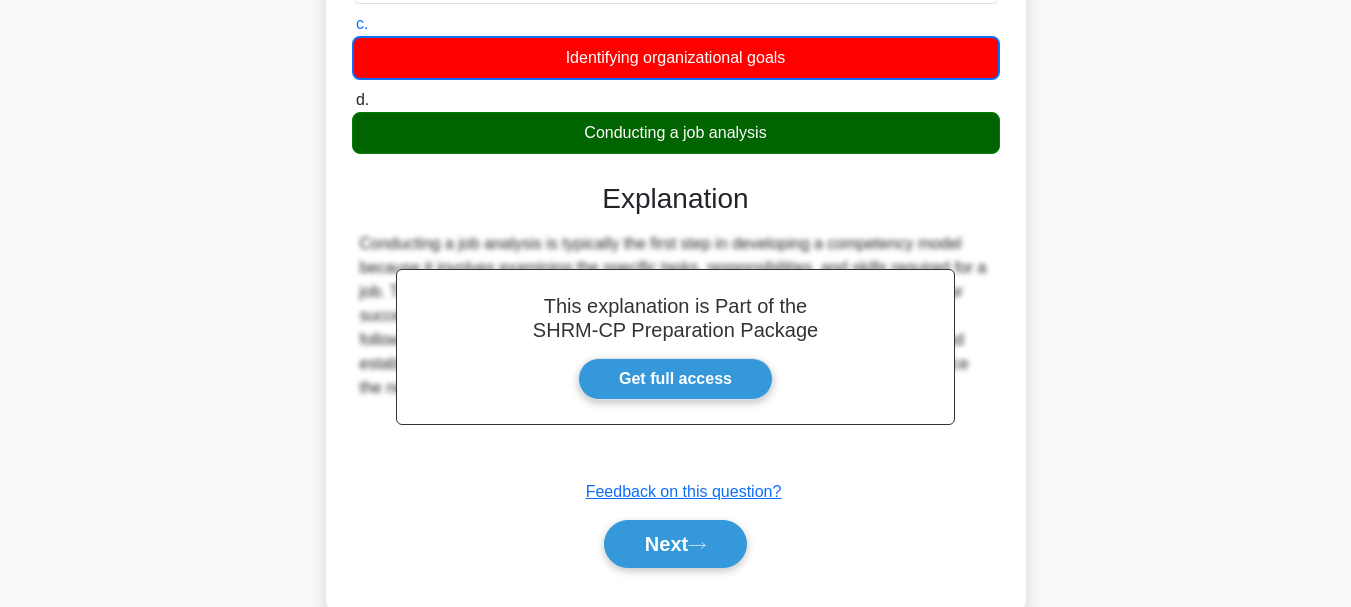 scroll, scrollTop: 473, scrollLeft: 0, axis: vertical 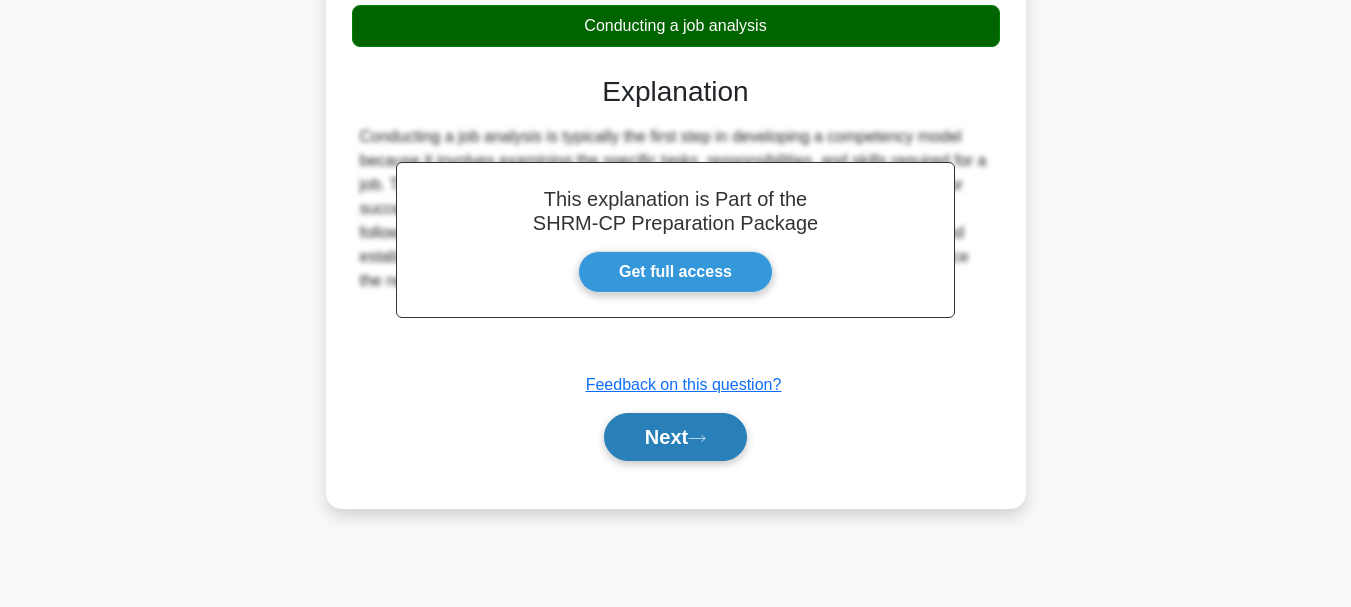 click on "Next" at bounding box center (675, 437) 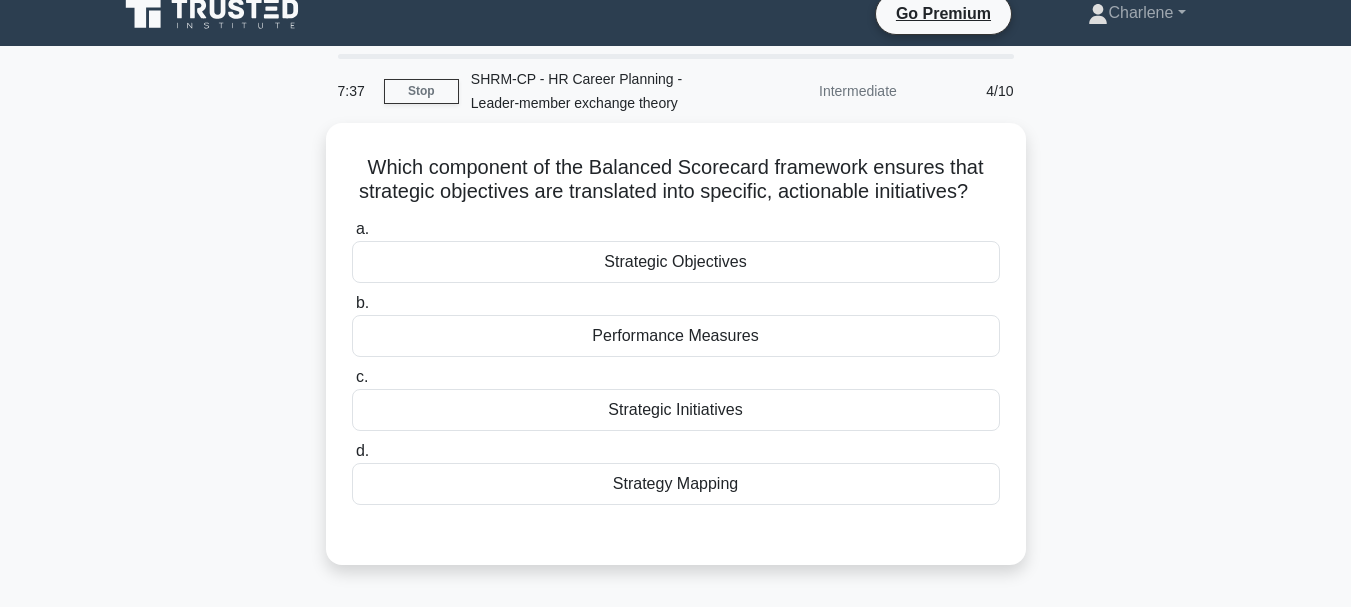 scroll, scrollTop: 0, scrollLeft: 0, axis: both 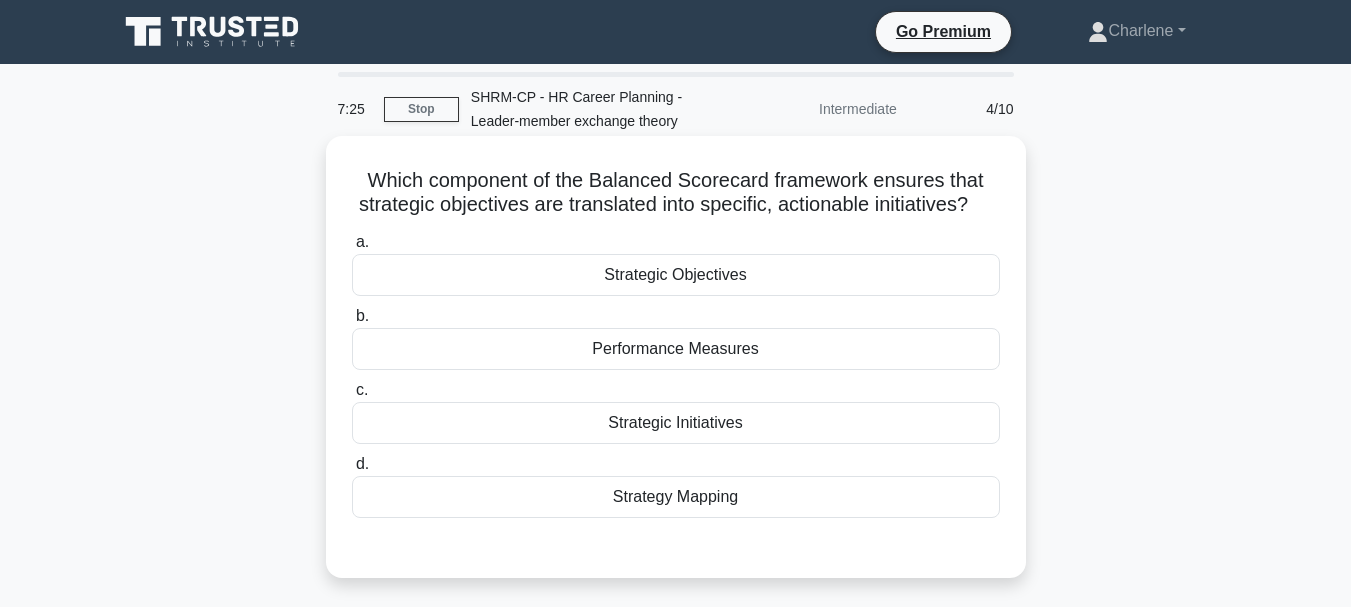 click on "Performance Measures" at bounding box center [676, 349] 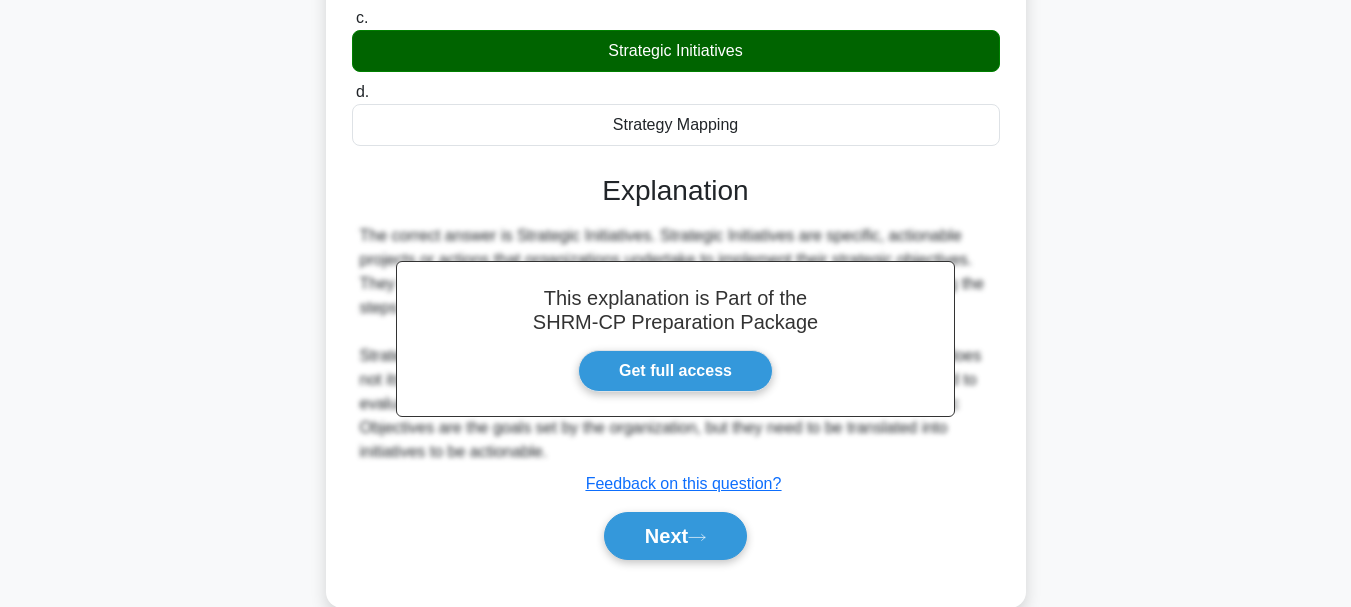 scroll, scrollTop: 473, scrollLeft: 0, axis: vertical 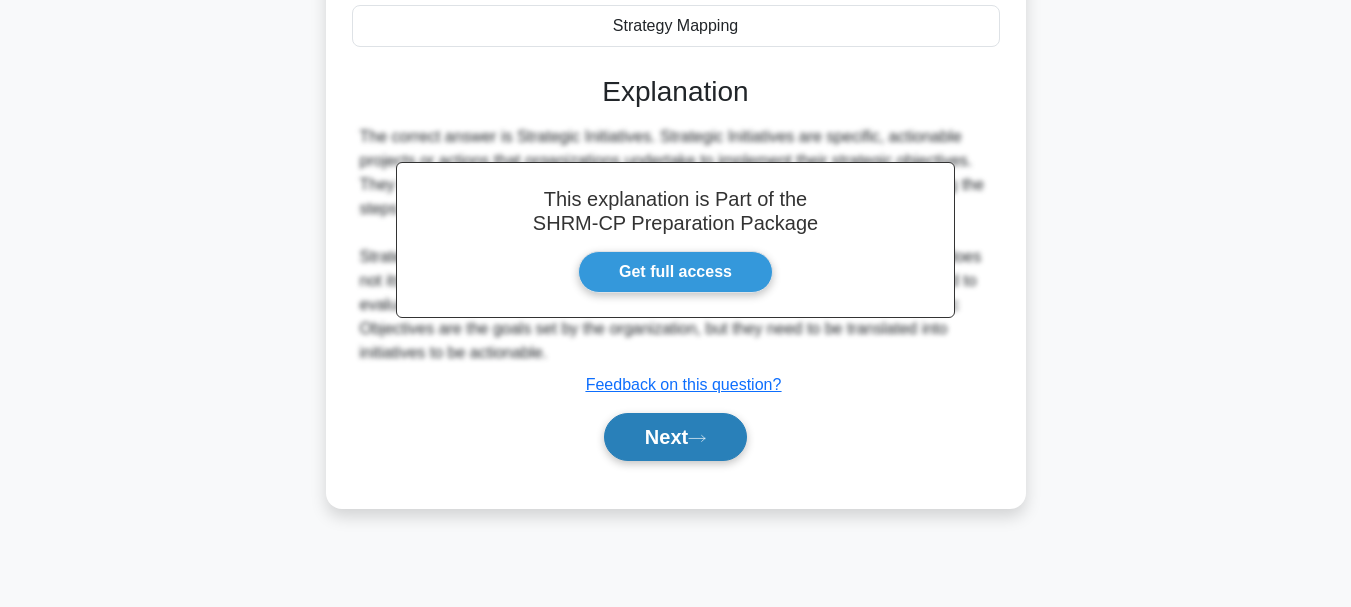 click on "Next" at bounding box center [675, 437] 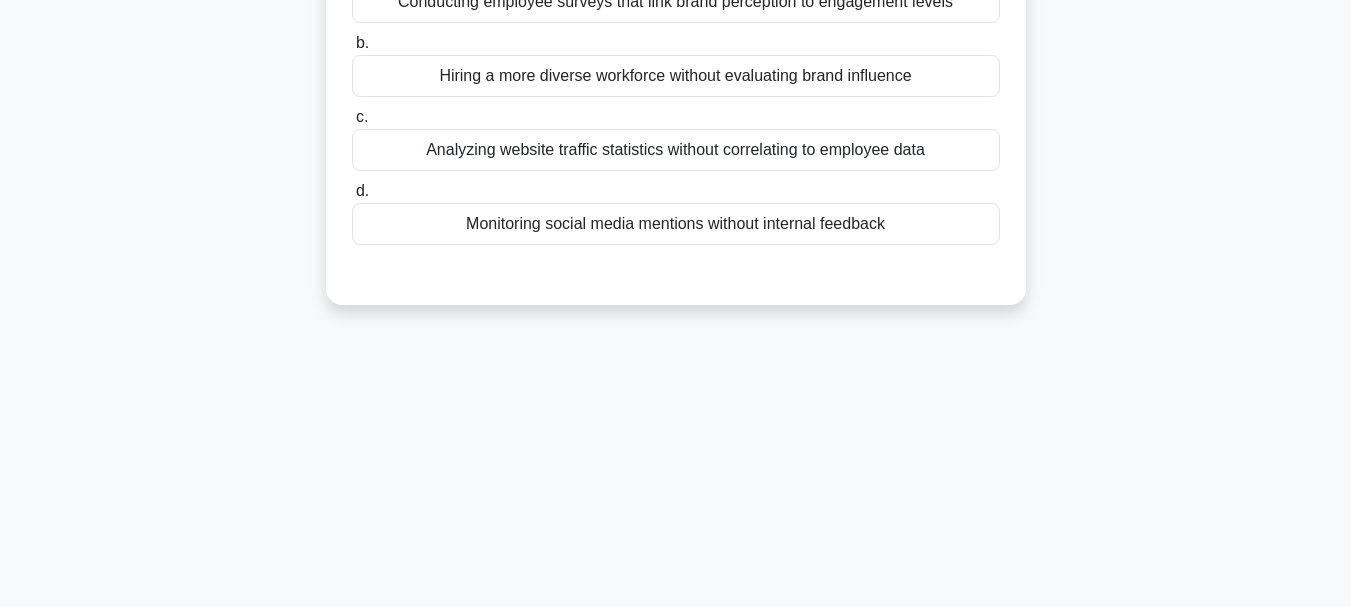 scroll, scrollTop: 0, scrollLeft: 0, axis: both 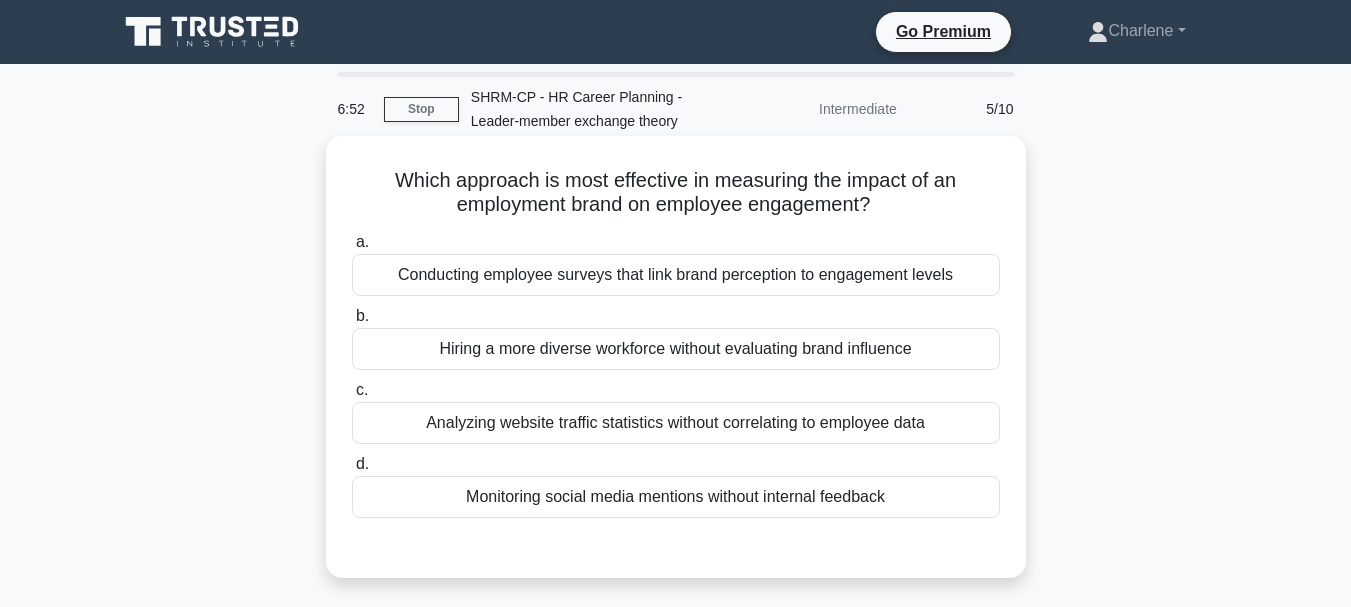 click on "Conducting employee surveys that link brand perception to engagement levels" at bounding box center [676, 275] 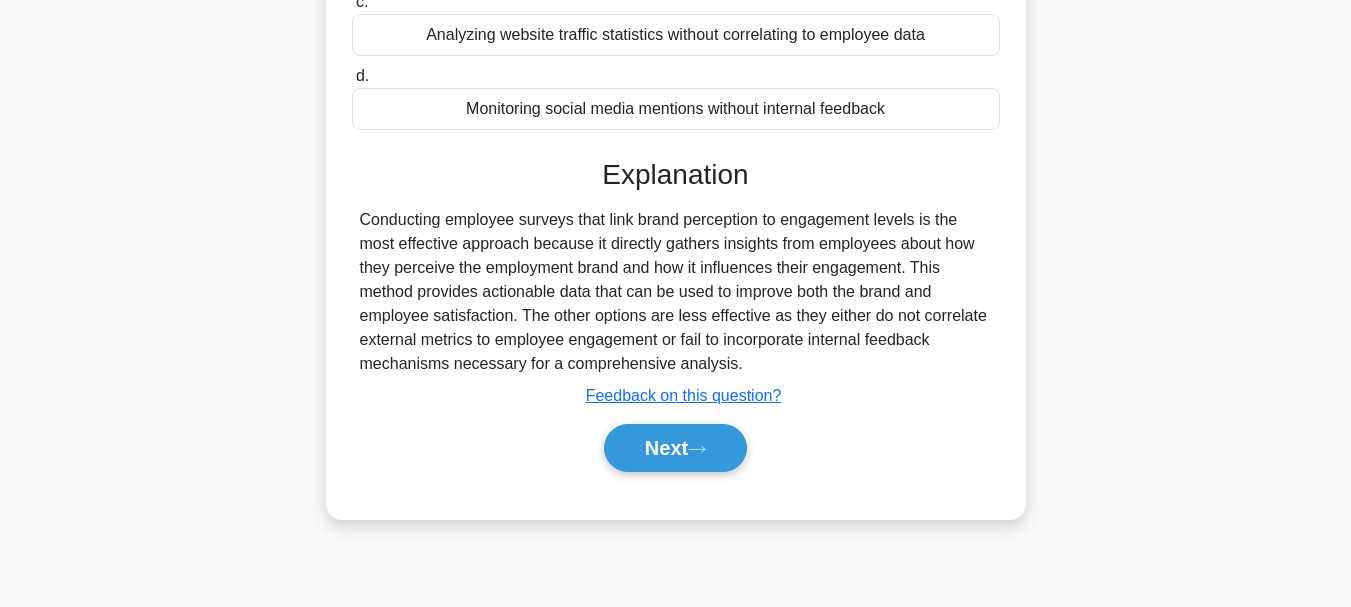 scroll, scrollTop: 473, scrollLeft: 0, axis: vertical 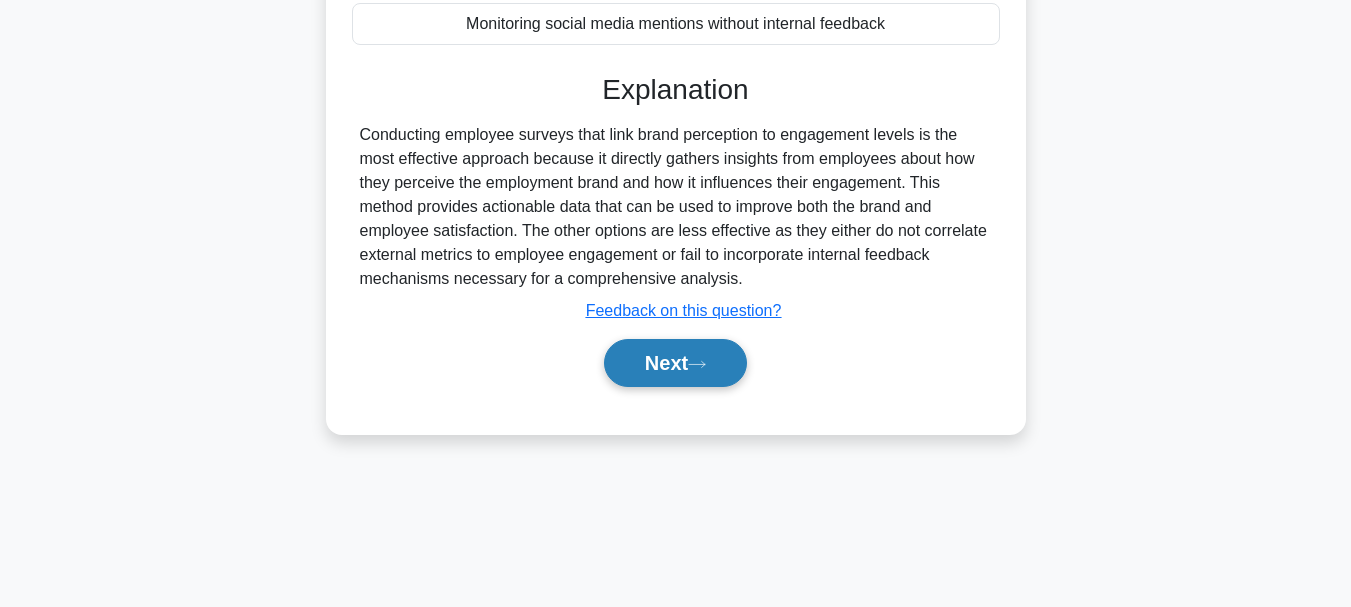 click on "Next" at bounding box center (675, 363) 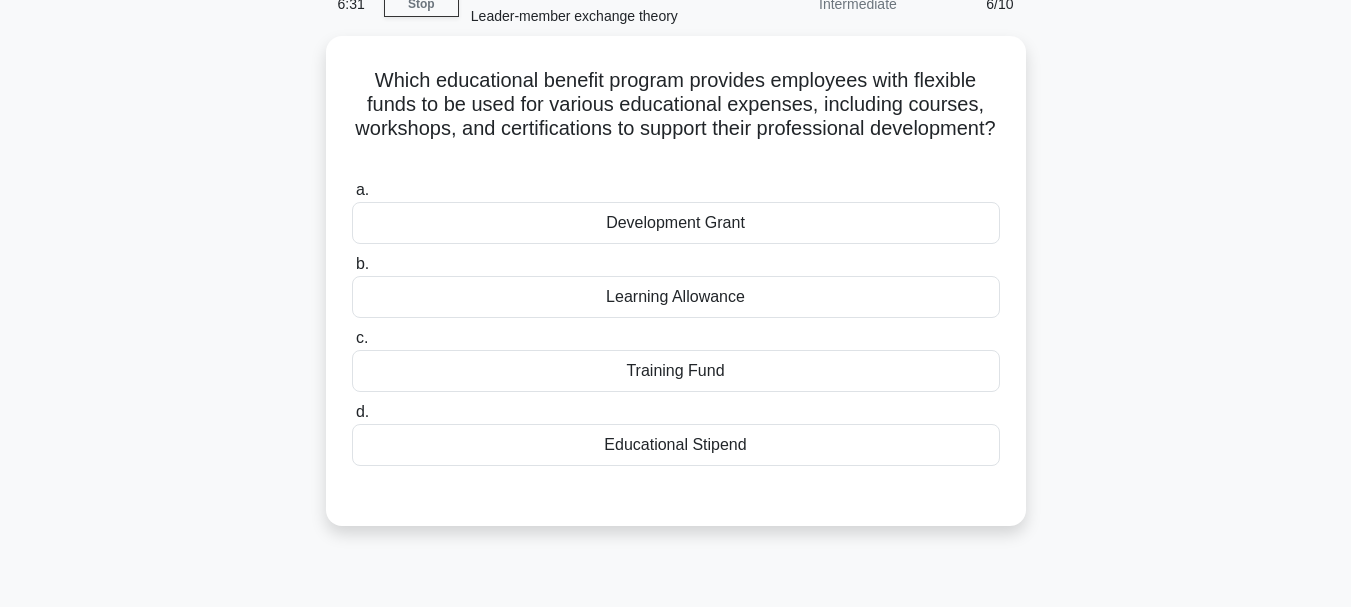 scroll, scrollTop: 0, scrollLeft: 0, axis: both 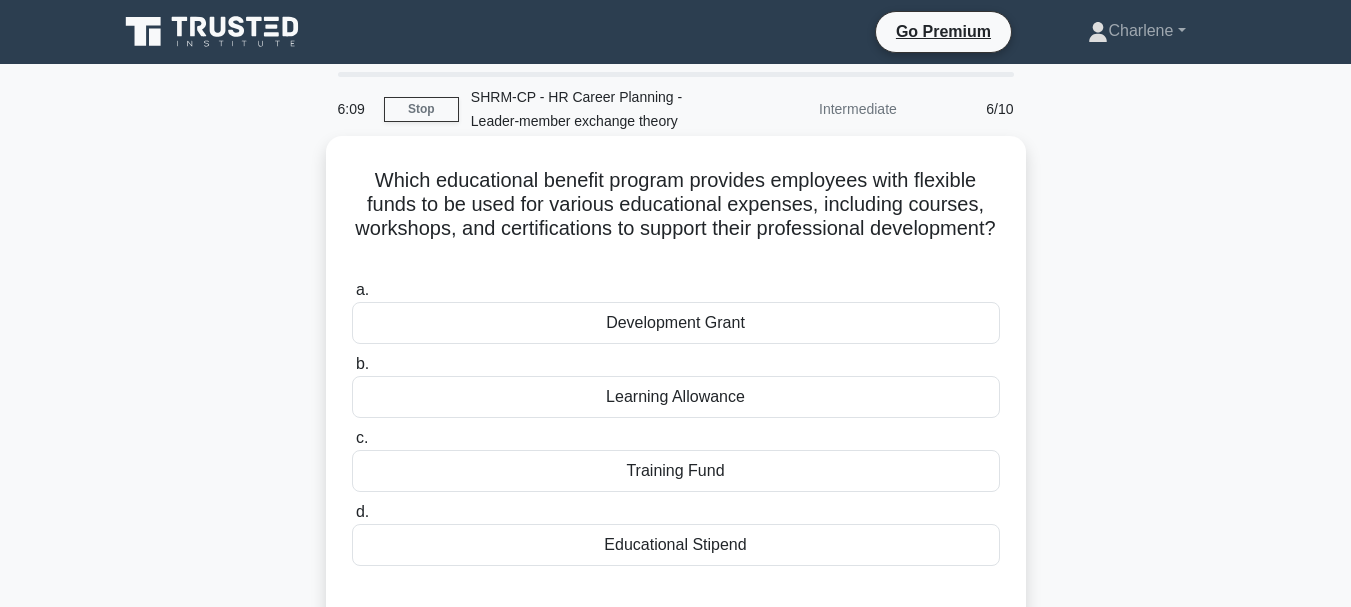 click on "Development Grant" at bounding box center [676, 323] 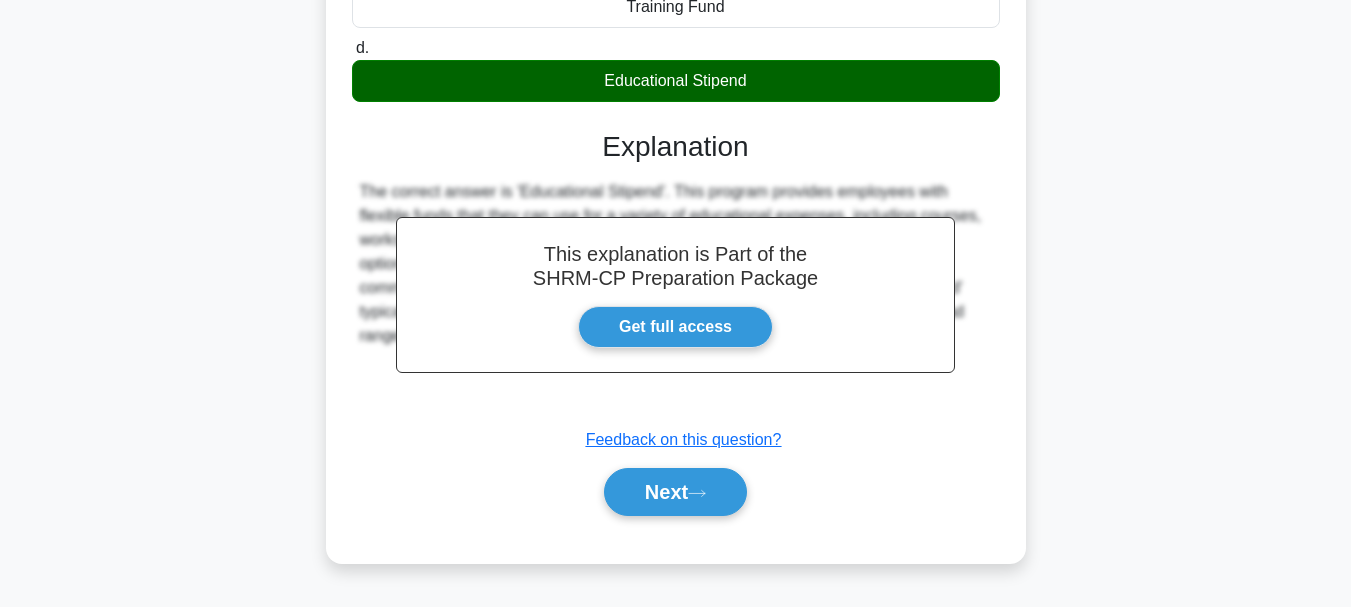 scroll, scrollTop: 473, scrollLeft: 0, axis: vertical 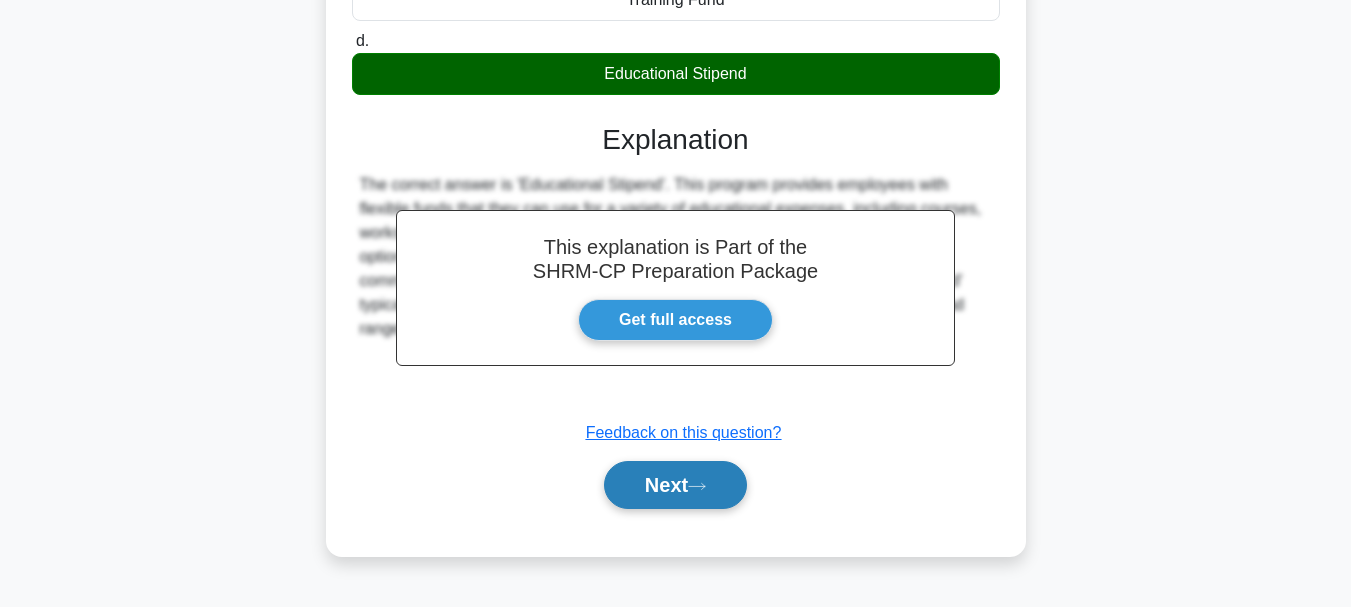 click on "Next" at bounding box center (675, 485) 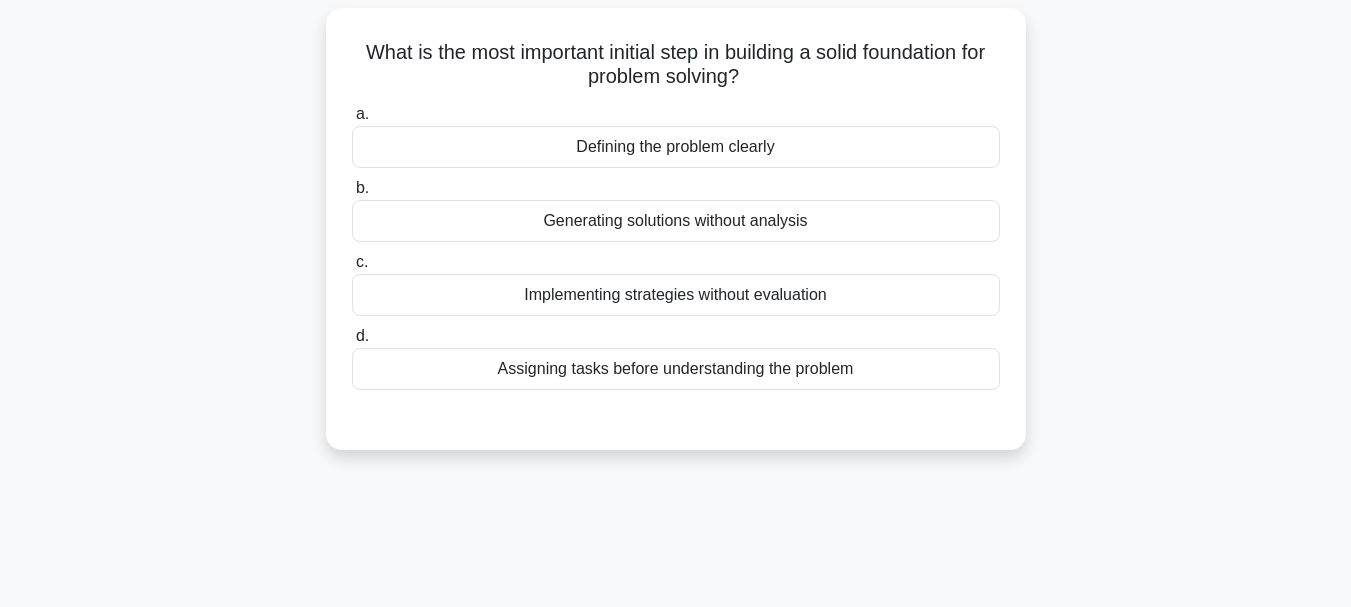 scroll, scrollTop: 0, scrollLeft: 0, axis: both 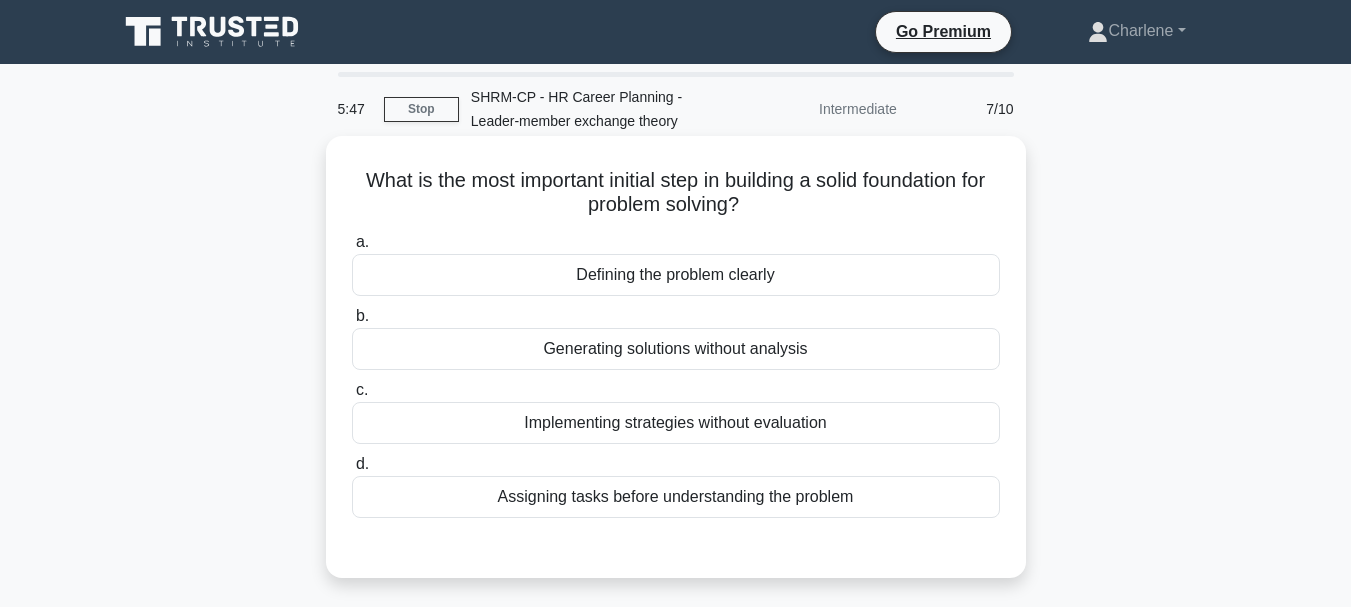 click on "Defining the problem clearly" at bounding box center [676, 275] 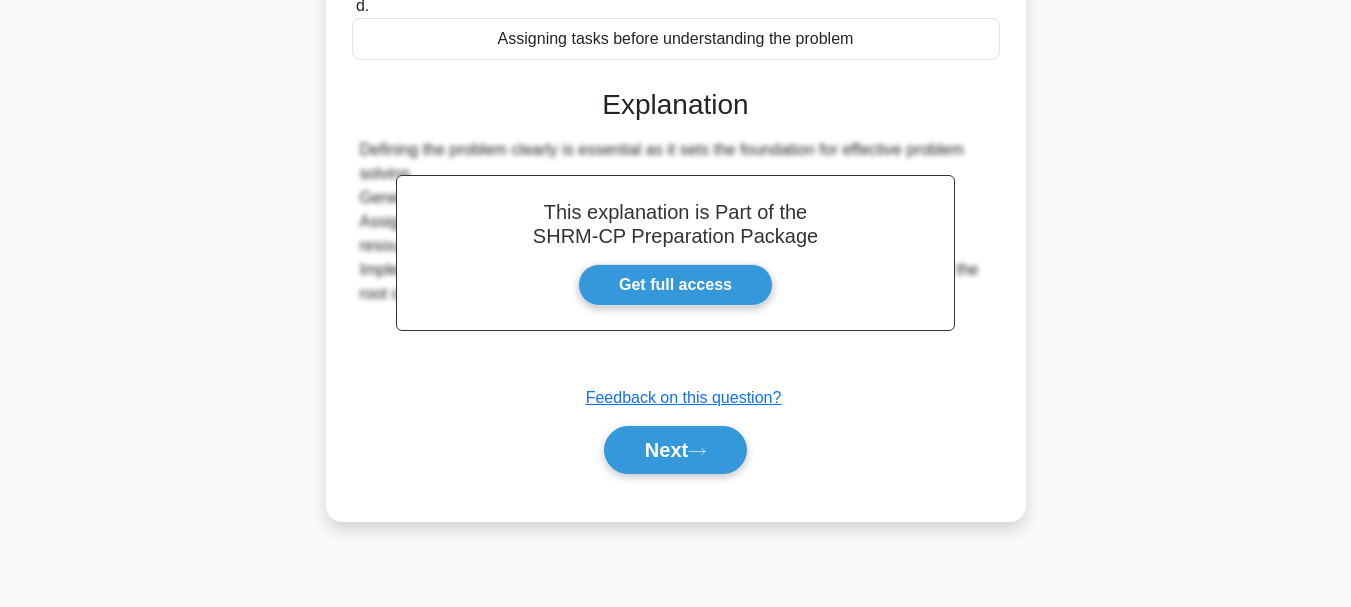scroll, scrollTop: 473, scrollLeft: 0, axis: vertical 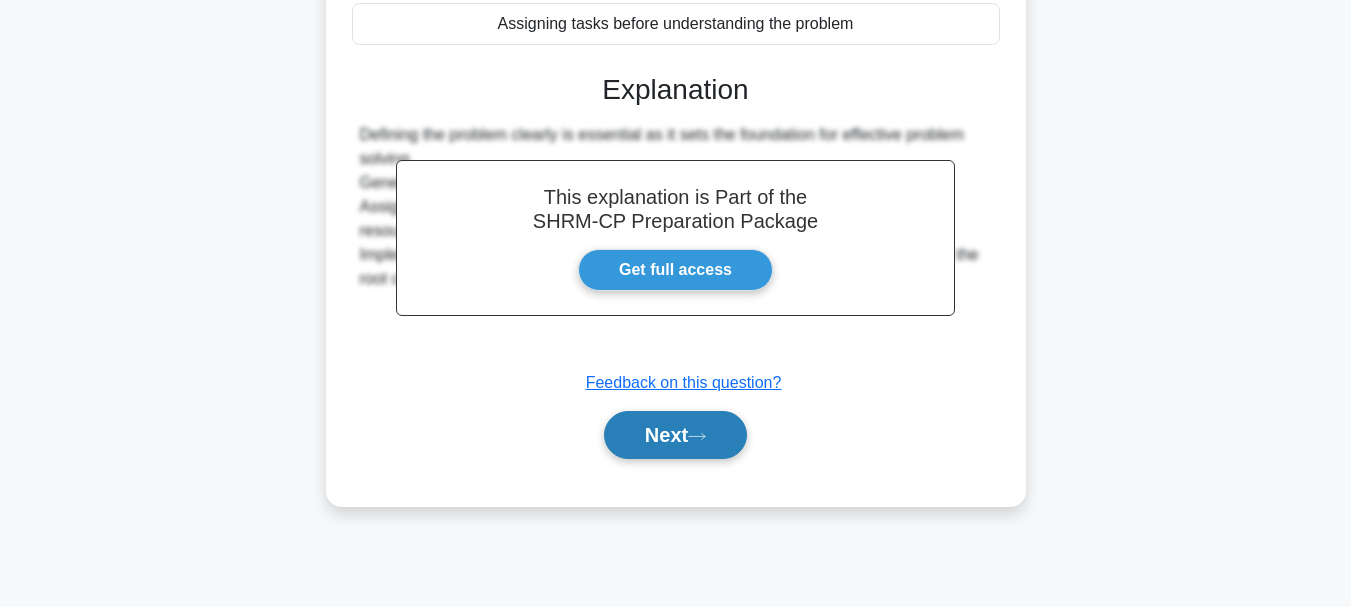 click on "Next" at bounding box center [675, 435] 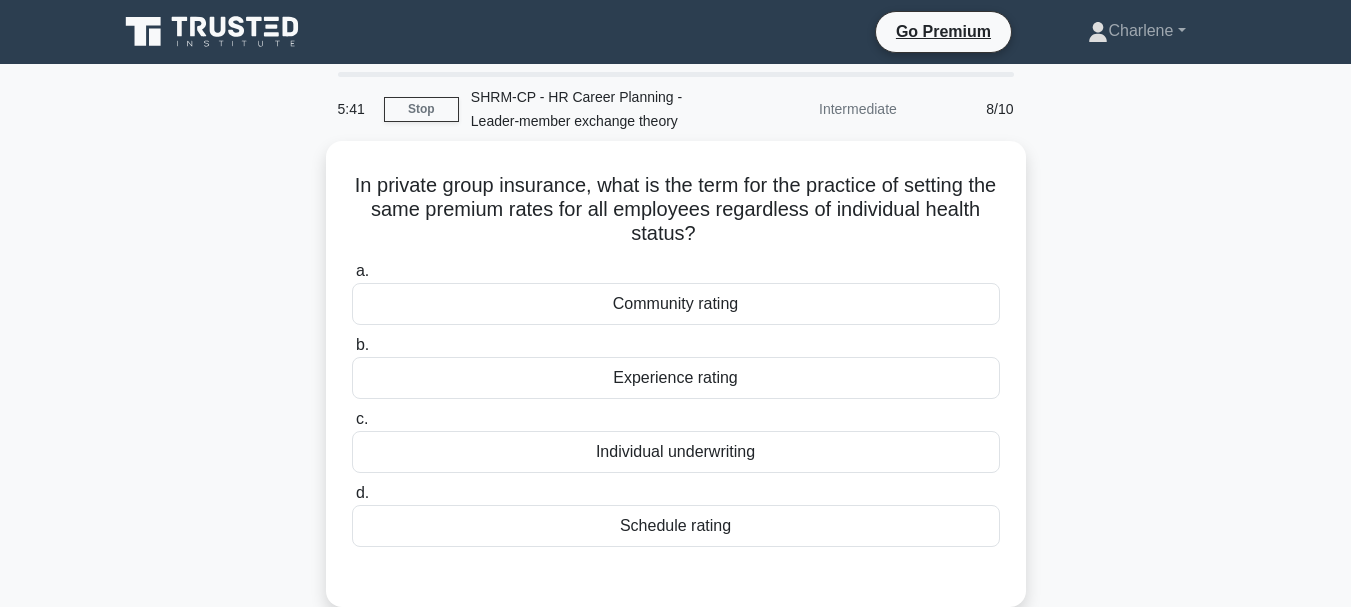 scroll, scrollTop: 100, scrollLeft: 0, axis: vertical 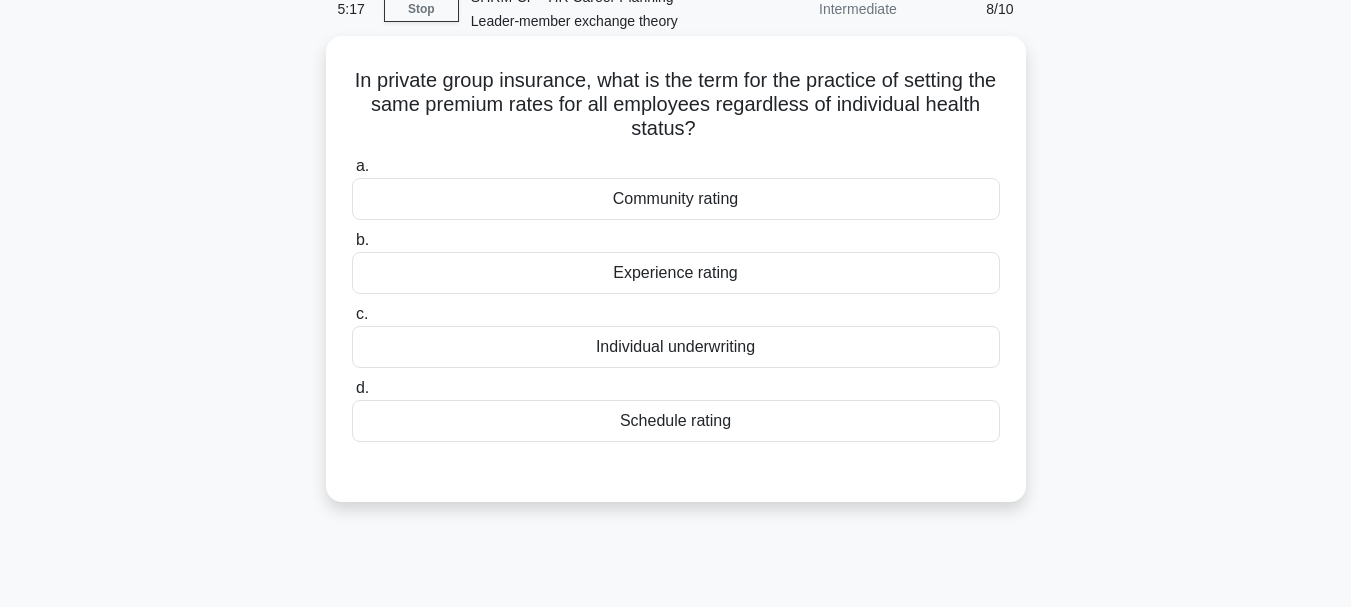 click on "Schedule rating" at bounding box center [676, 421] 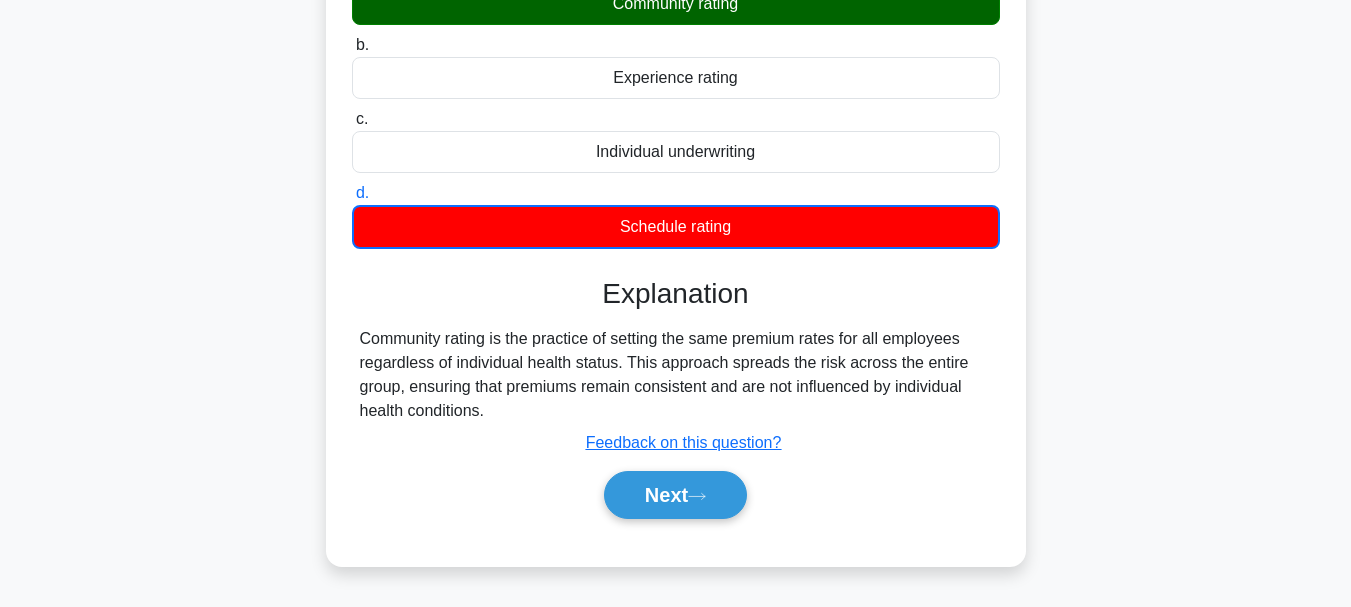 scroll, scrollTop: 400, scrollLeft: 0, axis: vertical 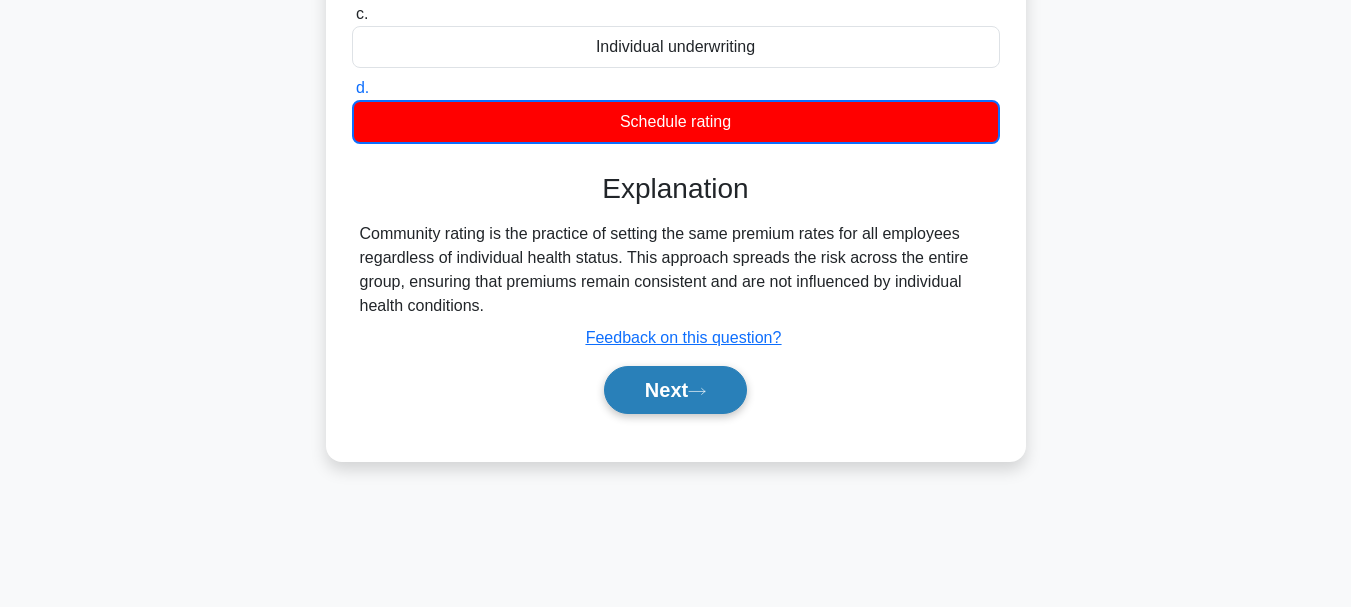 click on "Next" at bounding box center [675, 390] 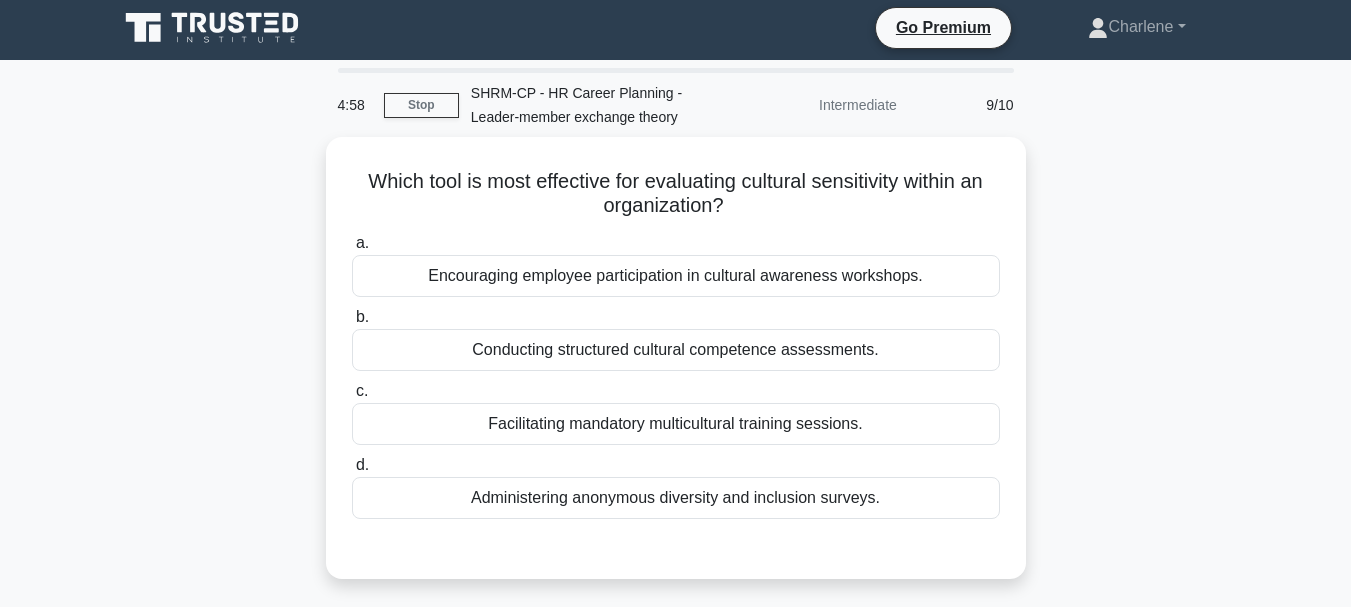 scroll, scrollTop: 0, scrollLeft: 0, axis: both 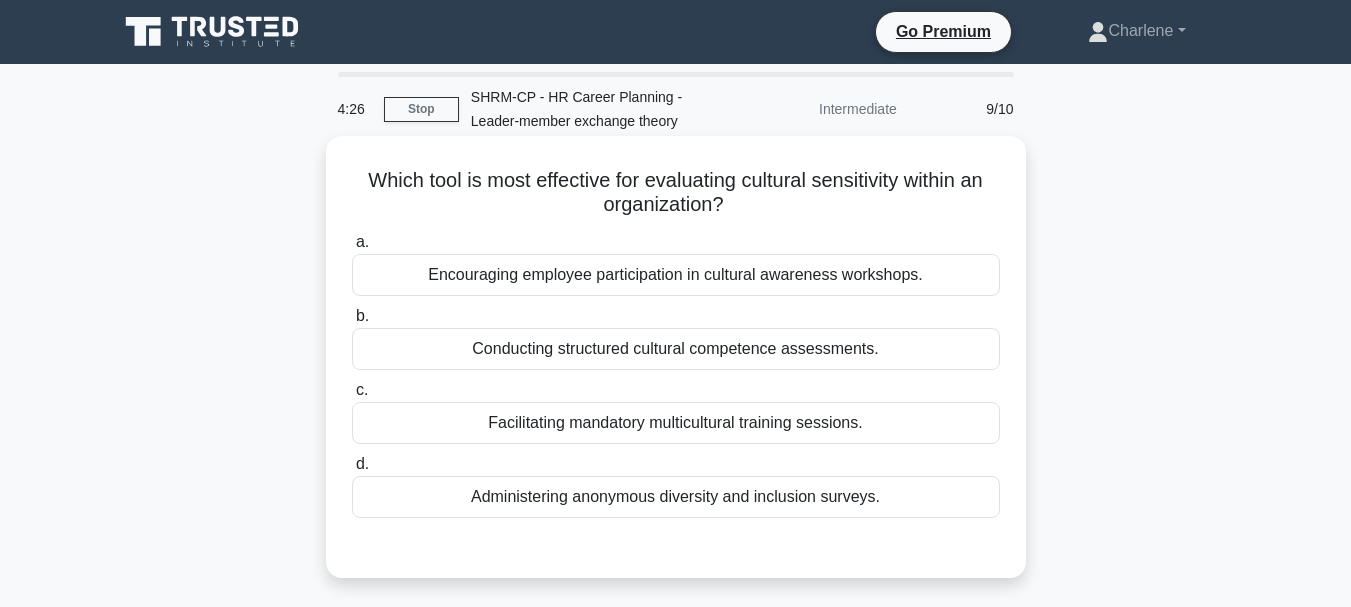 click on "Conducting structured cultural competence assessments." at bounding box center [676, 349] 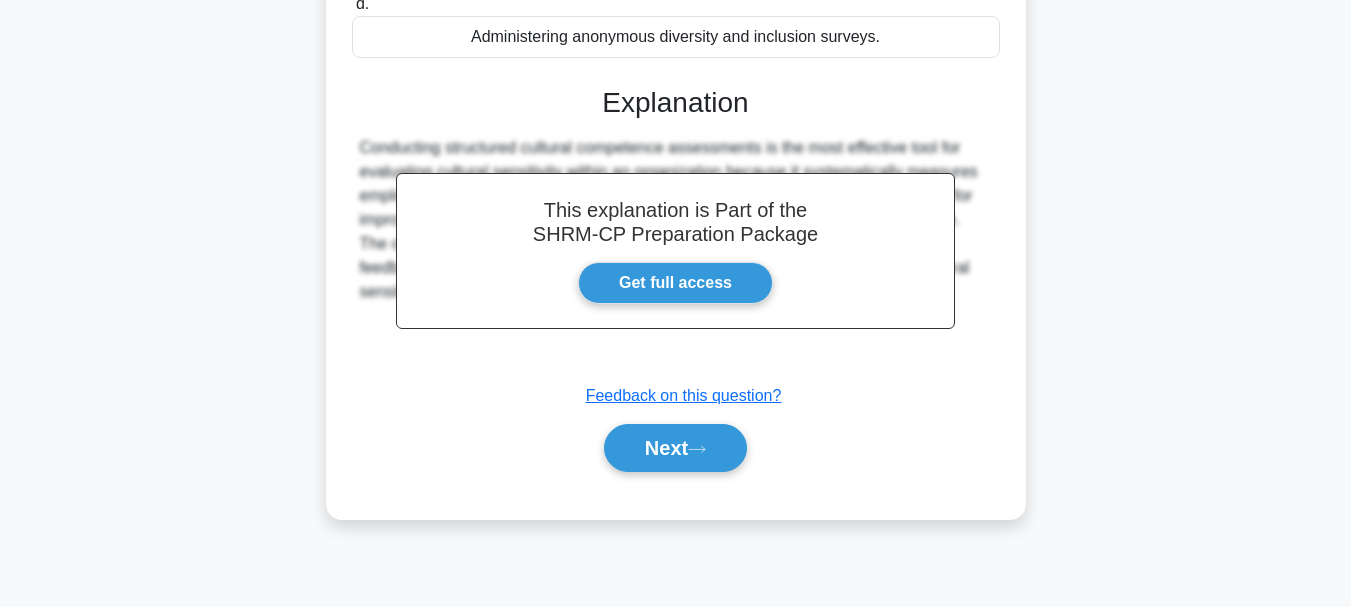 scroll, scrollTop: 473, scrollLeft: 0, axis: vertical 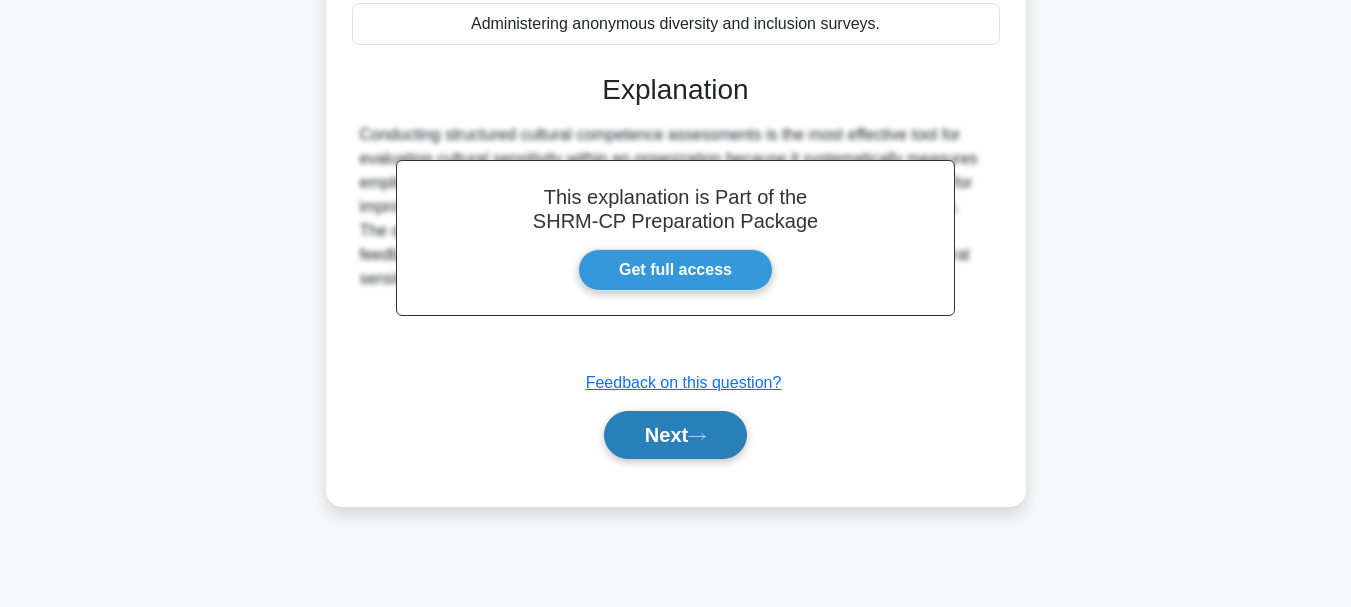 click on "Next" at bounding box center [675, 435] 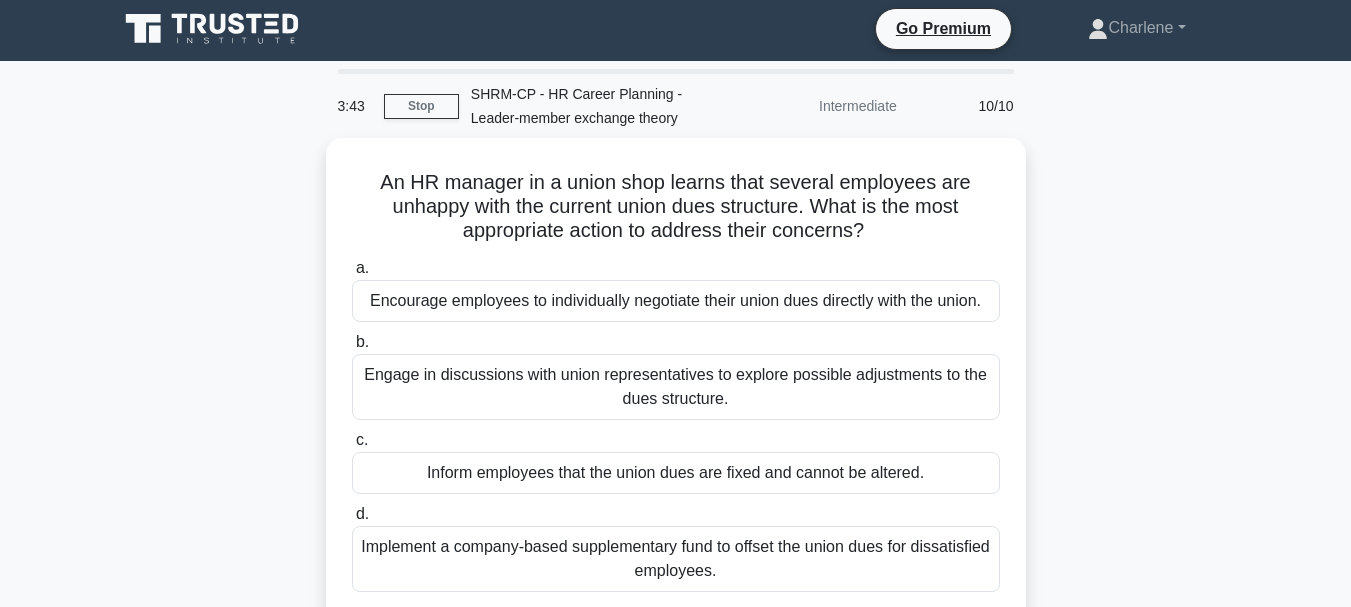 scroll, scrollTop: 0, scrollLeft: 0, axis: both 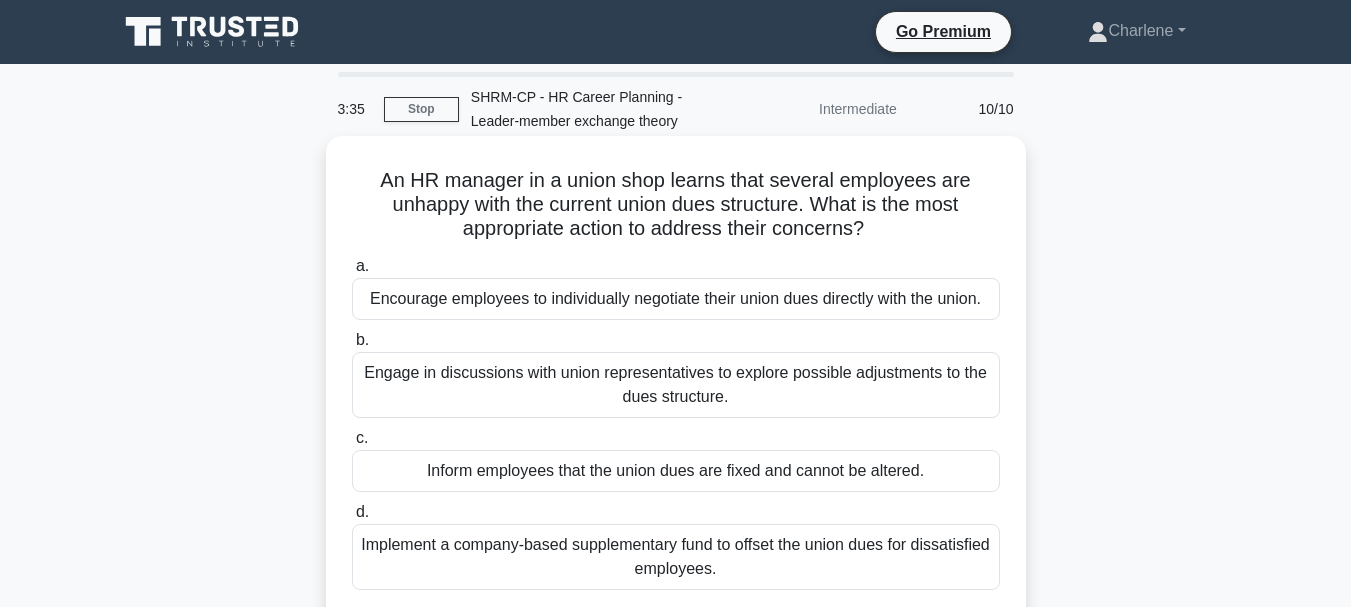 click on "Engage in discussions with union representatives to explore possible adjustments to the dues structure." at bounding box center (676, 385) 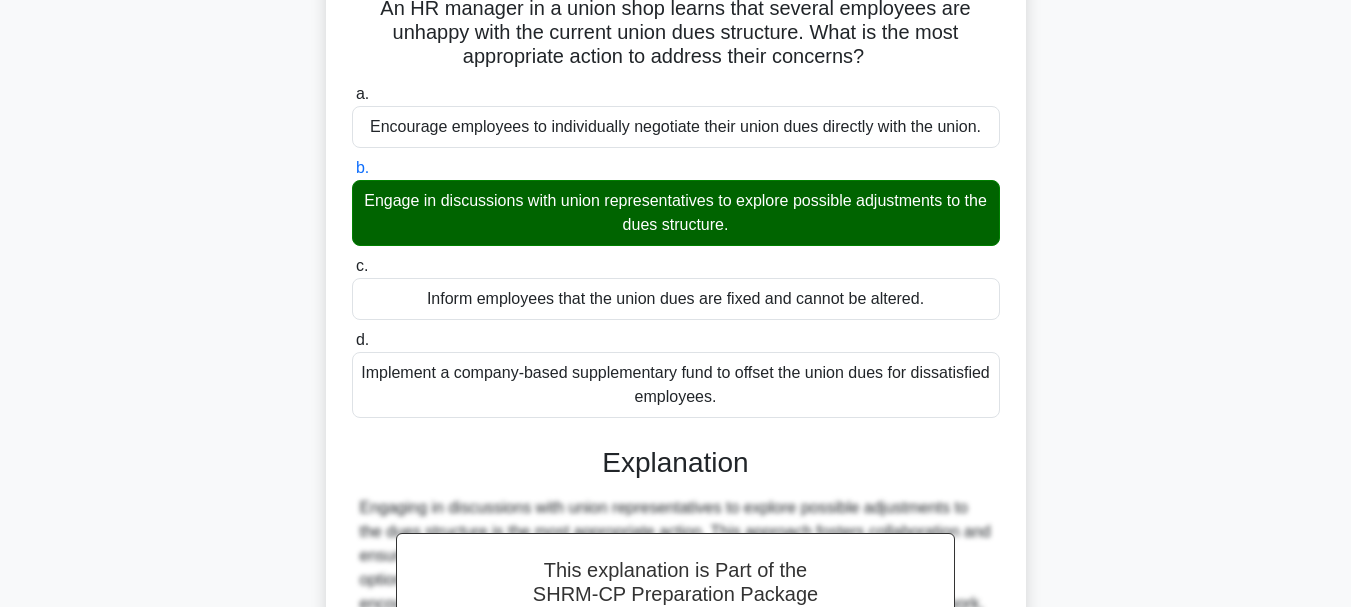 scroll, scrollTop: 0, scrollLeft: 0, axis: both 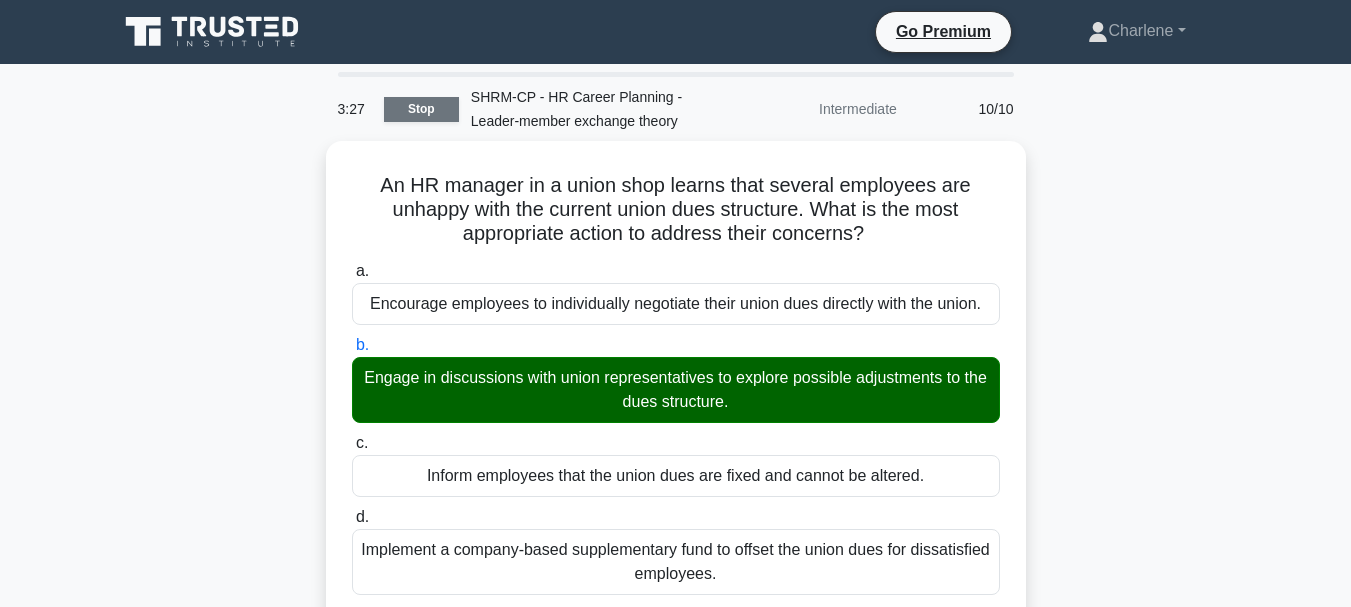 click on "Stop" at bounding box center (421, 109) 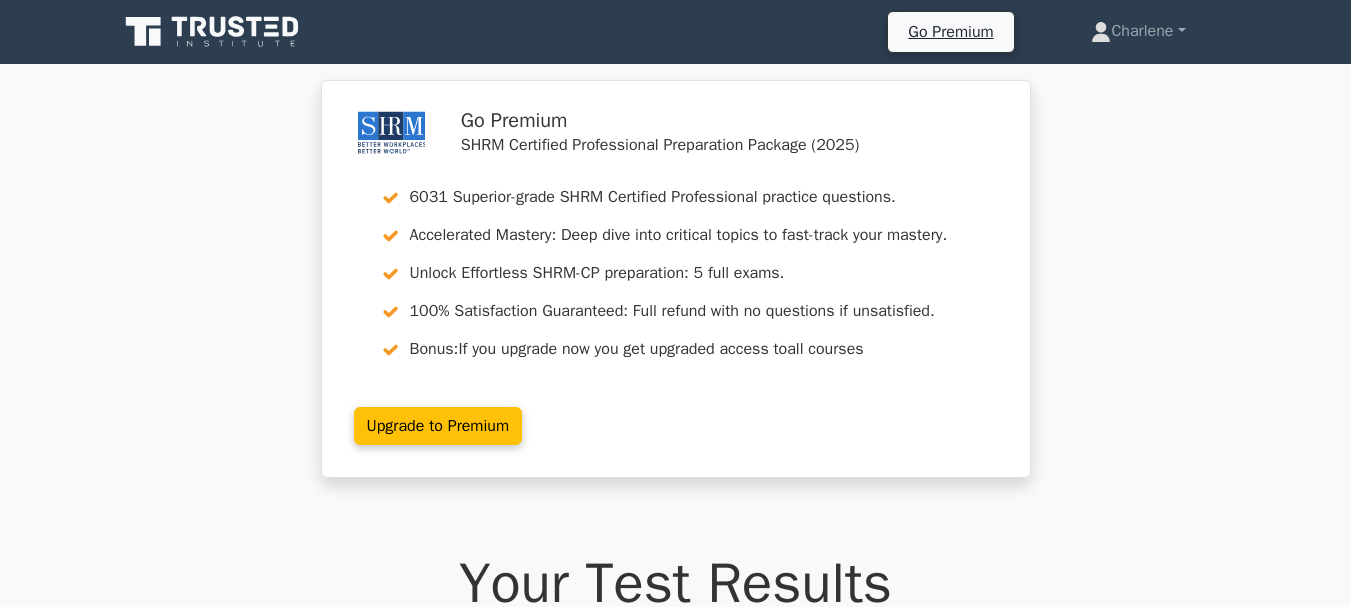 scroll, scrollTop: 2200, scrollLeft: 0, axis: vertical 